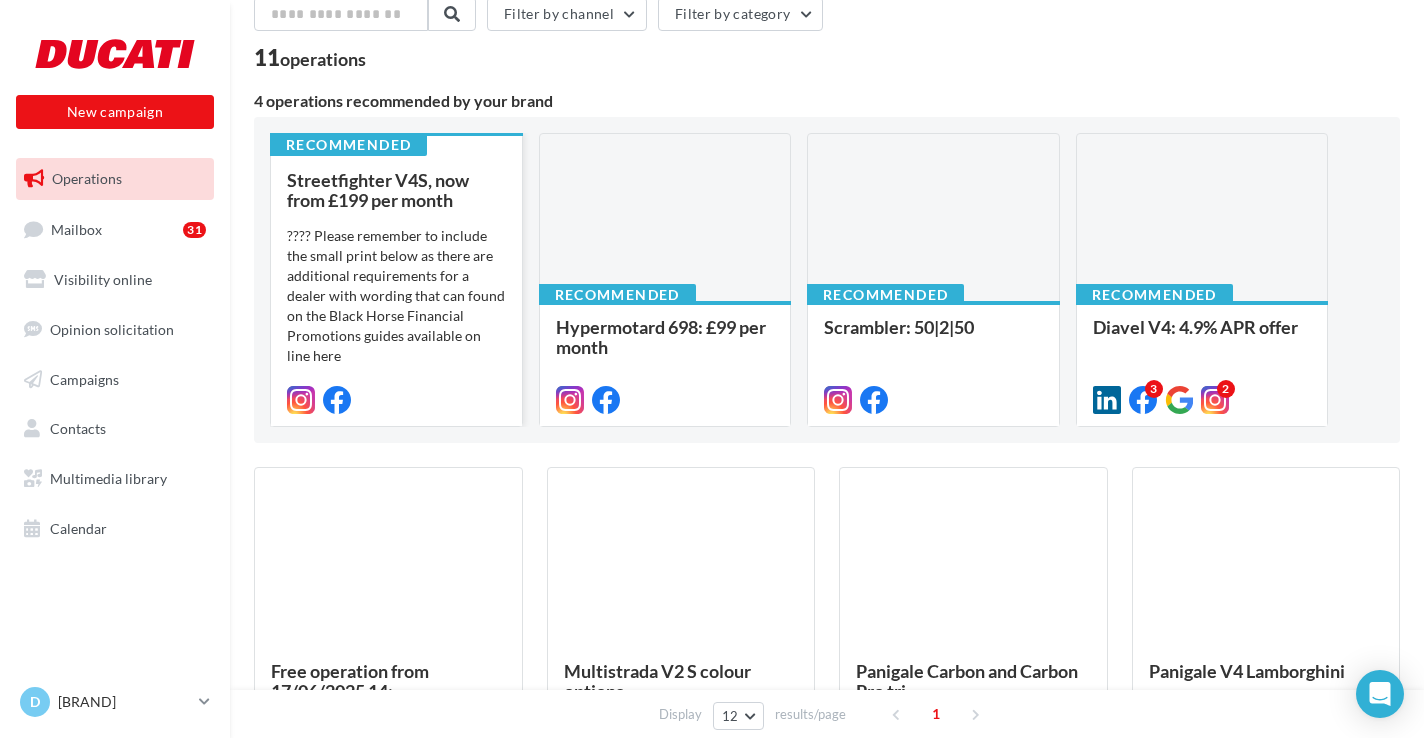 scroll, scrollTop: 98, scrollLeft: 0, axis: vertical 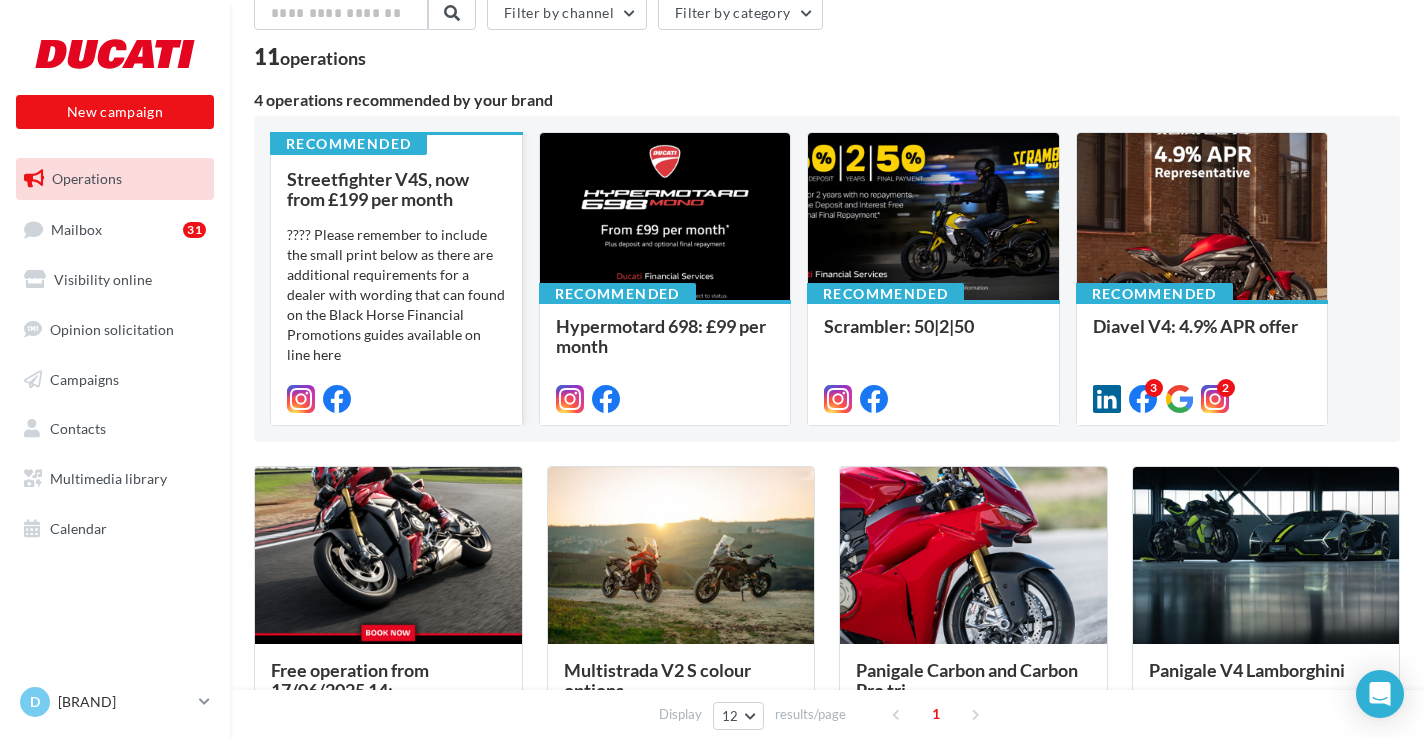 click on "???? Please remember to include the small print below as there are additional requirements for a dealer with wording that can found on the Black Horse Financial Promotions guides available on line here
The recommended wording is:
‘XX..." at bounding box center [396, 325] 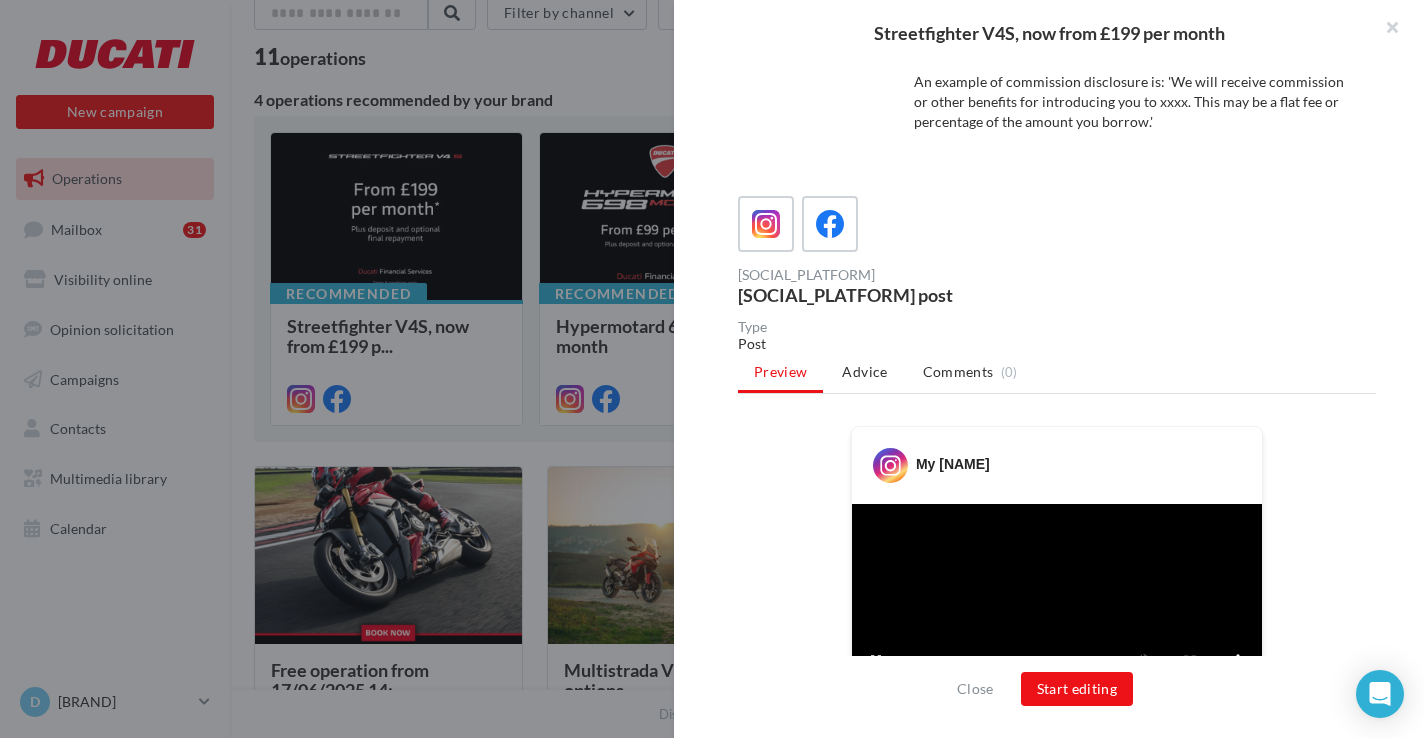 scroll, scrollTop: 187, scrollLeft: 0, axis: vertical 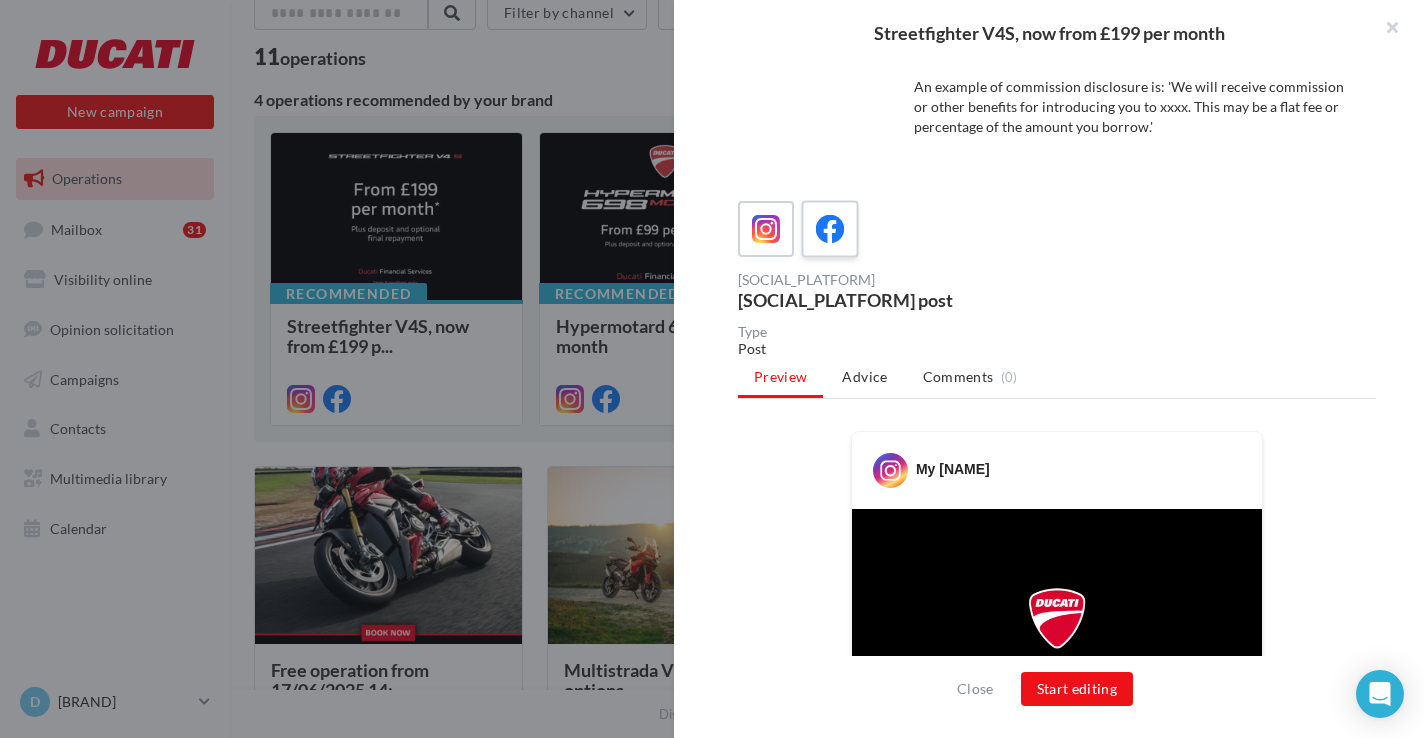 click at bounding box center (830, 229) 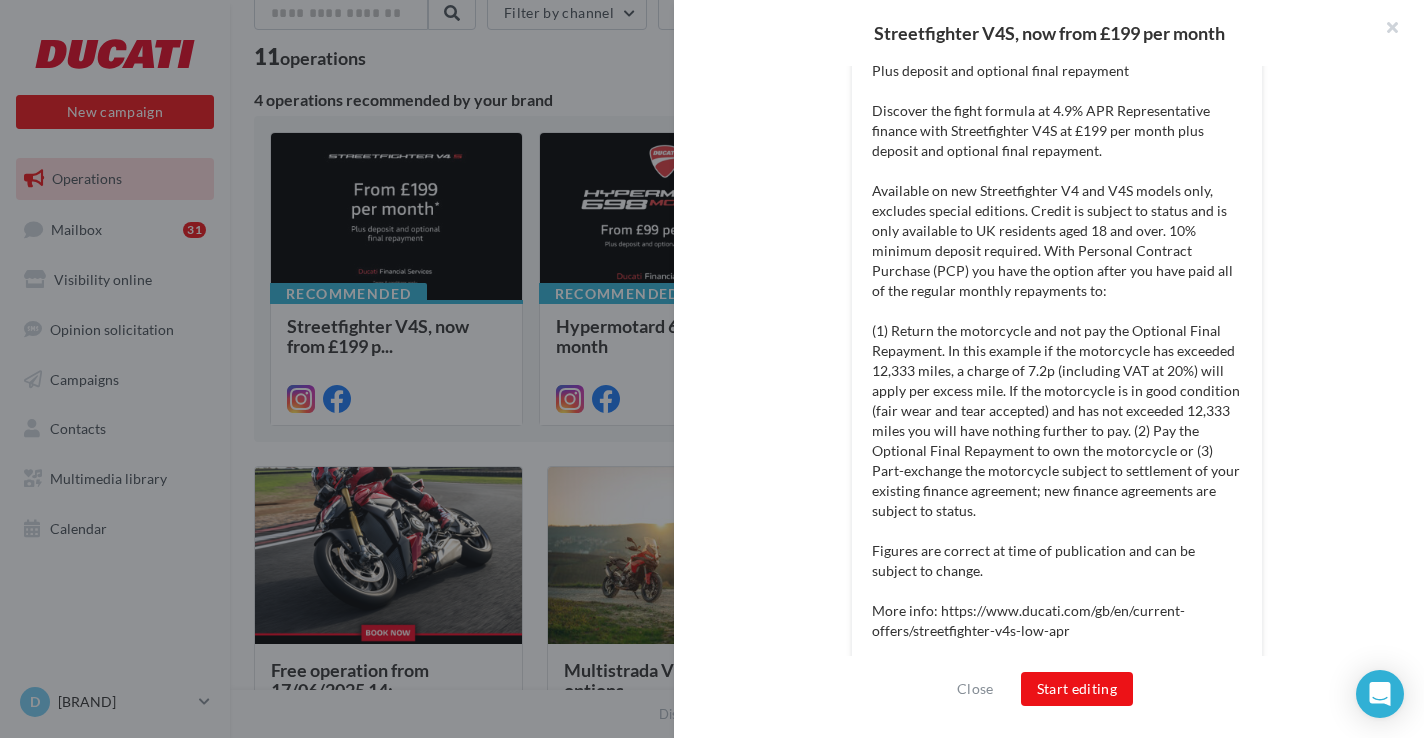 scroll, scrollTop: 0, scrollLeft: 0, axis: both 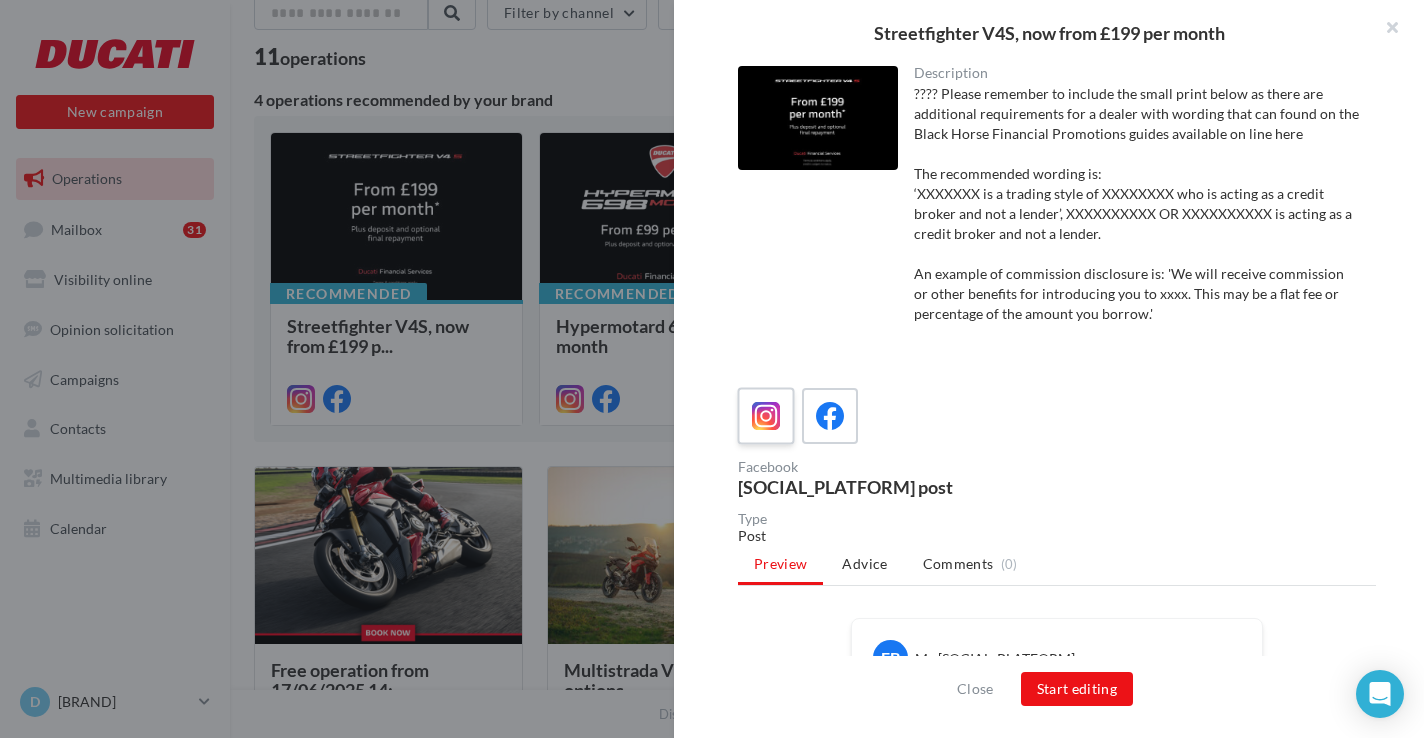 click at bounding box center (766, 416) 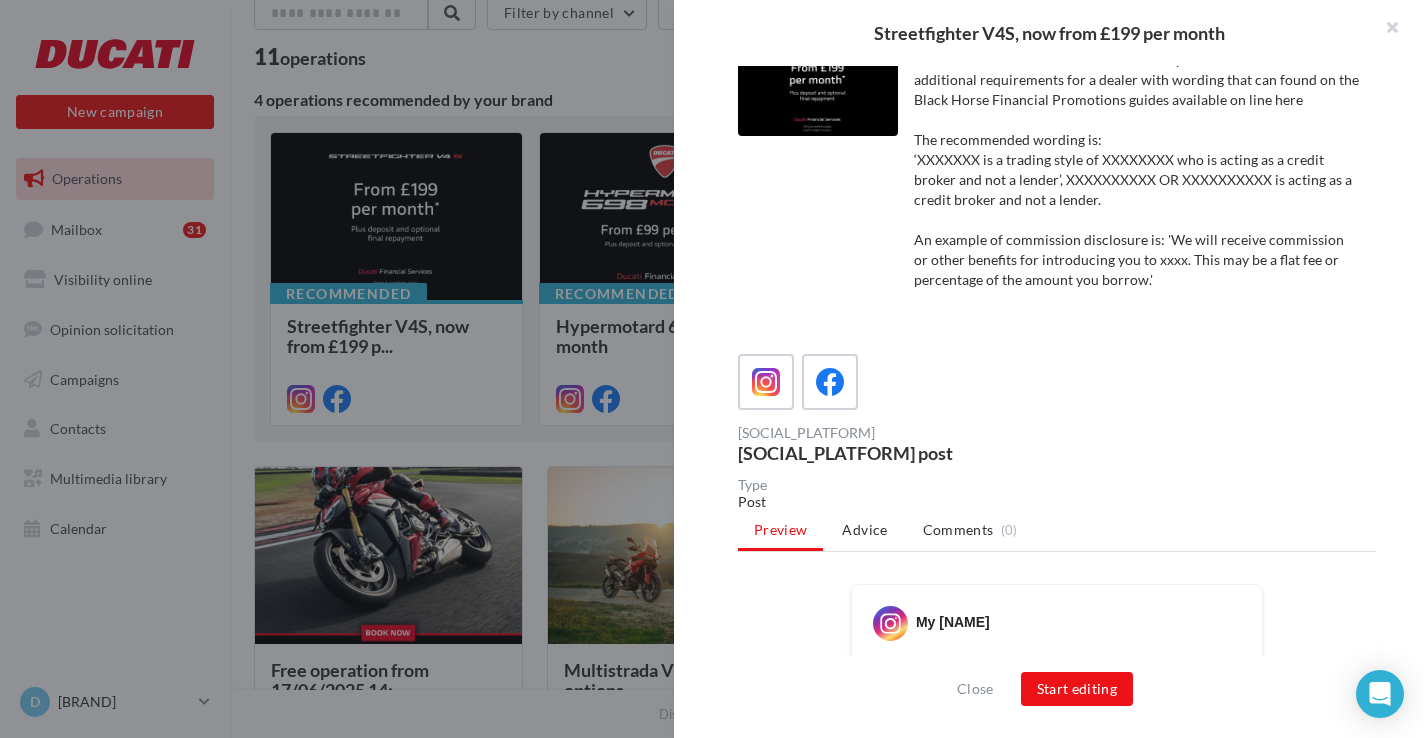 scroll, scrollTop: 0, scrollLeft: 0, axis: both 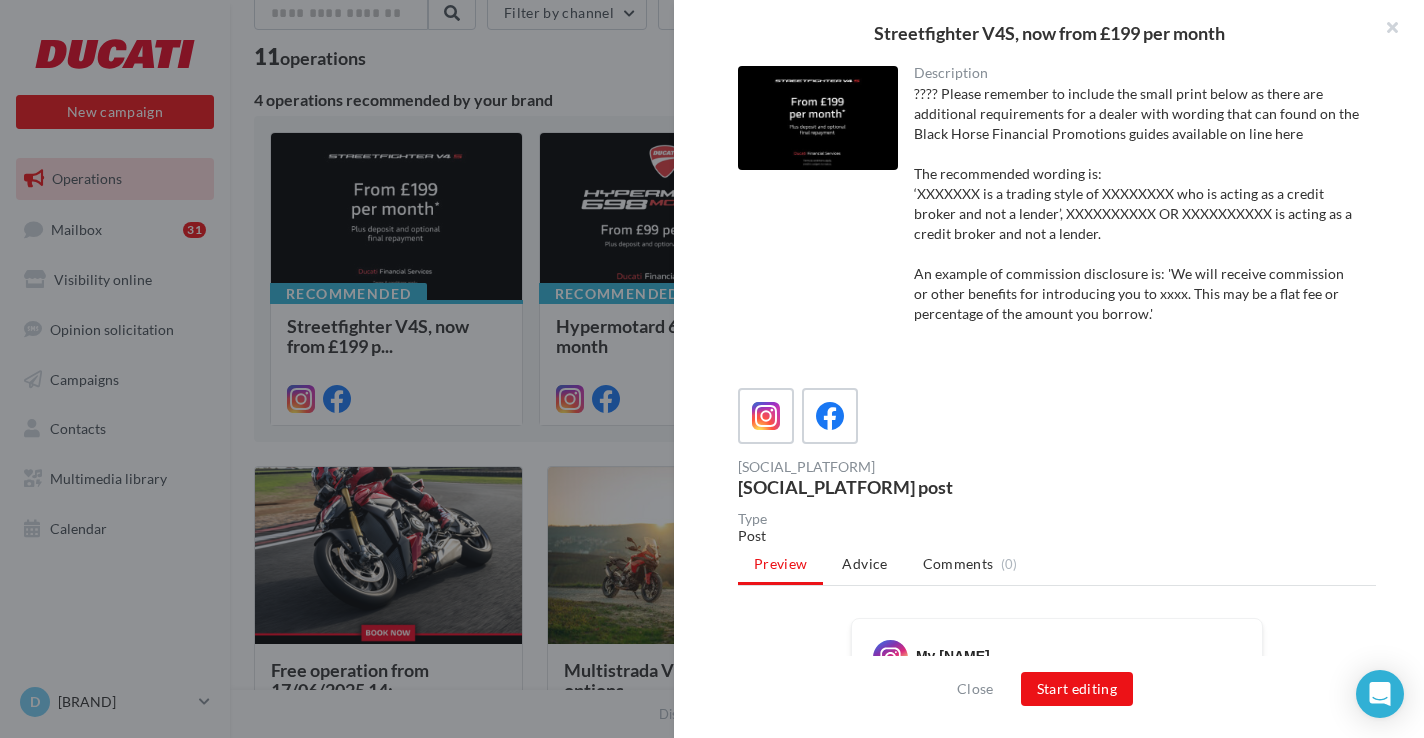 click at bounding box center [712, 369] 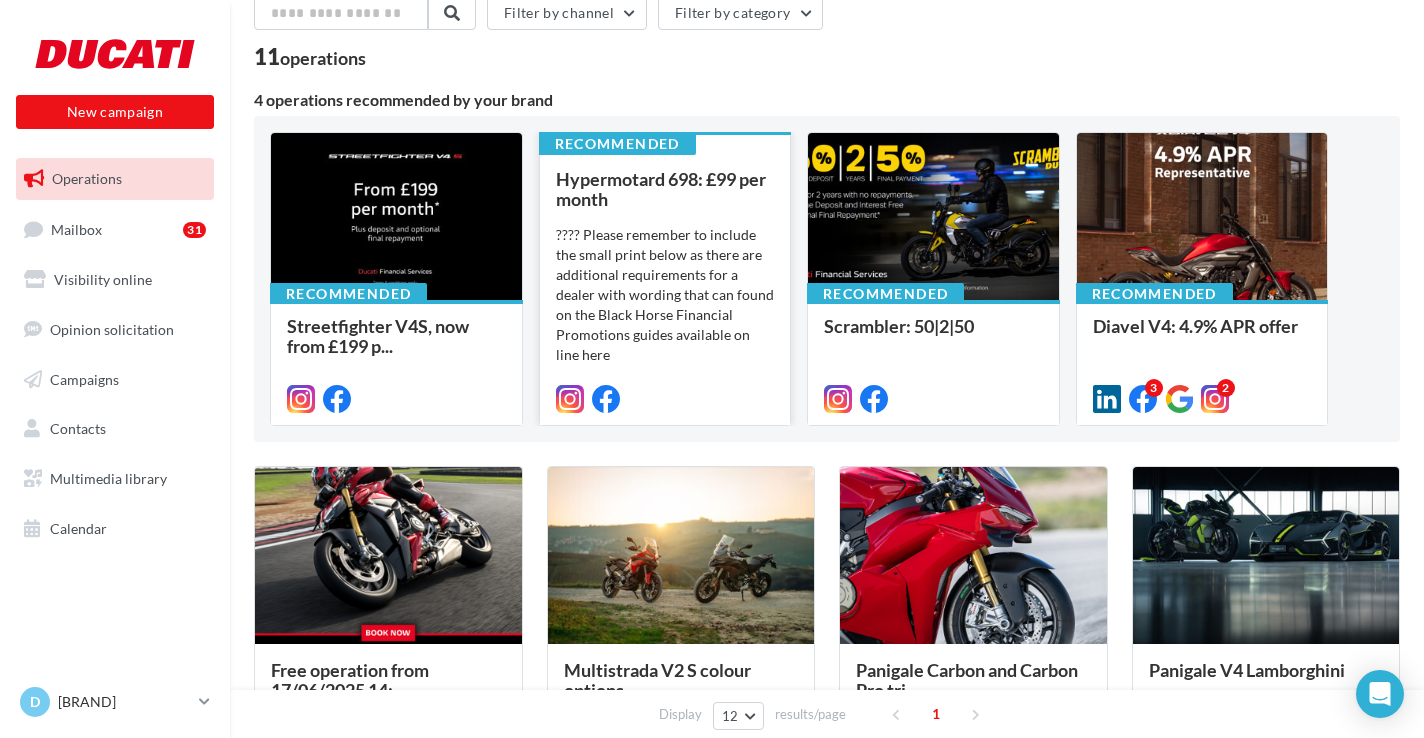 click on "???? Please remember to include the small print below as there are additional requirements for a dealer with wording that can found on the Black Horse Financial Promotions guides available on line here
The recommended wording is:
‘XXXXXXX is a ..." at bounding box center [0, 0] 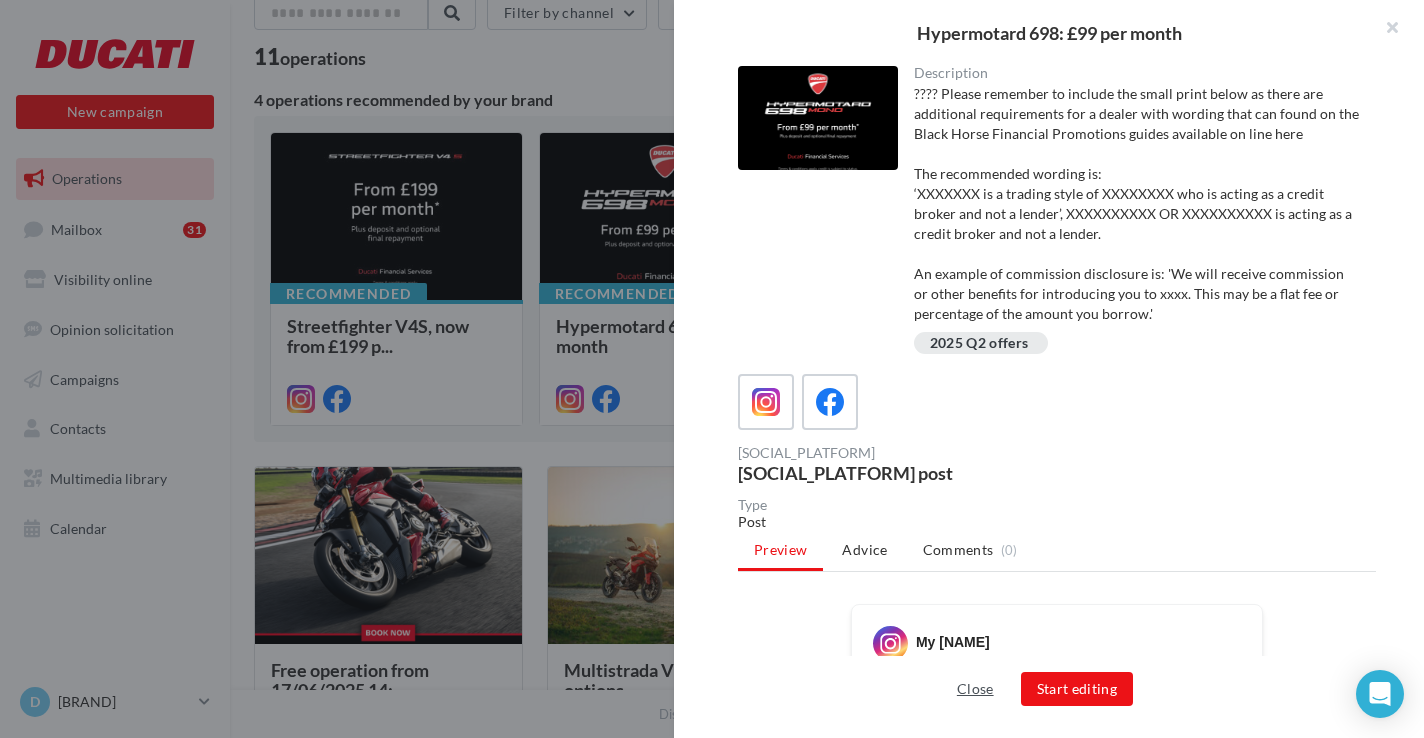 click on "Close" at bounding box center (975, 689) 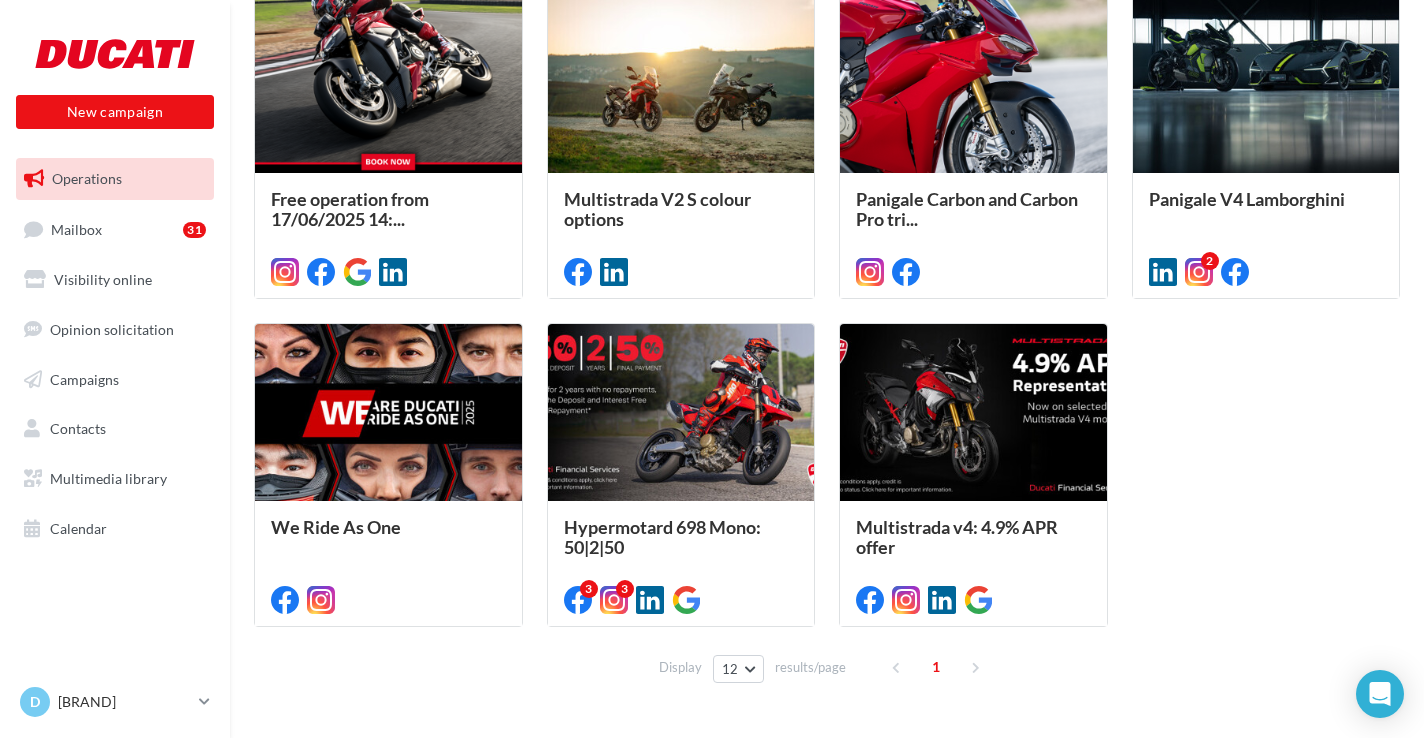 scroll, scrollTop: 624, scrollLeft: 0, axis: vertical 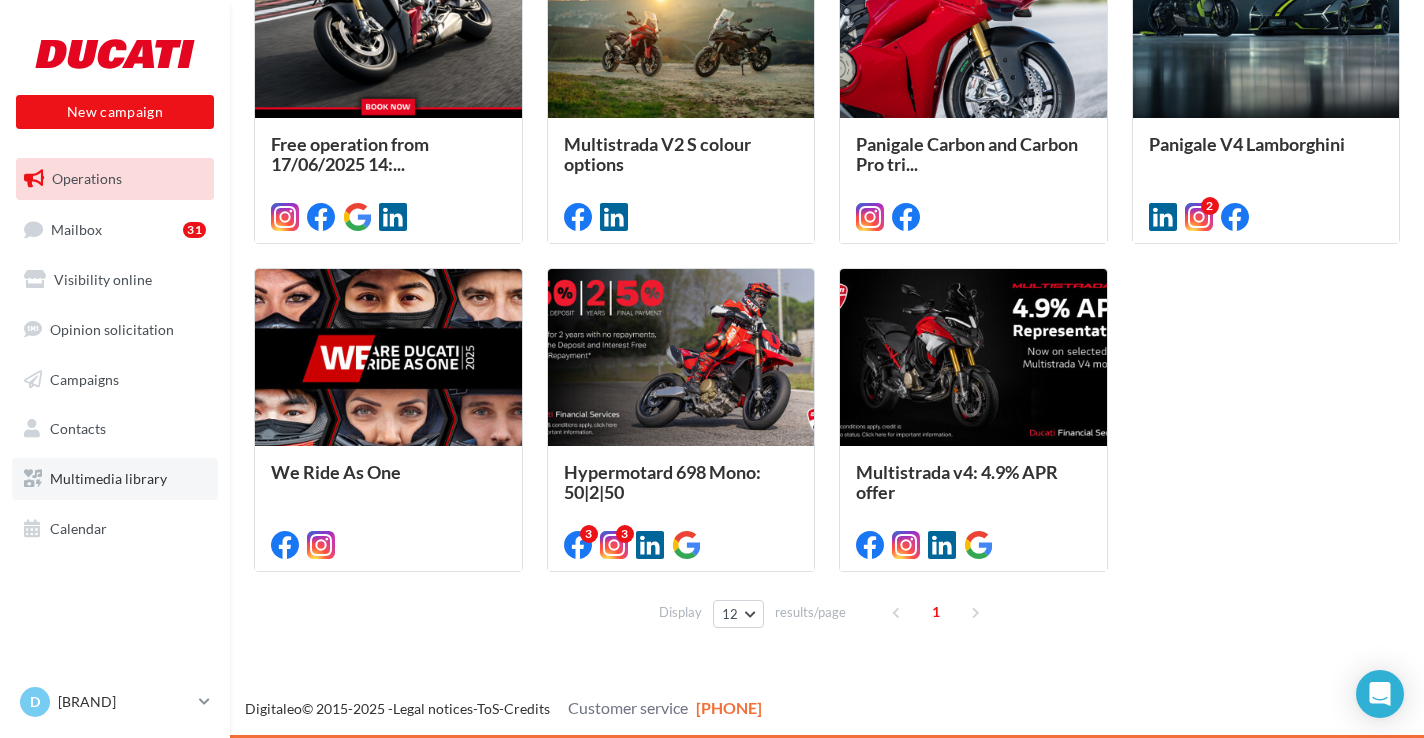 click on "Multimedia library" at bounding box center (115, 479) 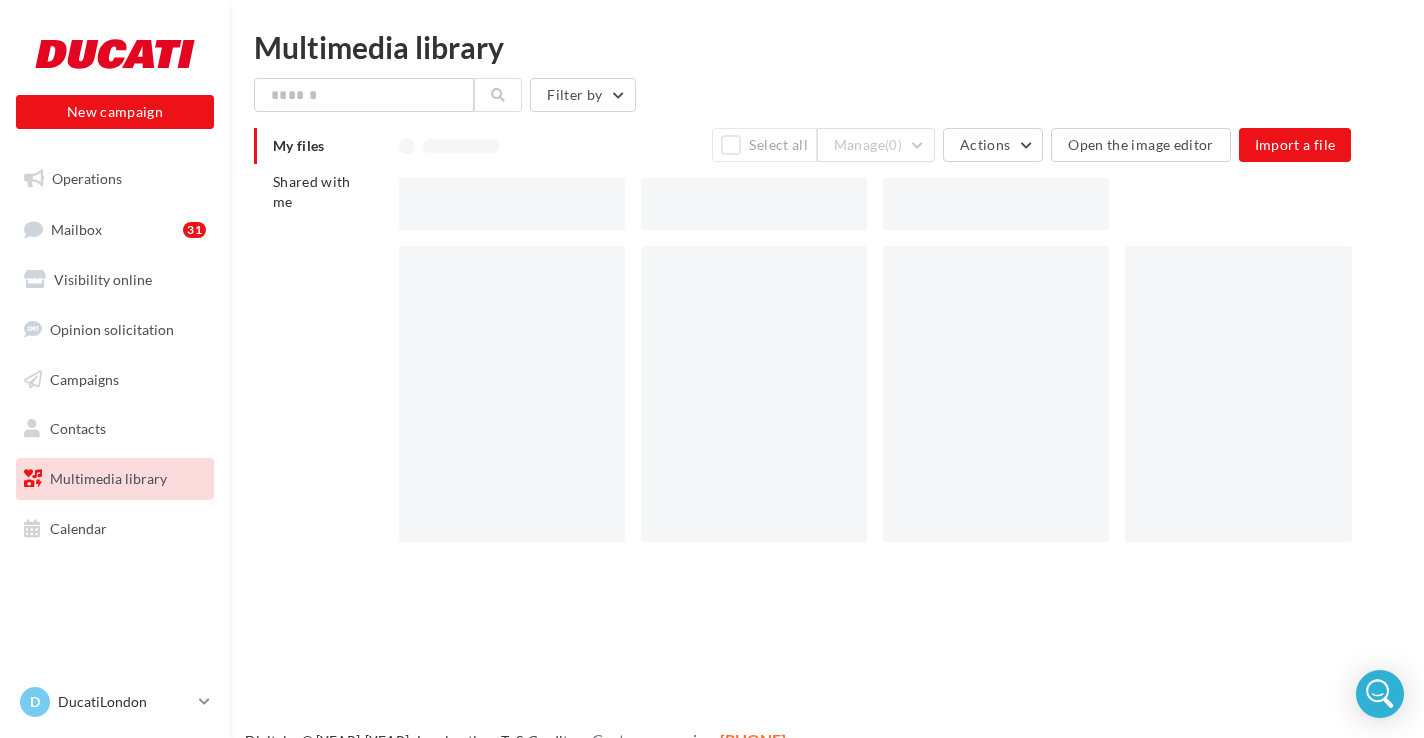 scroll, scrollTop: 0, scrollLeft: 0, axis: both 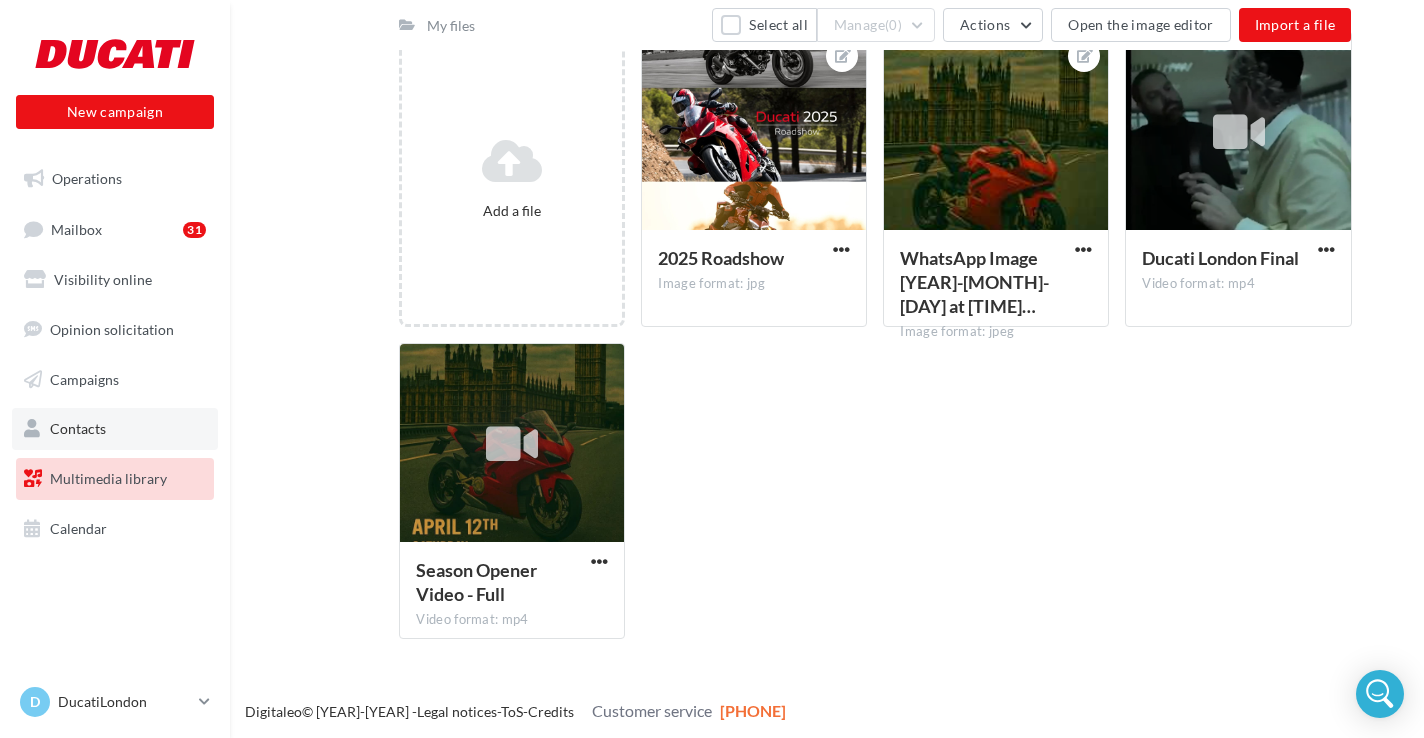 click on "Contacts" at bounding box center (78, 428) 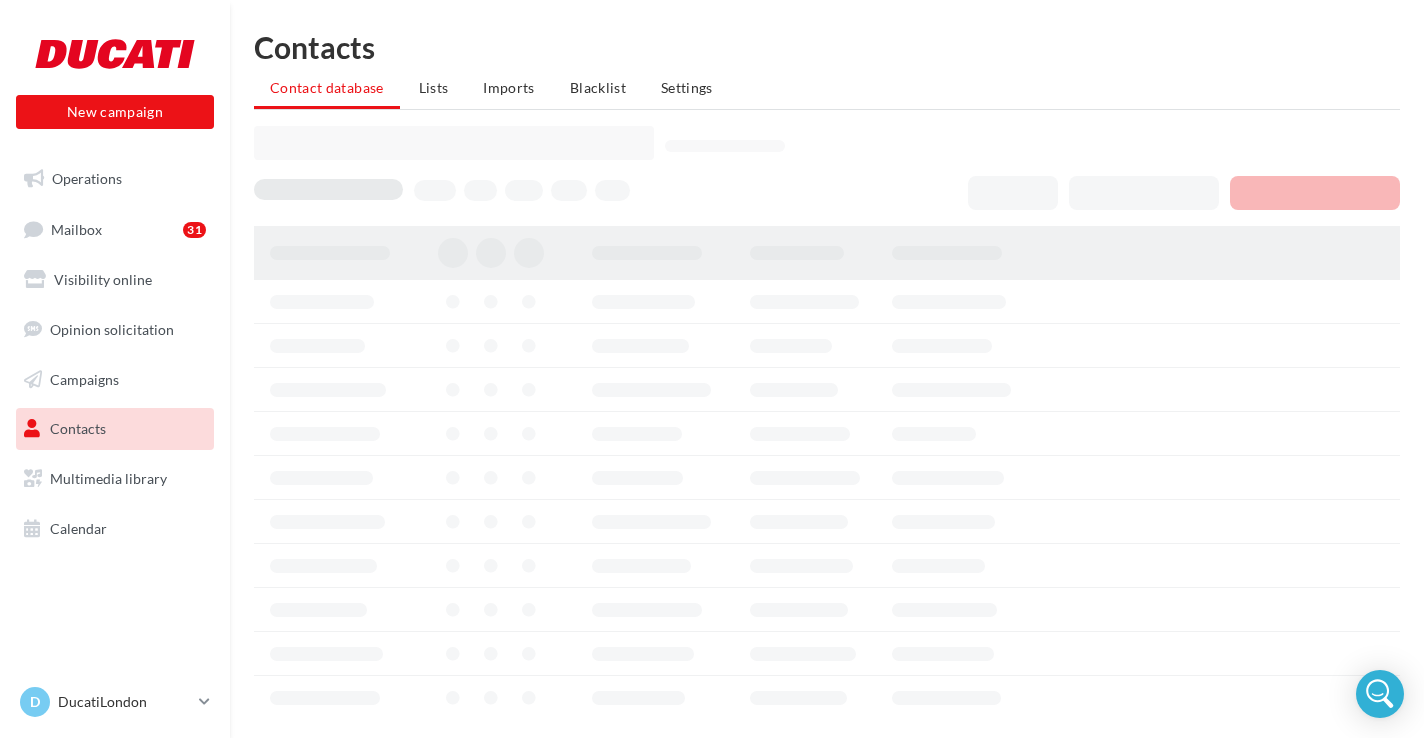 scroll, scrollTop: 0, scrollLeft: 0, axis: both 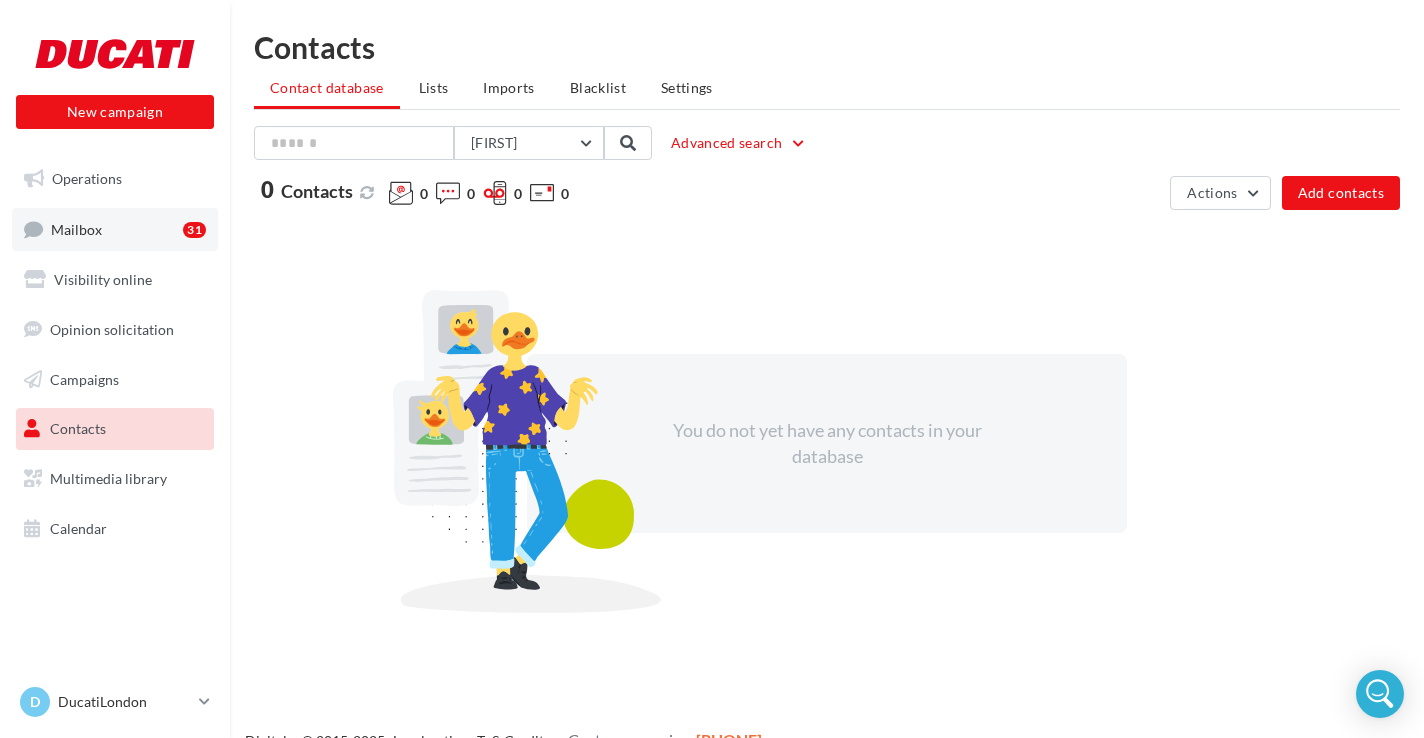 click on "Mailbox
[NUMBER]" at bounding box center [115, 229] 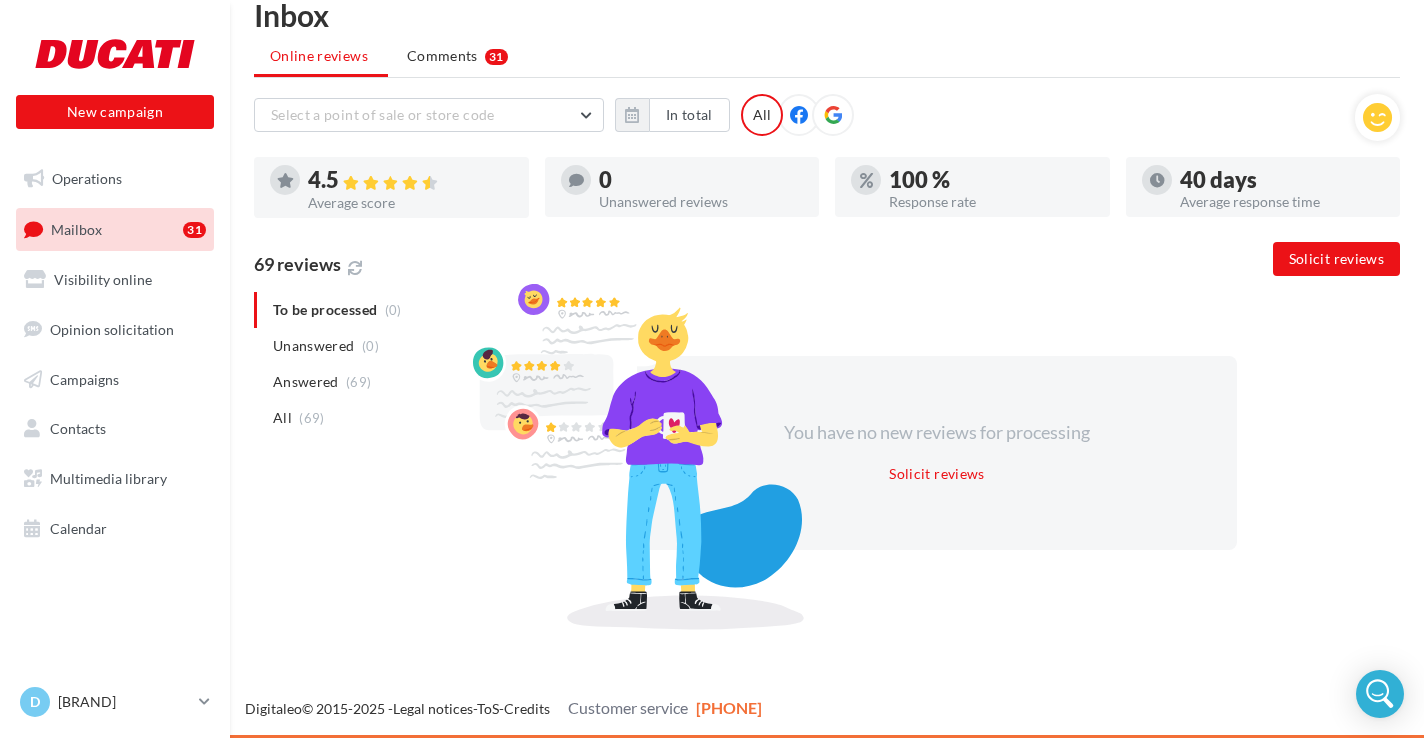 scroll, scrollTop: 0, scrollLeft: 0, axis: both 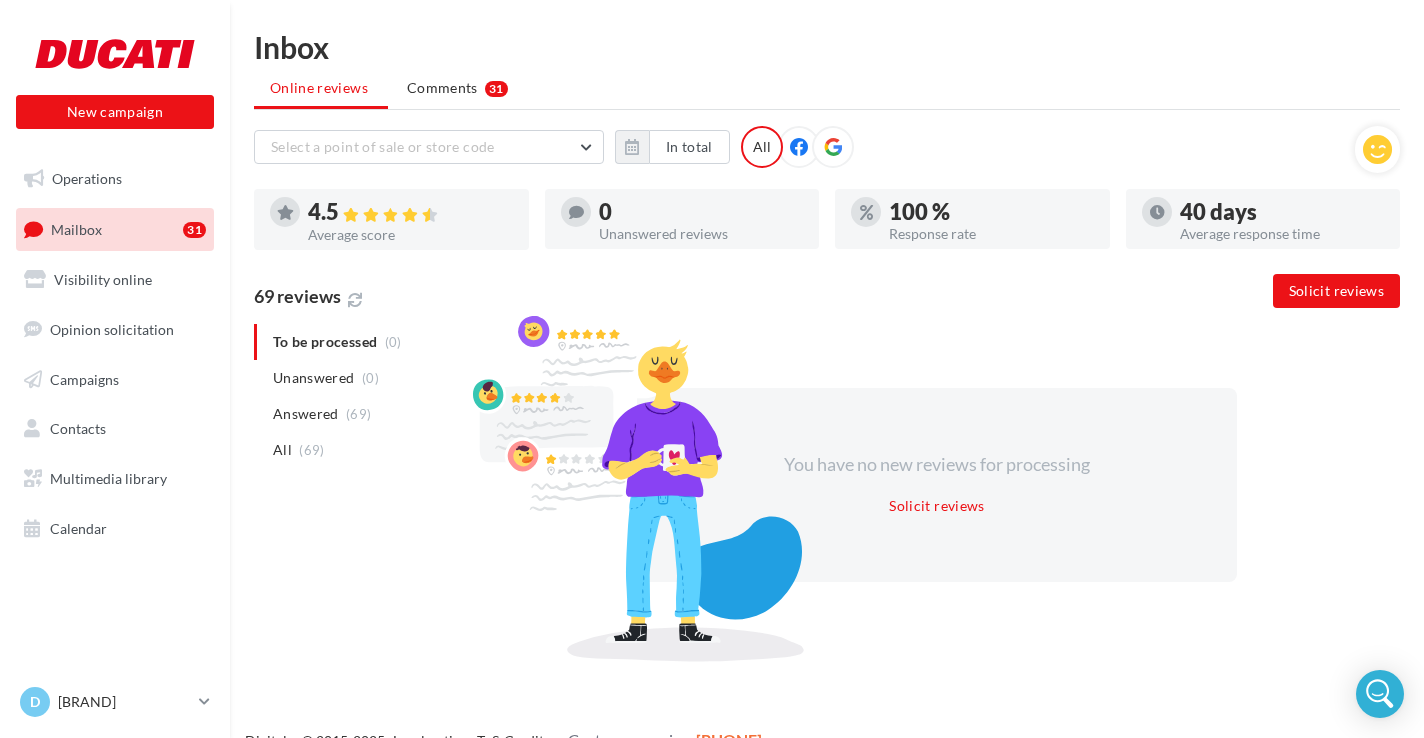 click at bounding box center (833, 147) 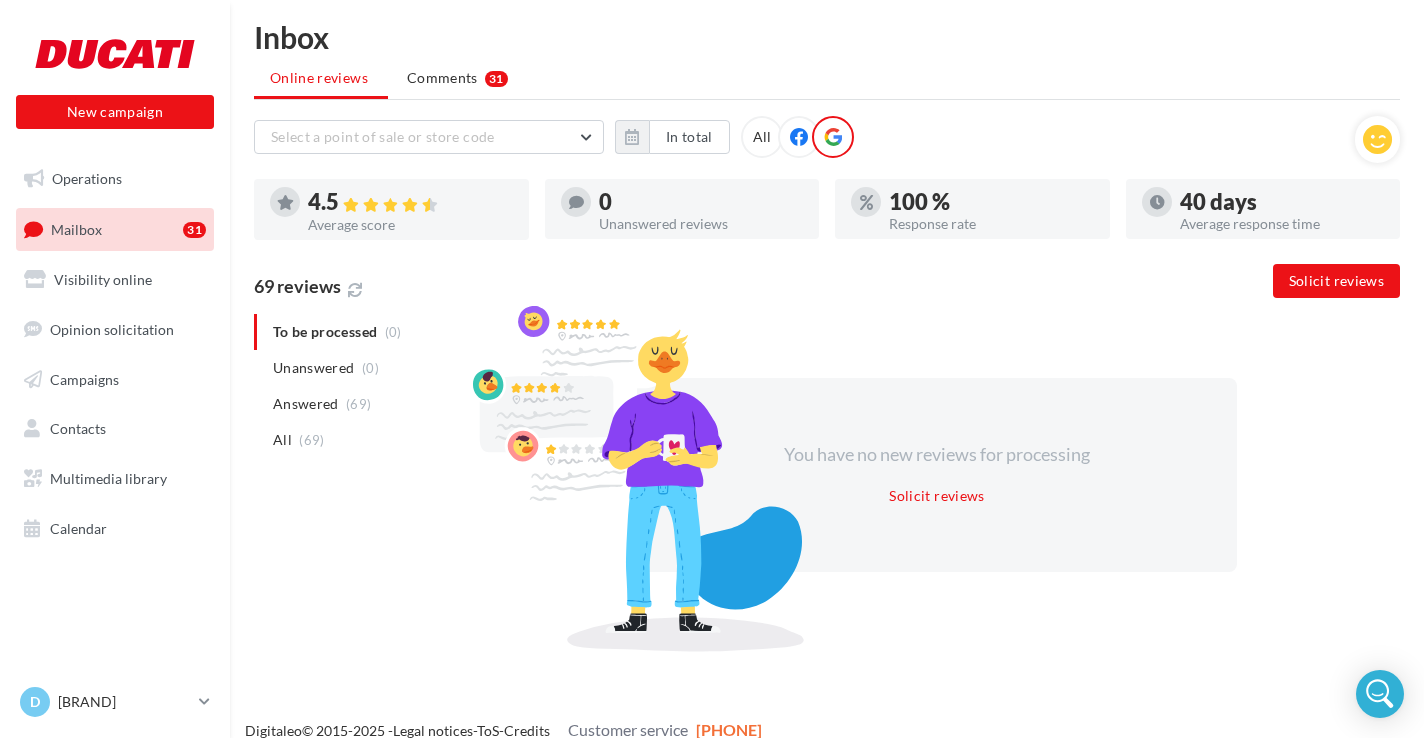 scroll, scrollTop: 11, scrollLeft: 0, axis: vertical 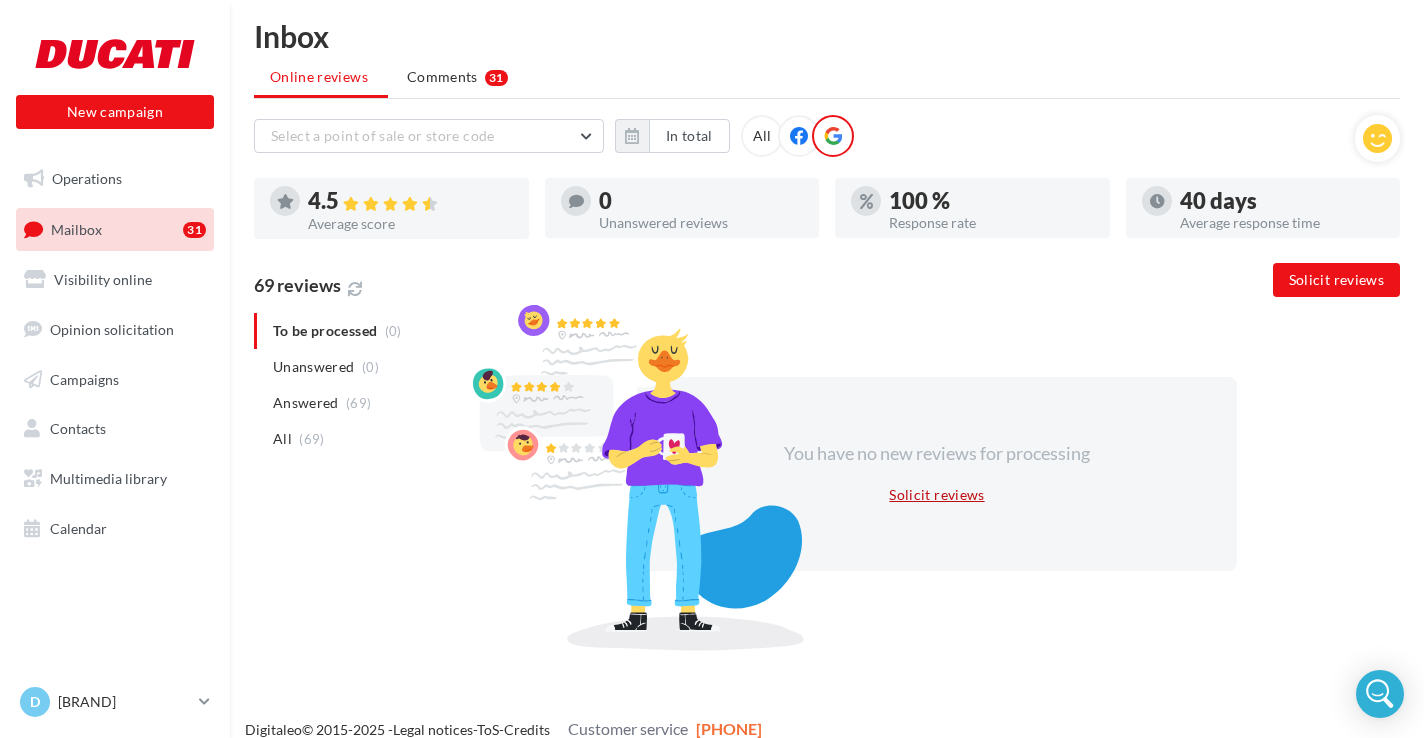 click on "Solicit reviews" at bounding box center [936, 495] 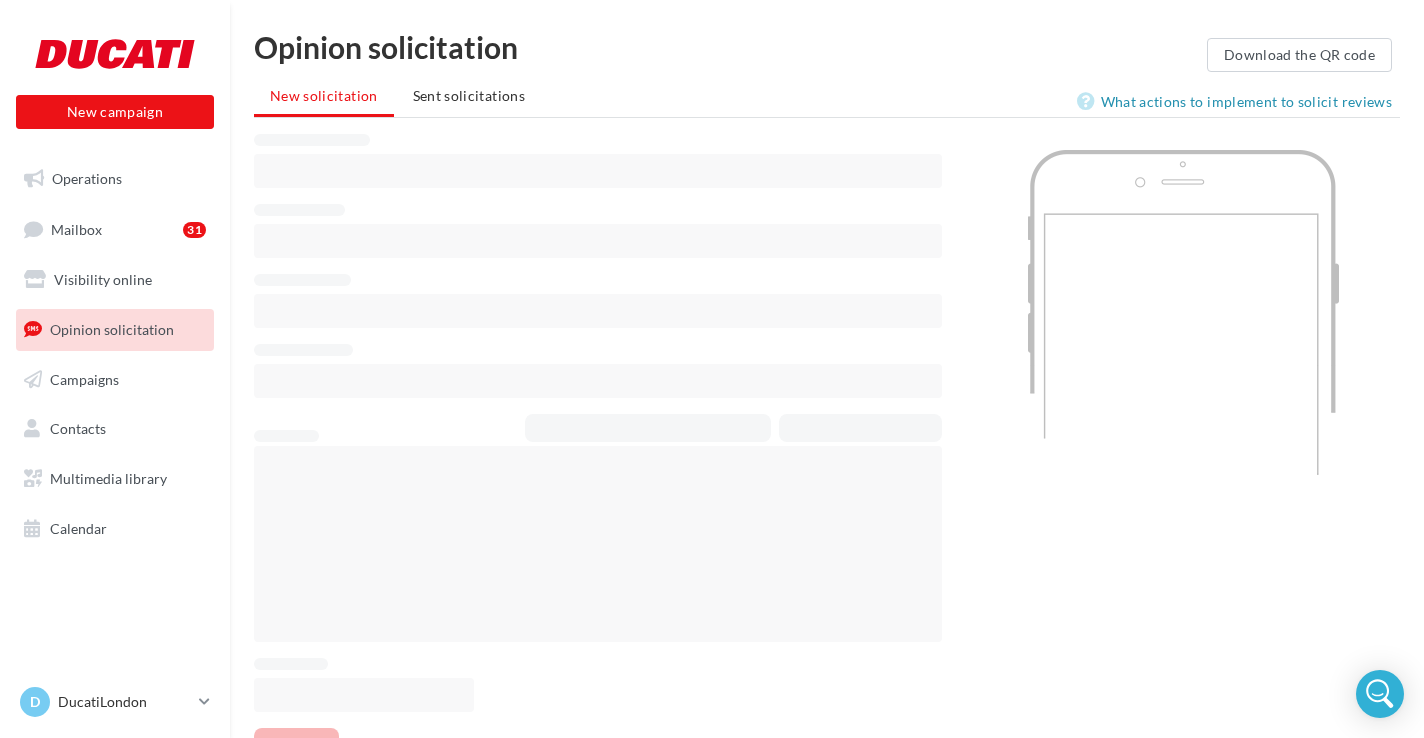scroll, scrollTop: 0, scrollLeft: 0, axis: both 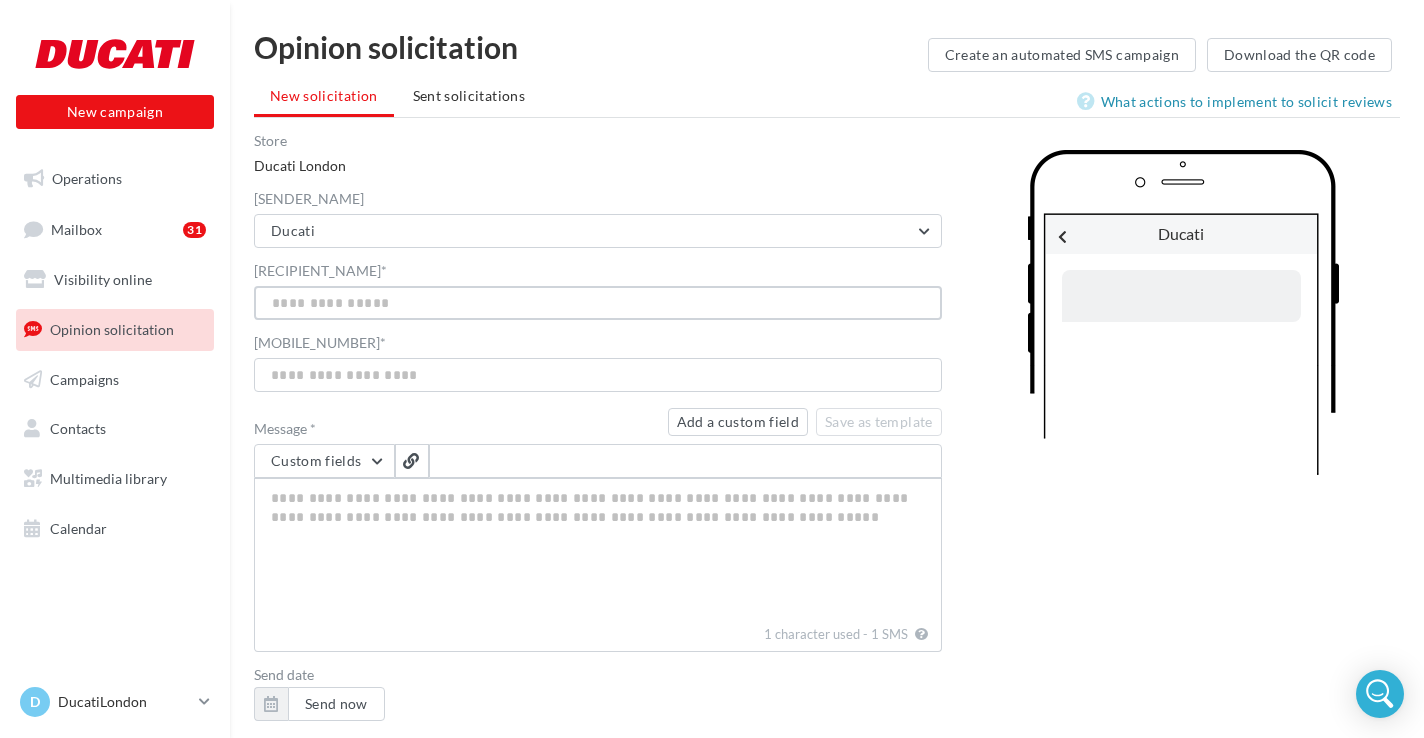 click on "Recipient name  *" at bounding box center (598, 303) 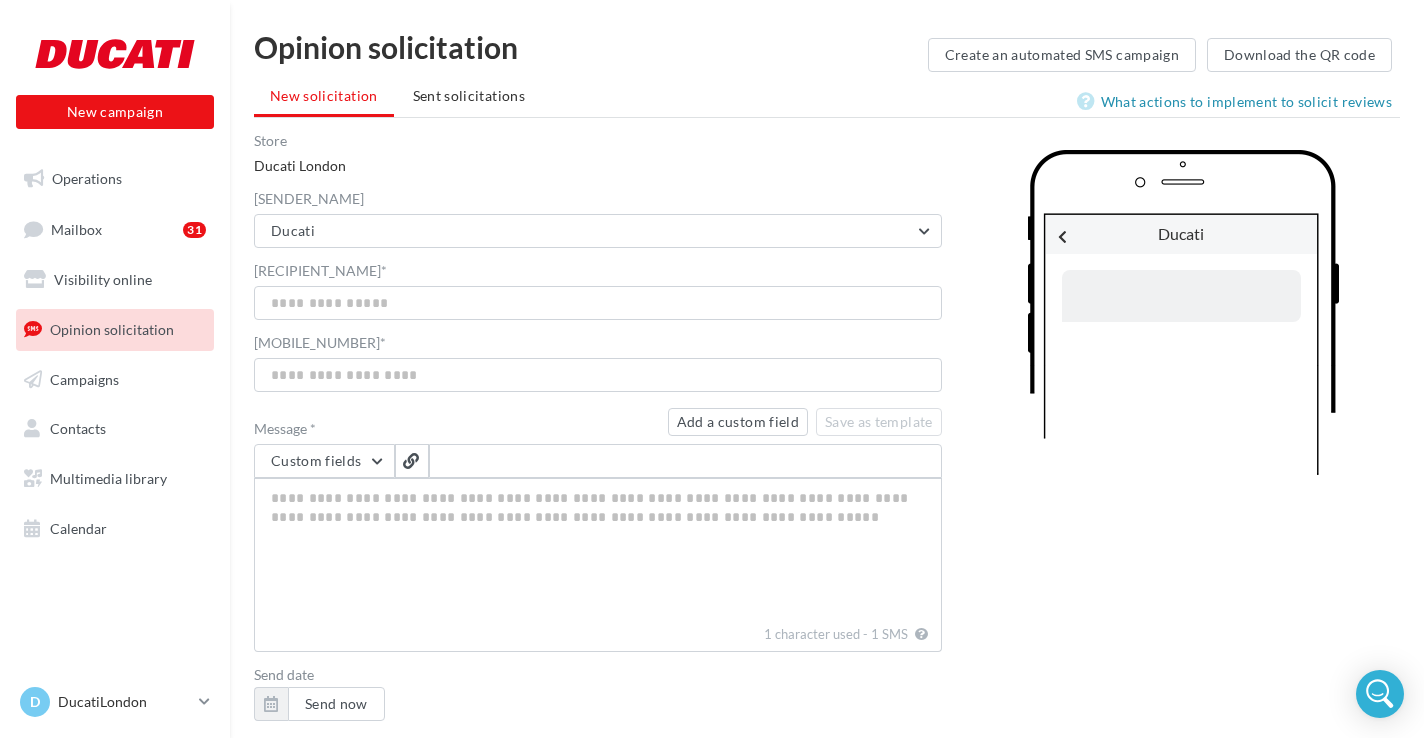 click on "Ducati" at bounding box center [1183, 320] 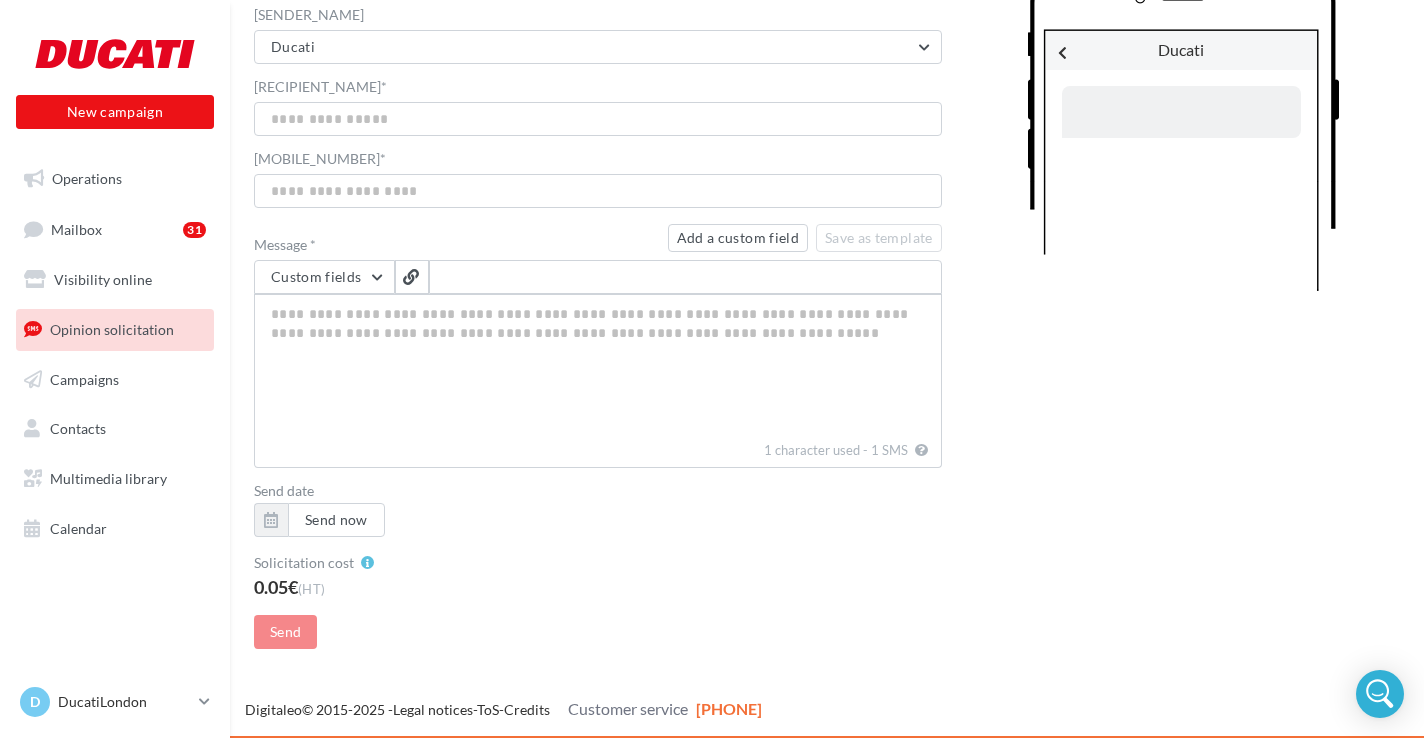 scroll, scrollTop: 0, scrollLeft: 0, axis: both 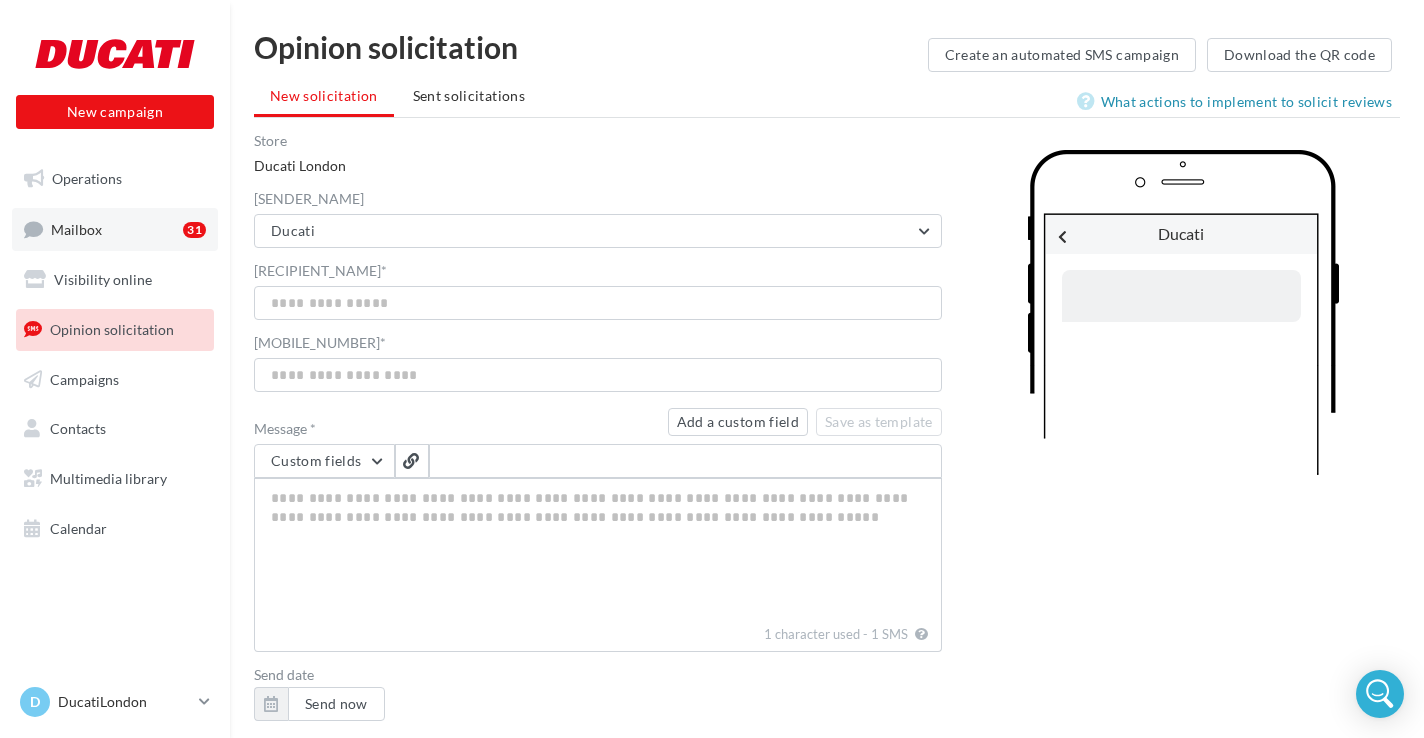 click on "Mailbox
31" at bounding box center [115, 229] 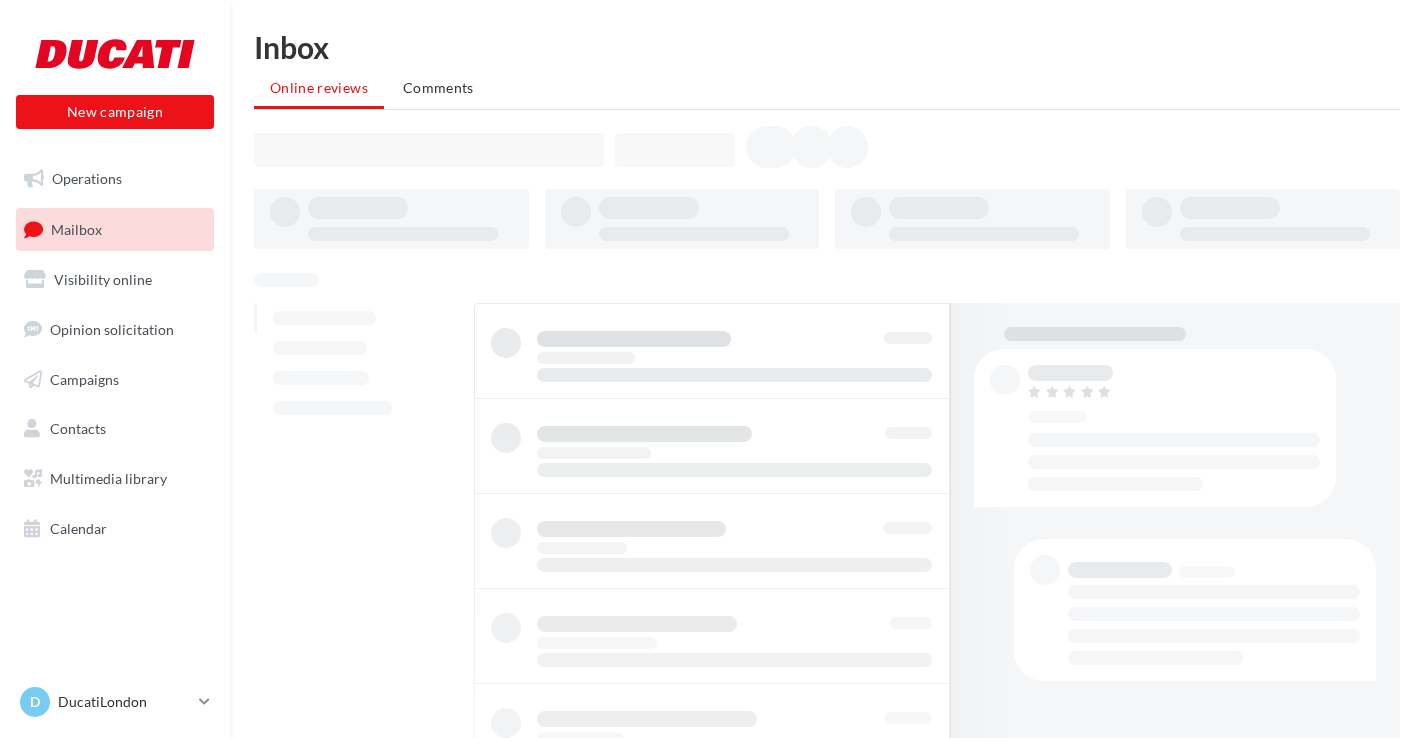 scroll, scrollTop: 0, scrollLeft: 0, axis: both 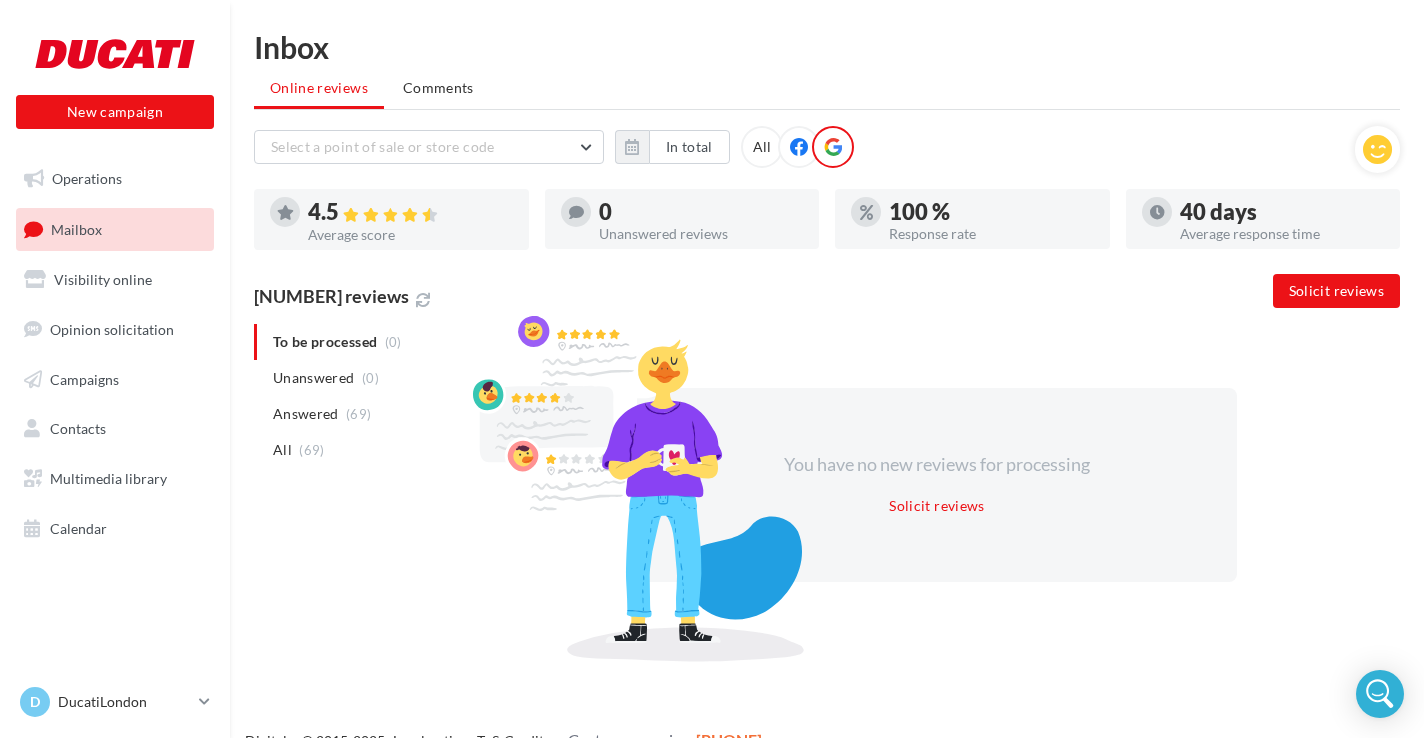 click on "To be processed
(0)
Unanswered
(0)
Answered
(69)
All
(69)
You have no new reviews for processing
Solicit reviews" at bounding box center [827, 489] 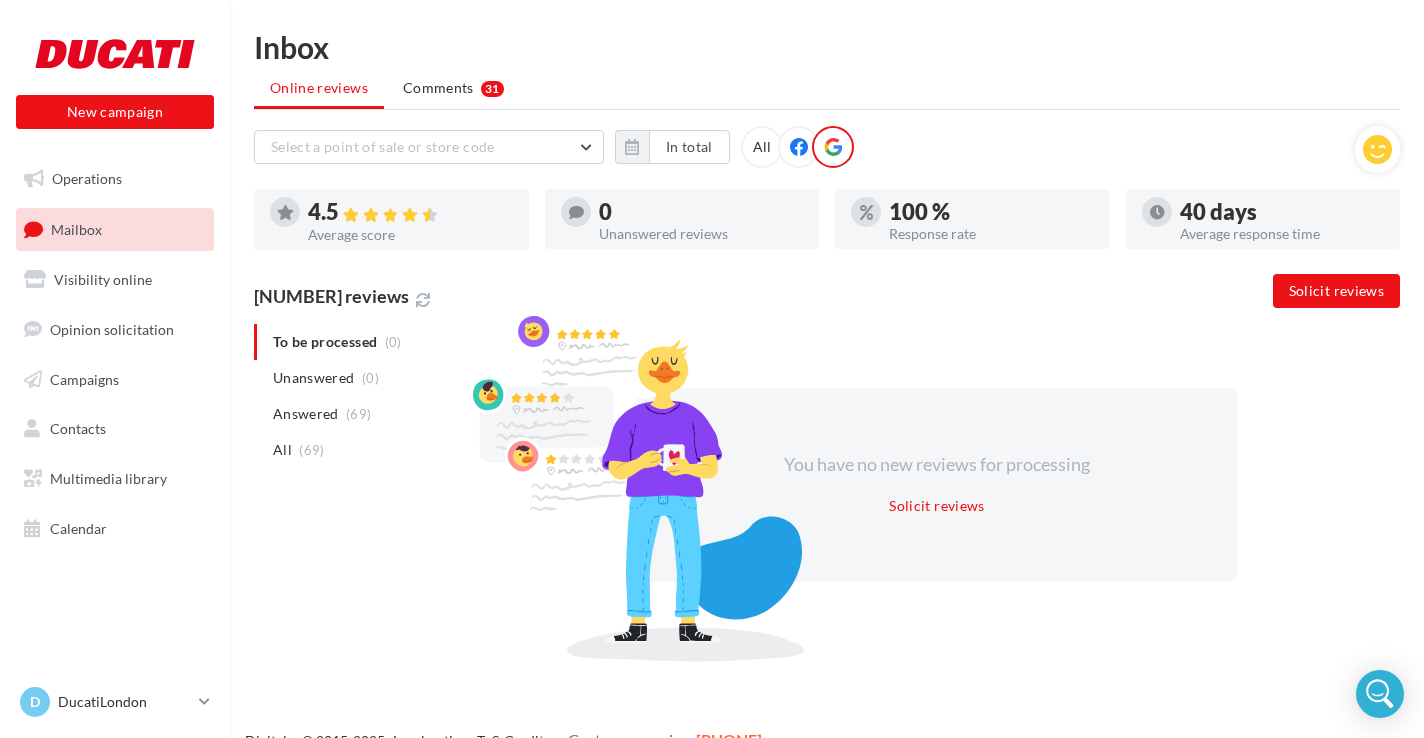 click on "To be processed
(0)
Unanswered
(0)
Answered
(69)
All
(69)
You have no new reviews for processing
Solicit reviews" at bounding box center (827, 489) 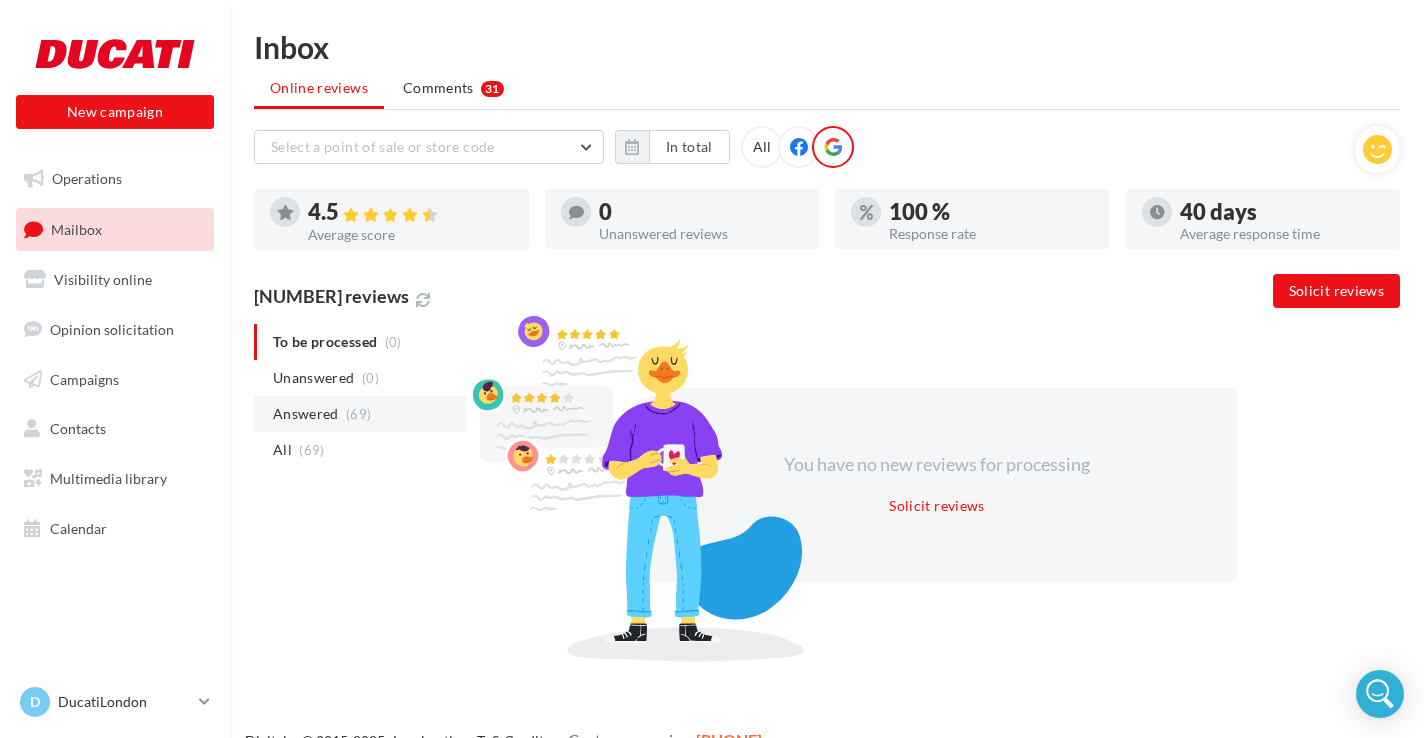 click on "Answered" at bounding box center (314, 378) 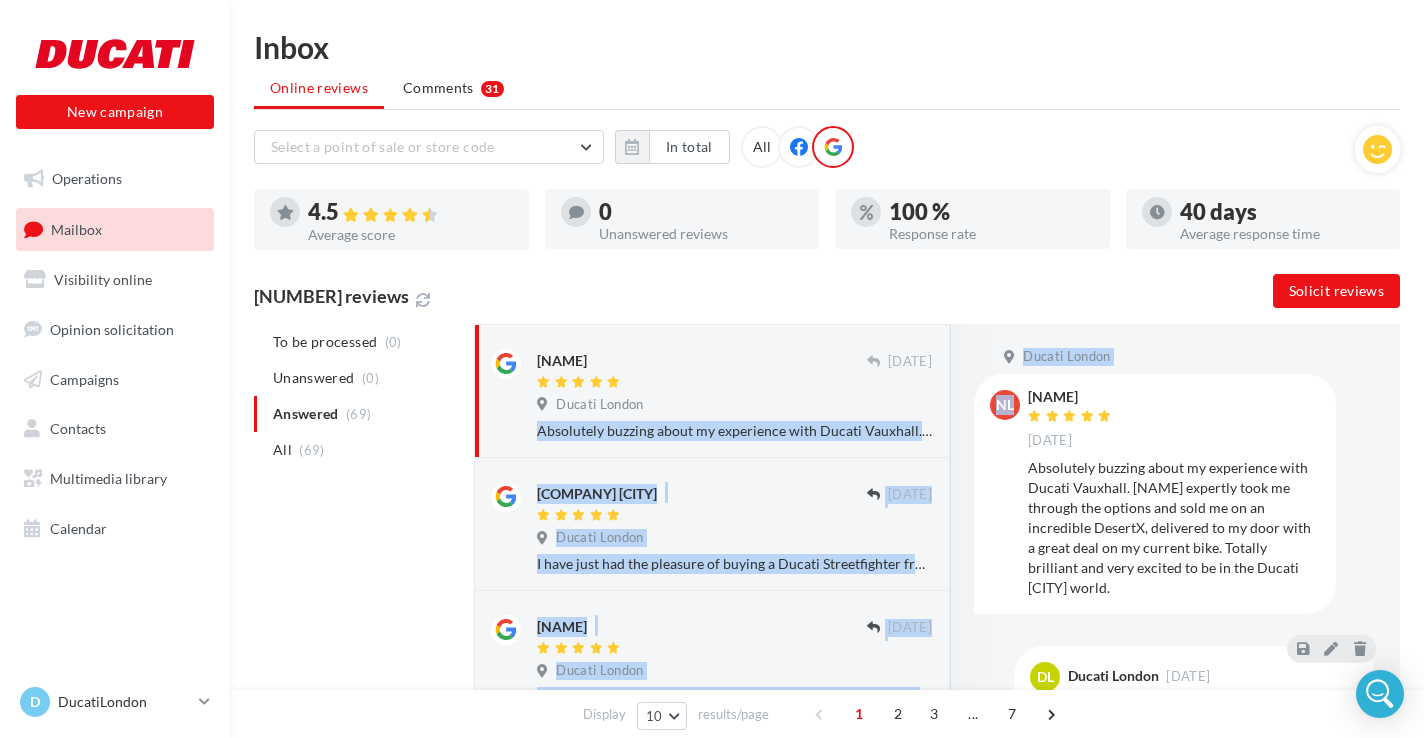 drag, startPoint x: 661, startPoint y: 398, endPoint x: 1004, endPoint y: 455, distance: 347.7039 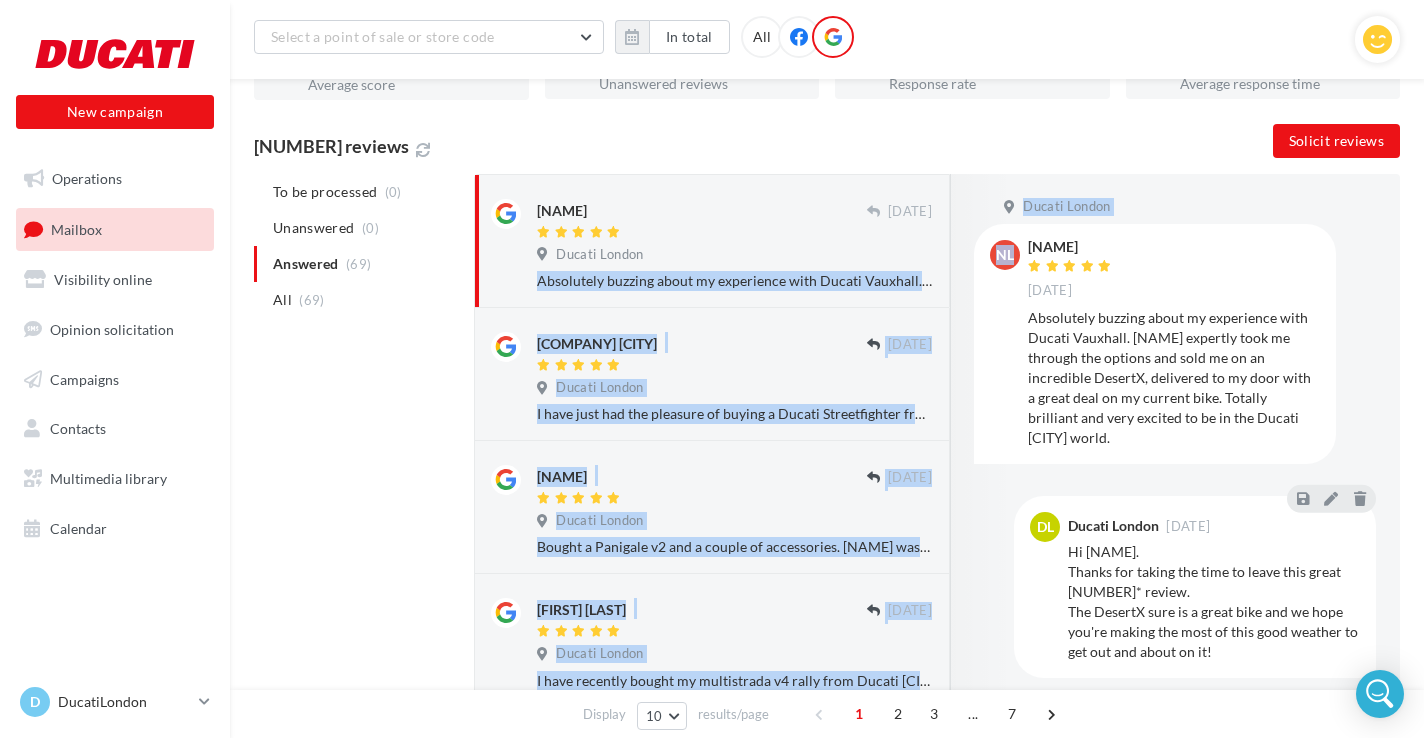 scroll, scrollTop: 161, scrollLeft: 0, axis: vertical 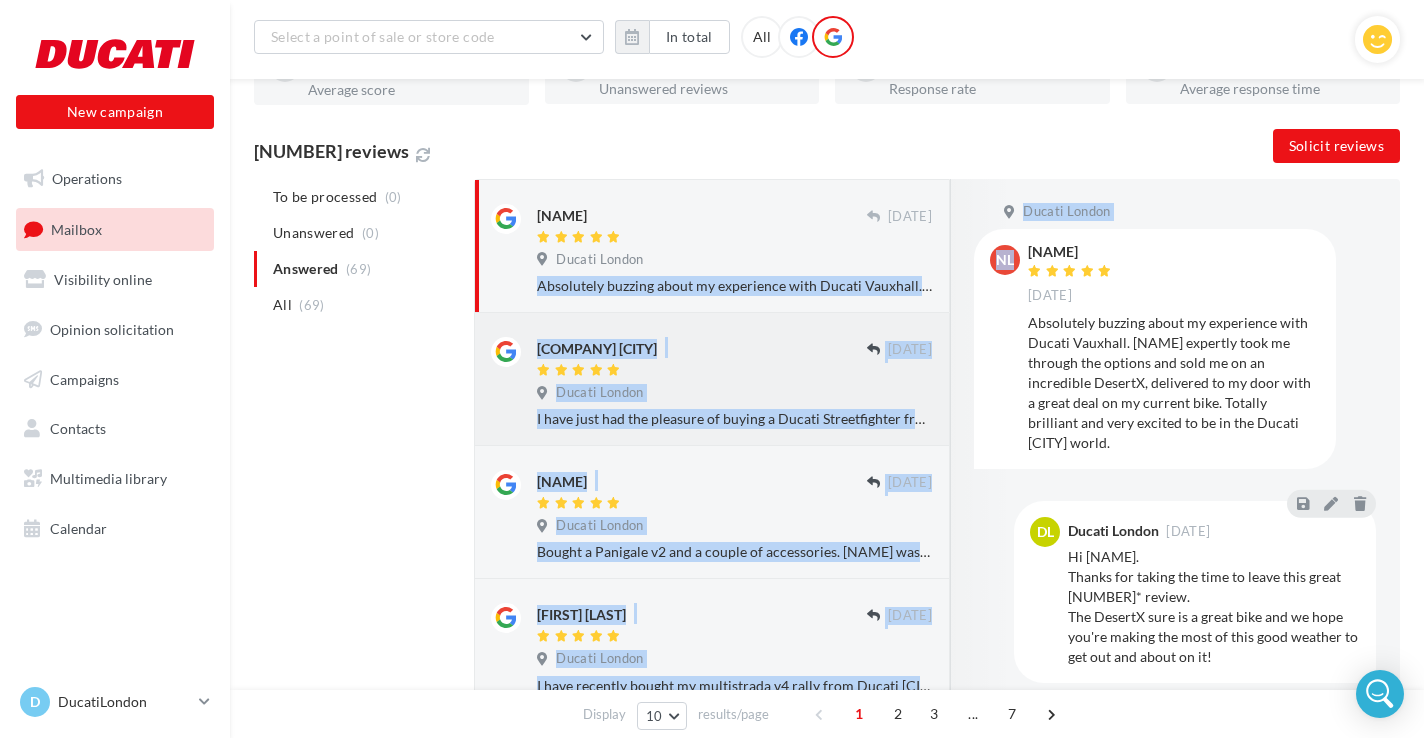 click at bounding box center (702, 371) 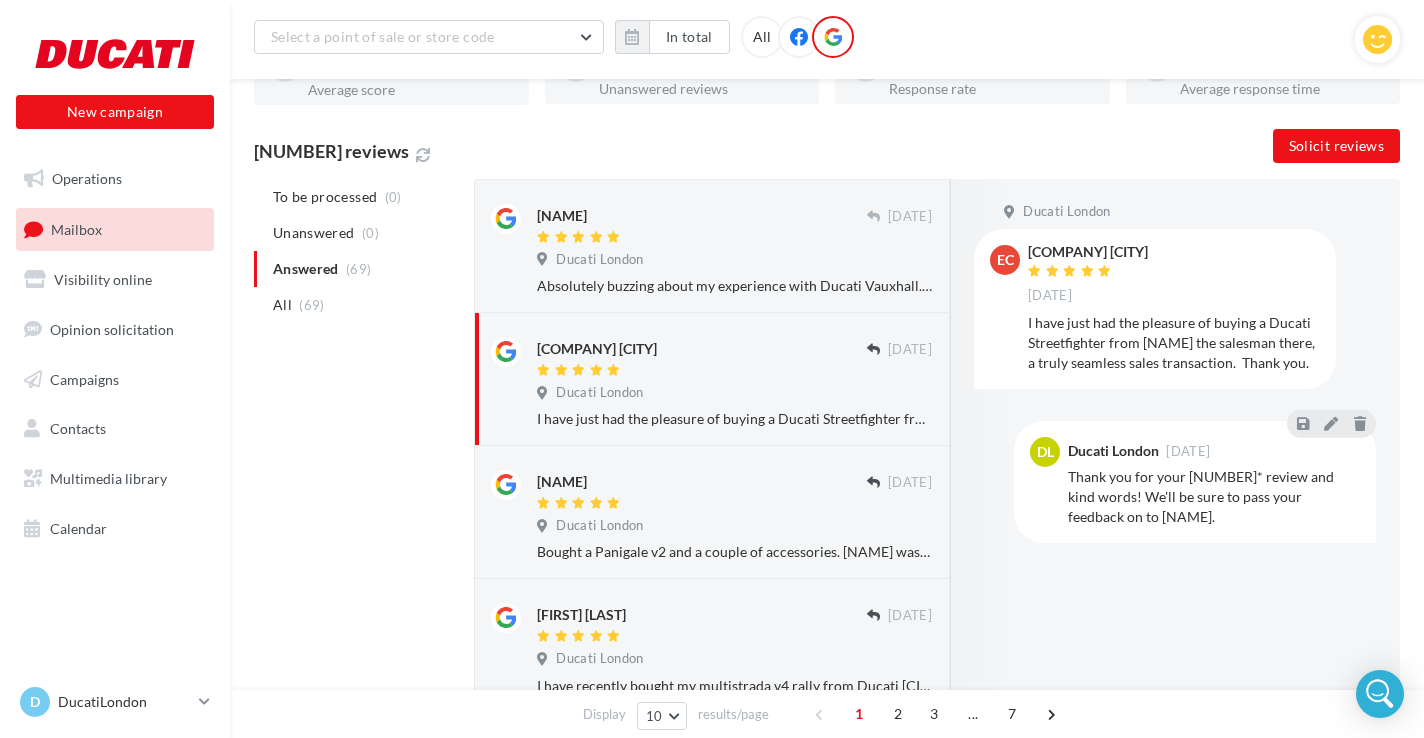 click on "Ducati London" at bounding box center [734, 395] 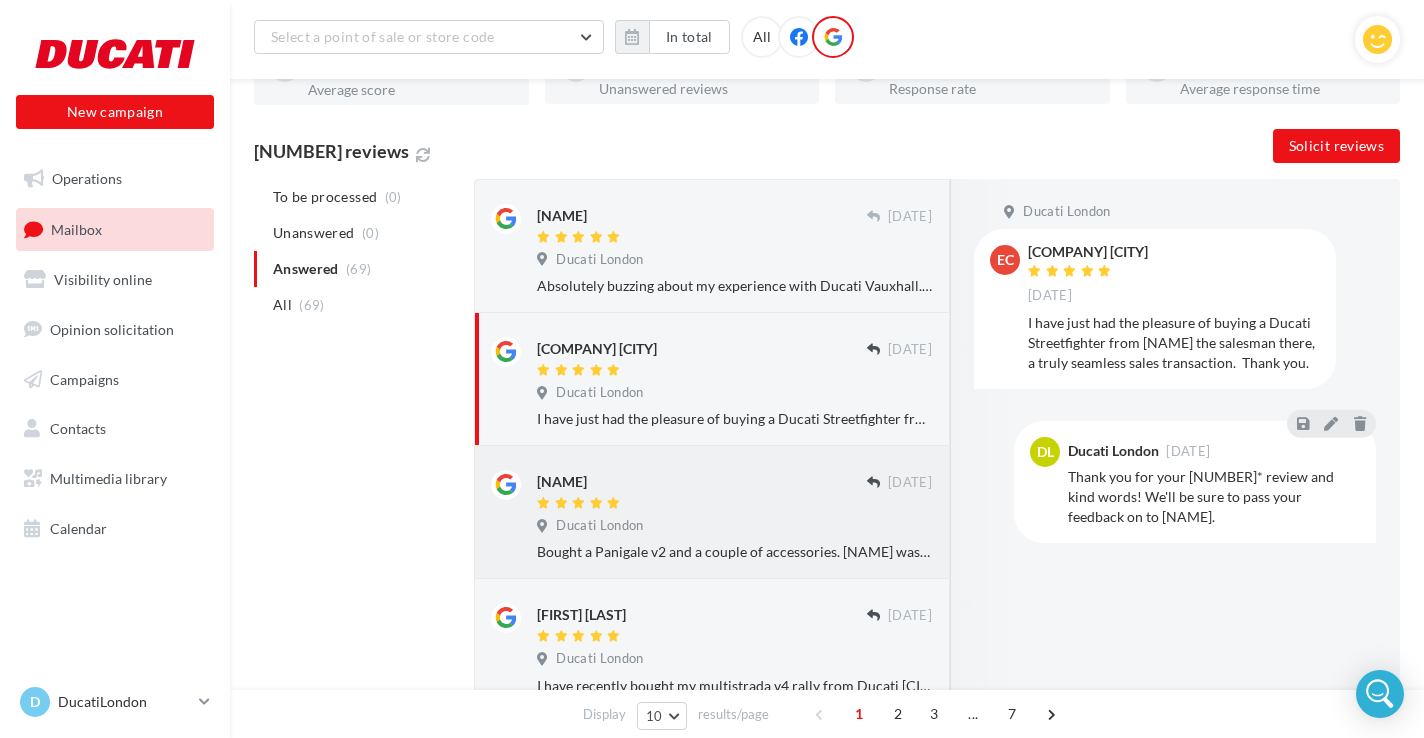 click on "Ducati London" at bounding box center [734, 528] 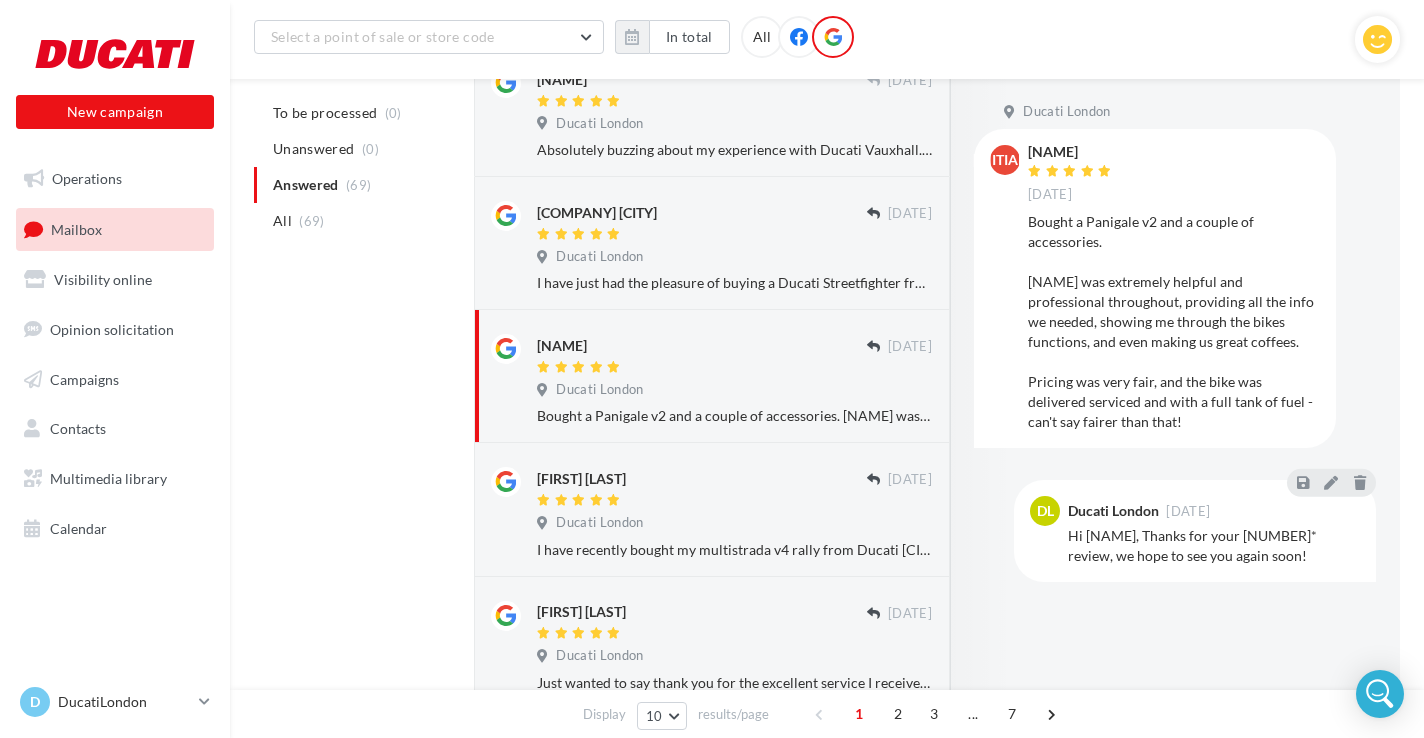 scroll, scrollTop: 298, scrollLeft: 0, axis: vertical 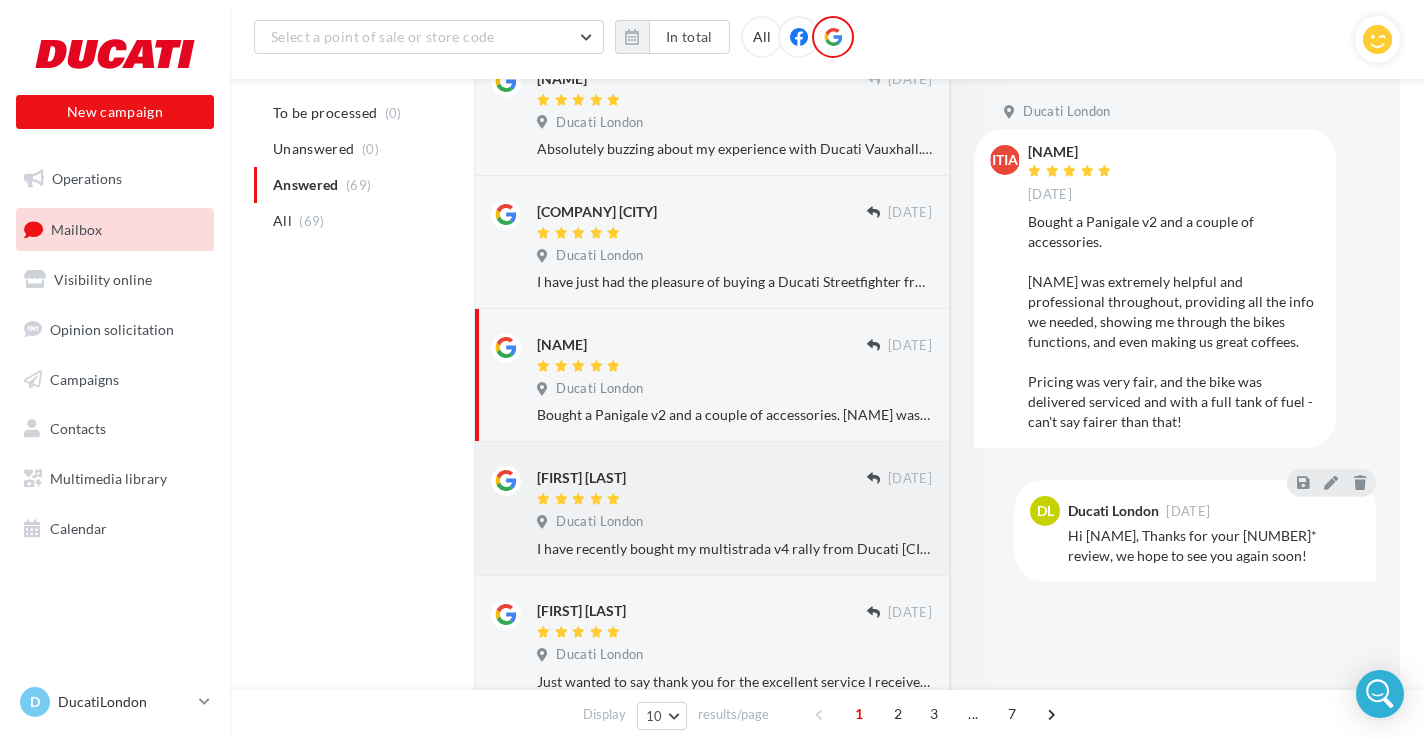 click on "I have recently bought my multistrada v4 rally from Ducati London and I'm very happy because the guy from sales Alex Joyce he explain me a lot of things about this bike and because of him i decide to buy it without second thought! I strongly recommend Ducati London dealership and specific Alex Joyce to guide you for everything that you need!" at bounding box center [734, 282] 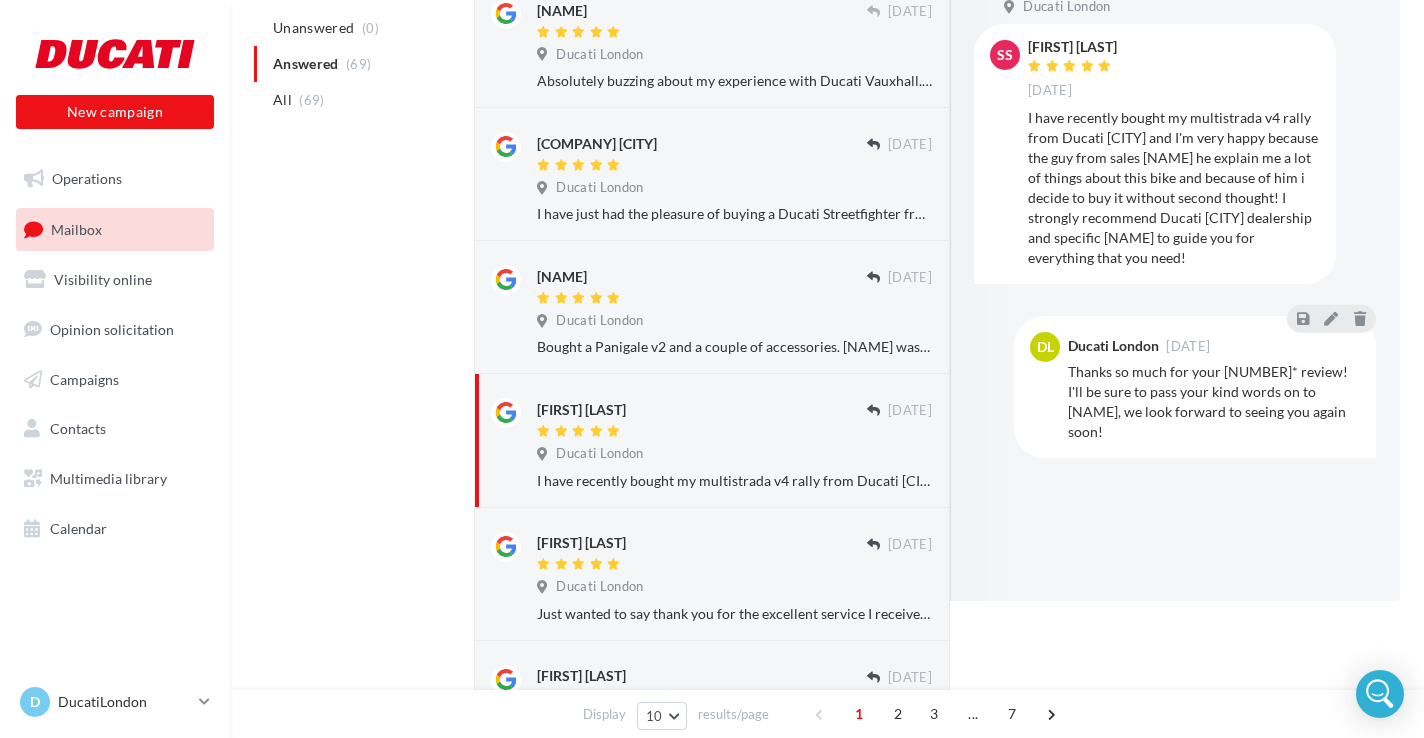 scroll, scrollTop: 0, scrollLeft: 0, axis: both 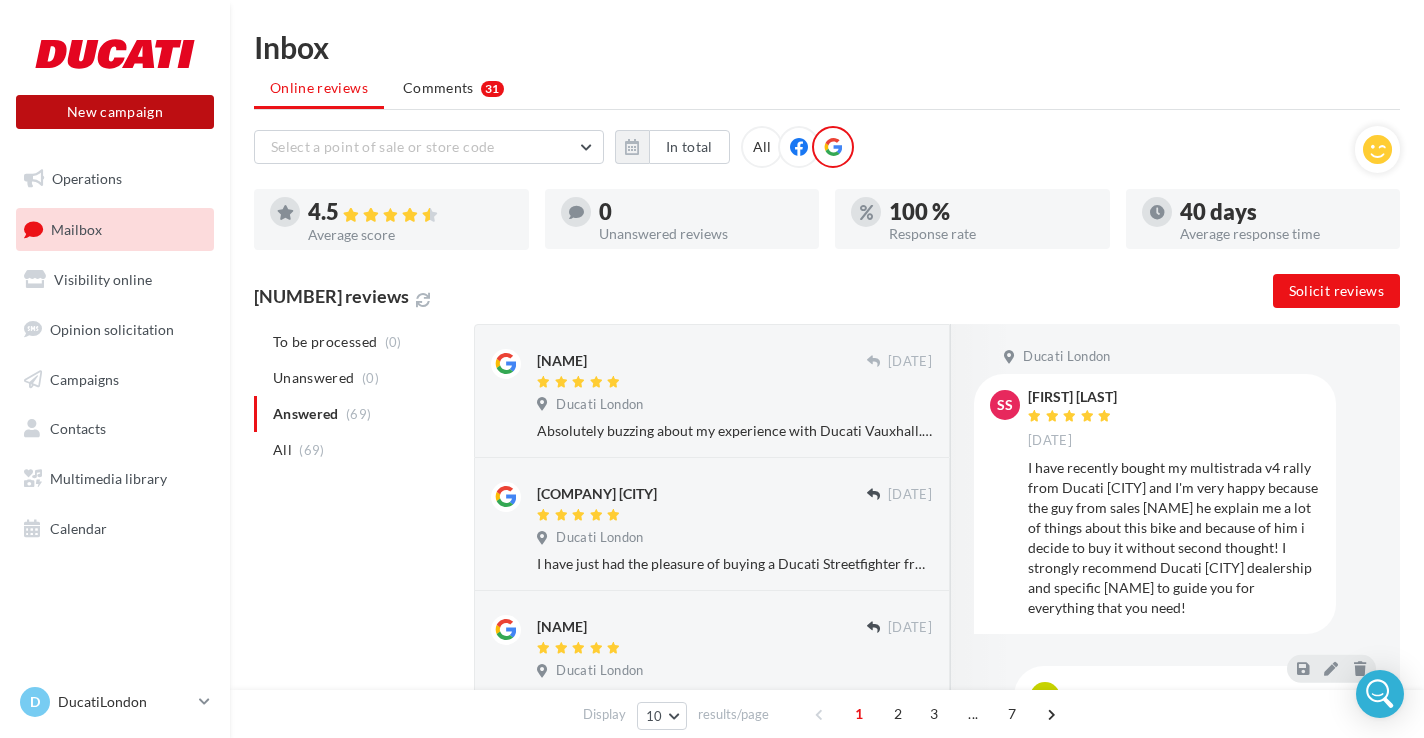 click on "New campaign" at bounding box center (115, 112) 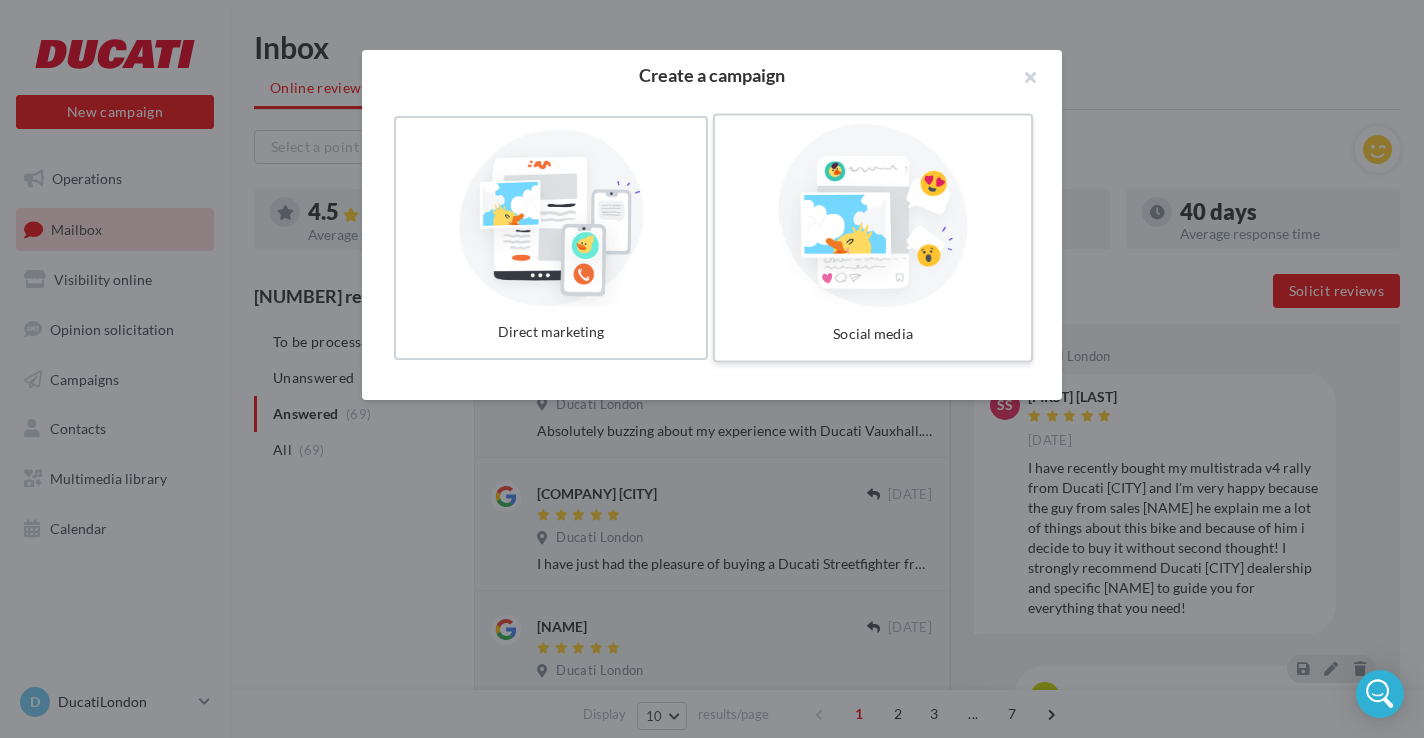click at bounding box center [873, 216] 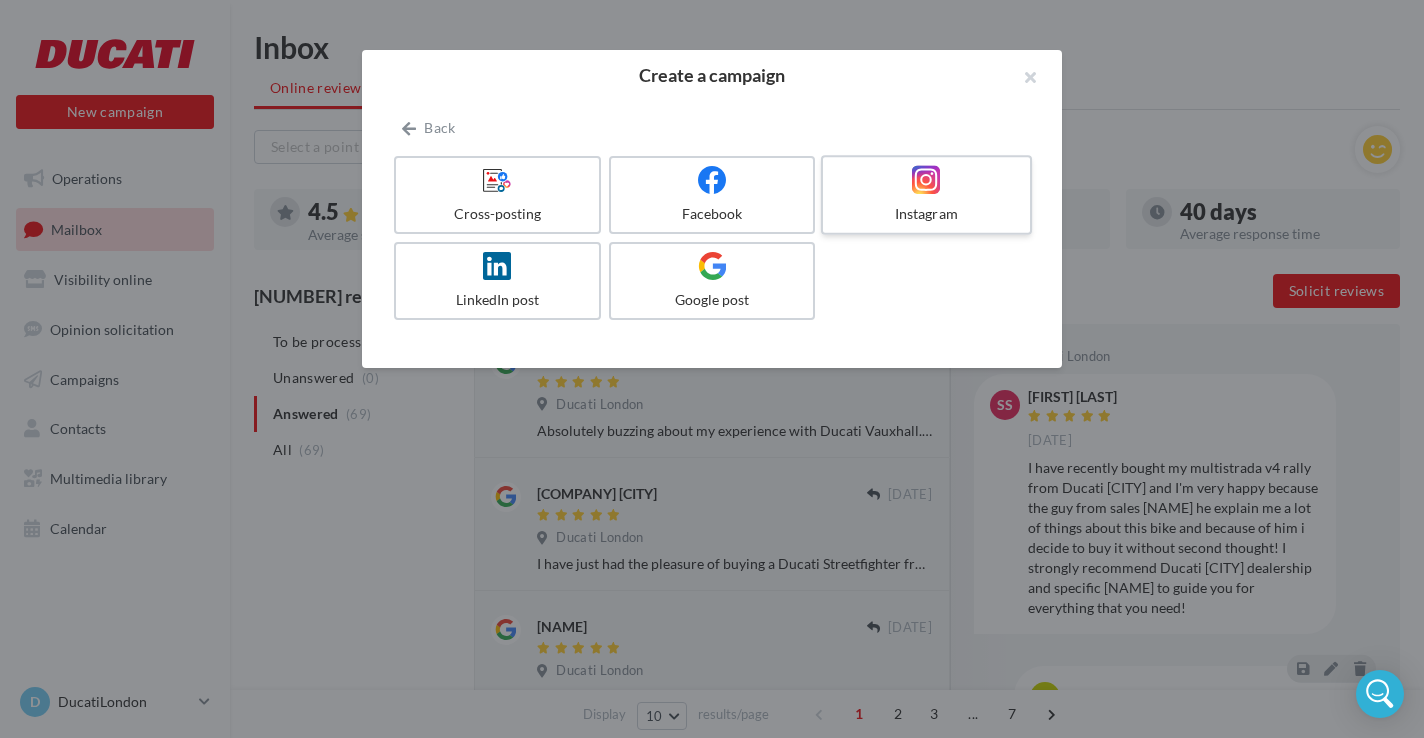 click at bounding box center [926, 179] 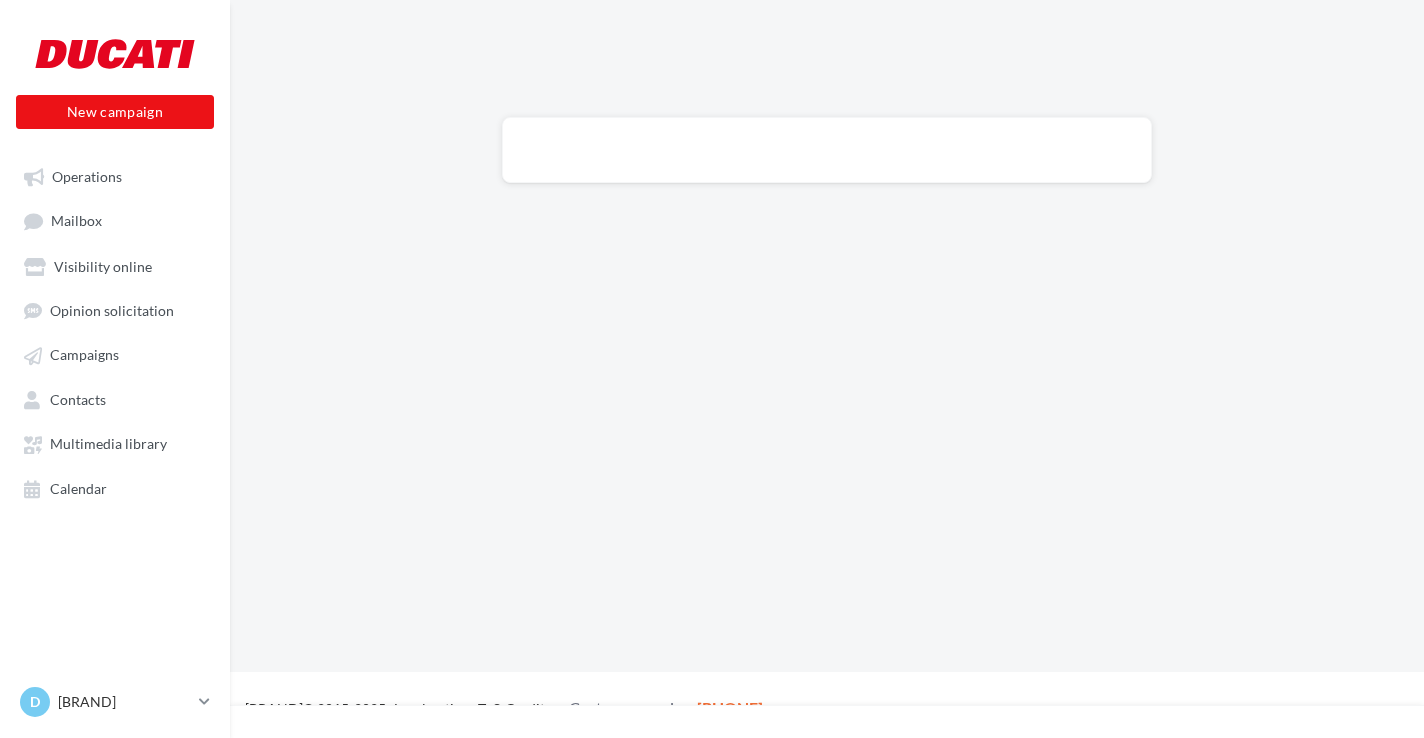 scroll, scrollTop: 0, scrollLeft: 0, axis: both 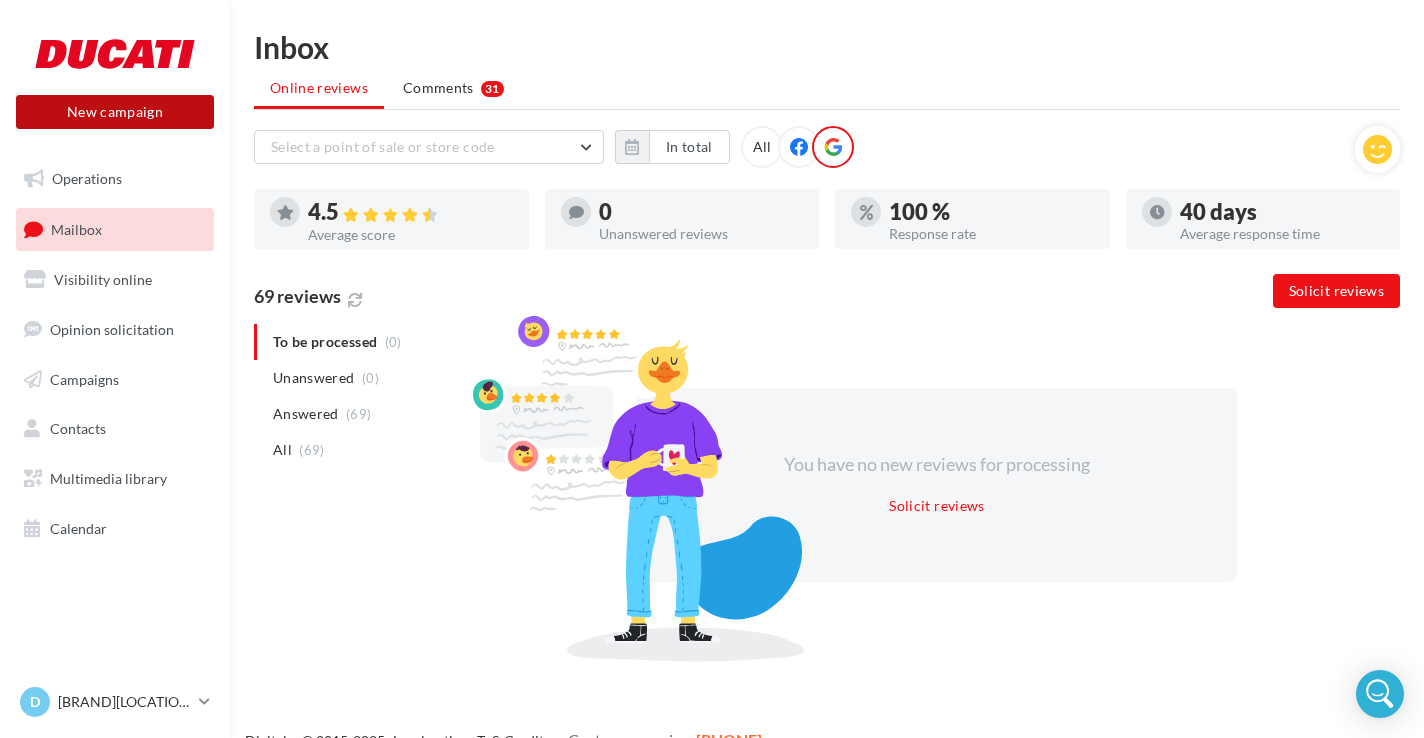 click on "New campaign" at bounding box center [115, 112] 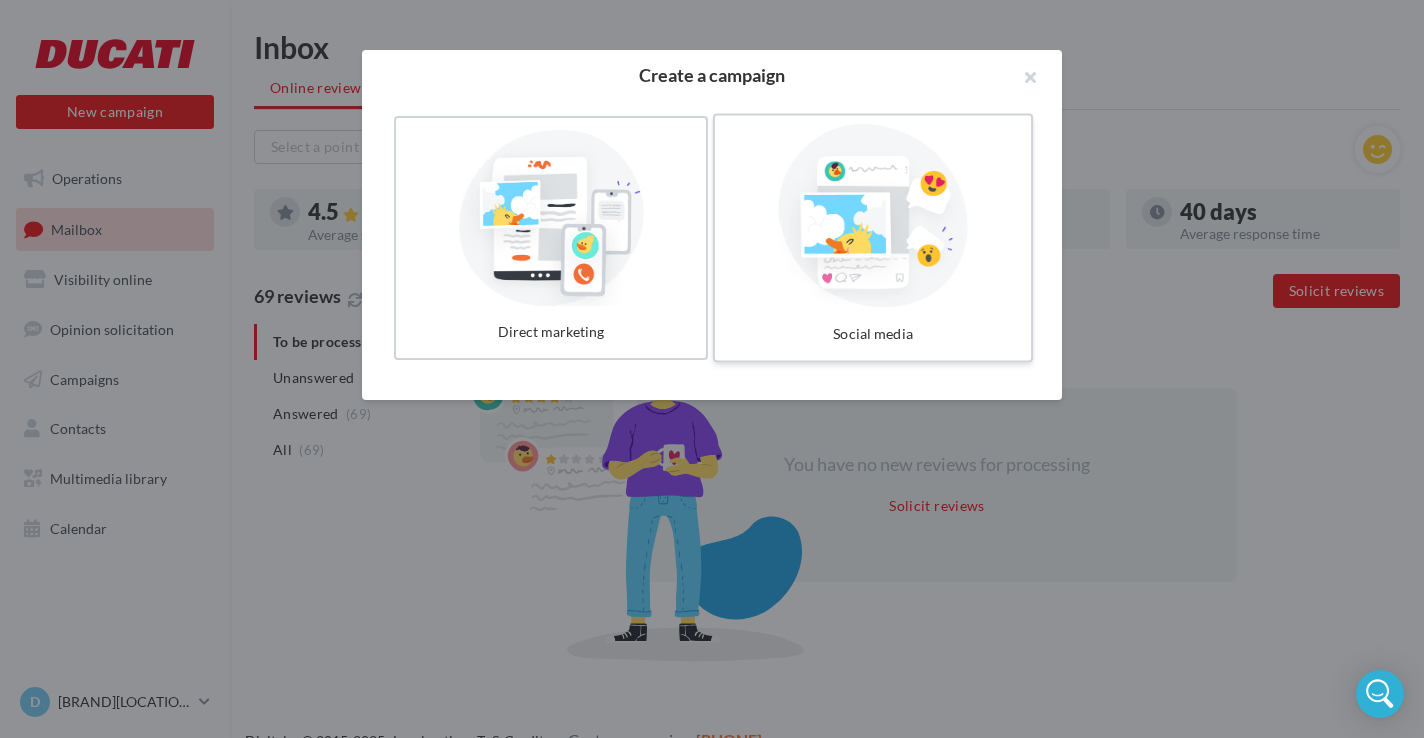 click at bounding box center (873, 216) 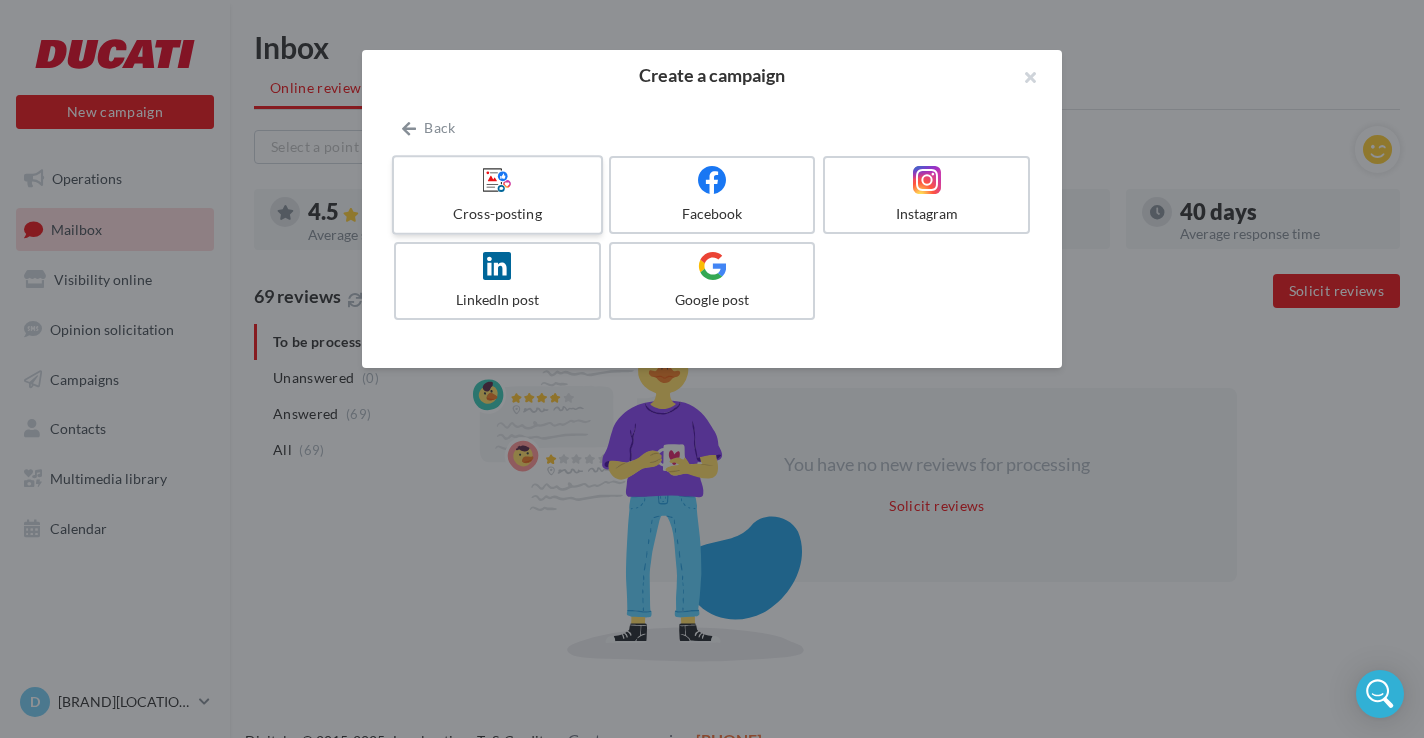 click at bounding box center [497, 180] 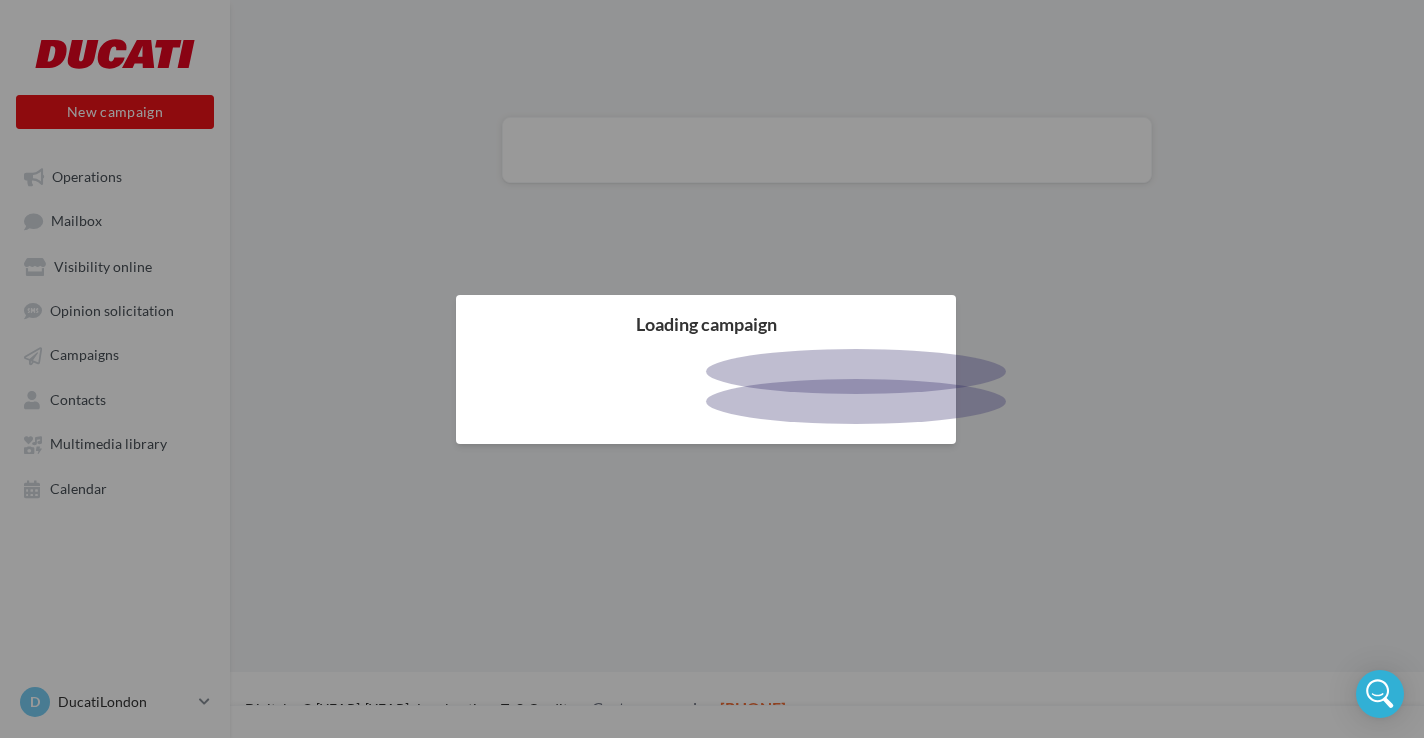 scroll, scrollTop: 0, scrollLeft: 0, axis: both 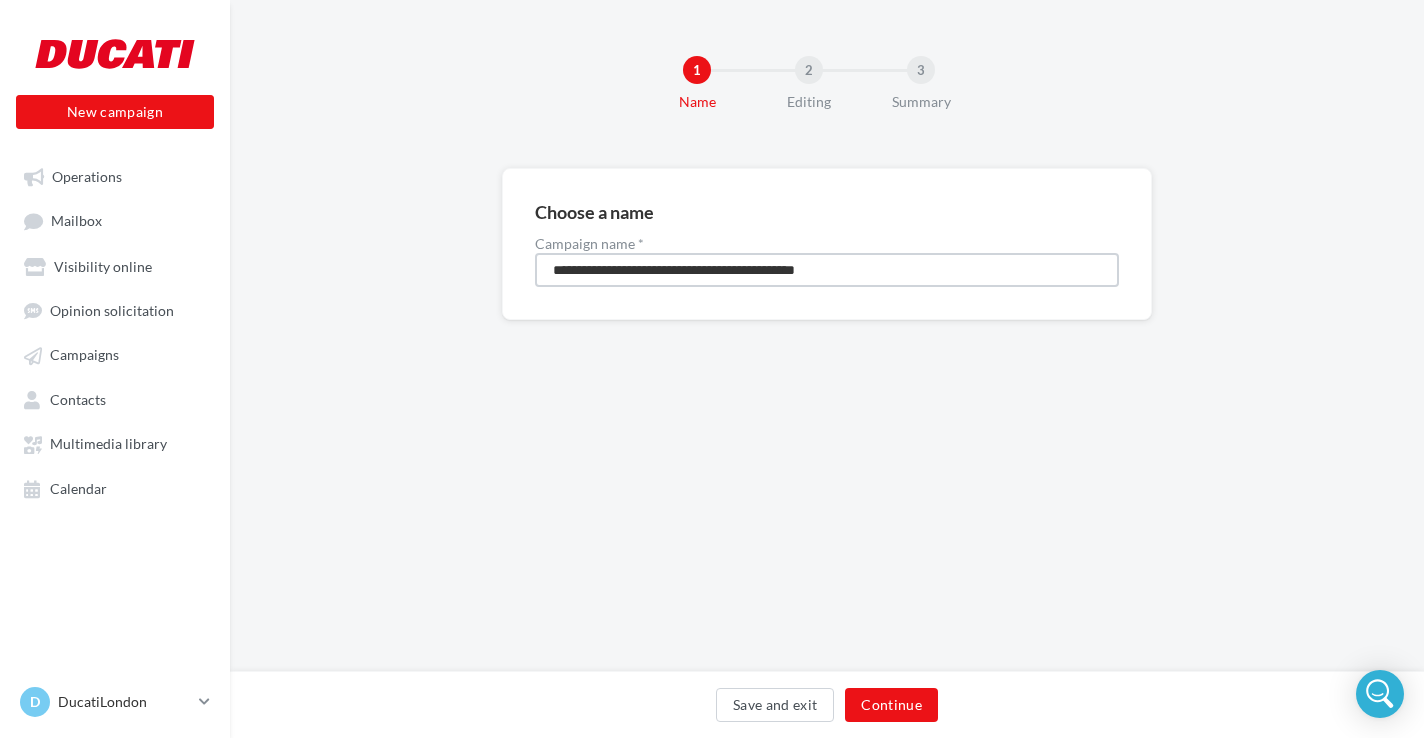 drag, startPoint x: 894, startPoint y: 269, endPoint x: 251, endPoint y: 248, distance: 643.34283 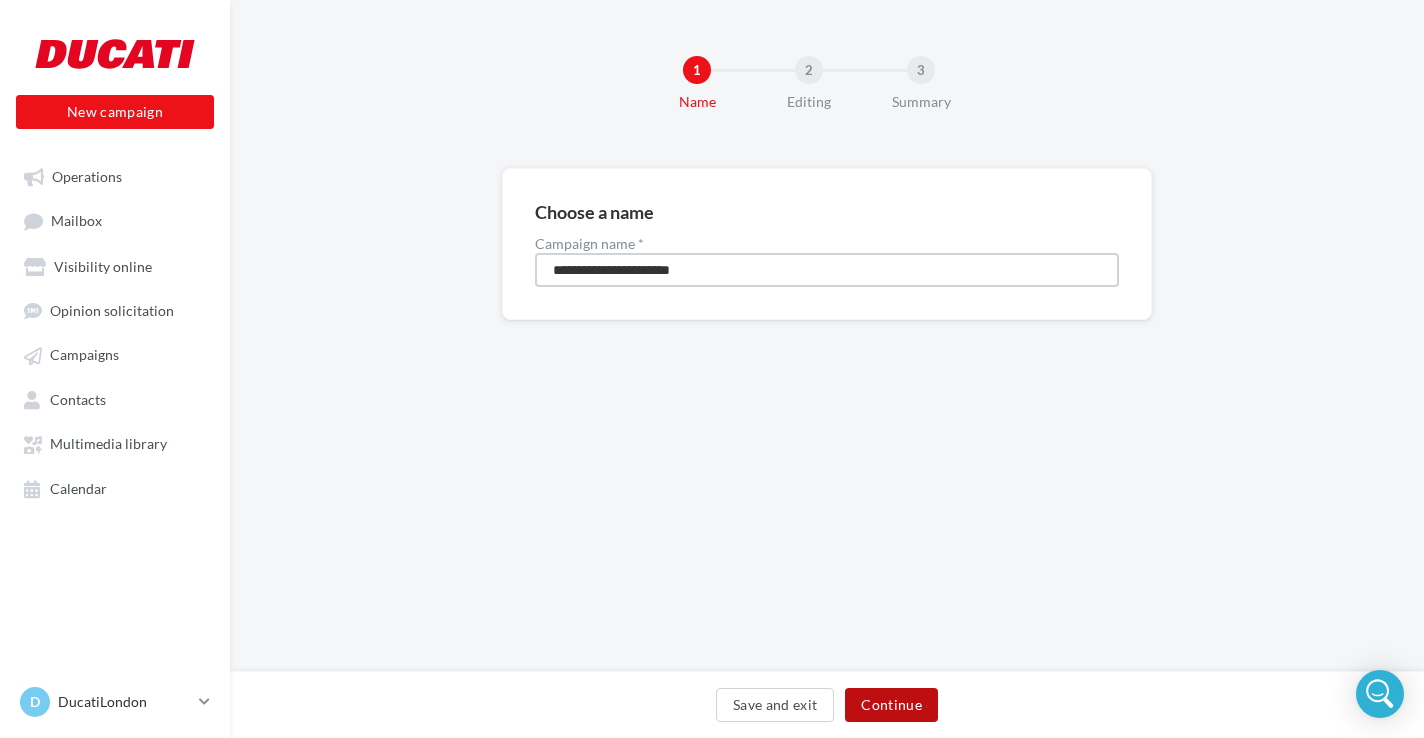 type on "**********" 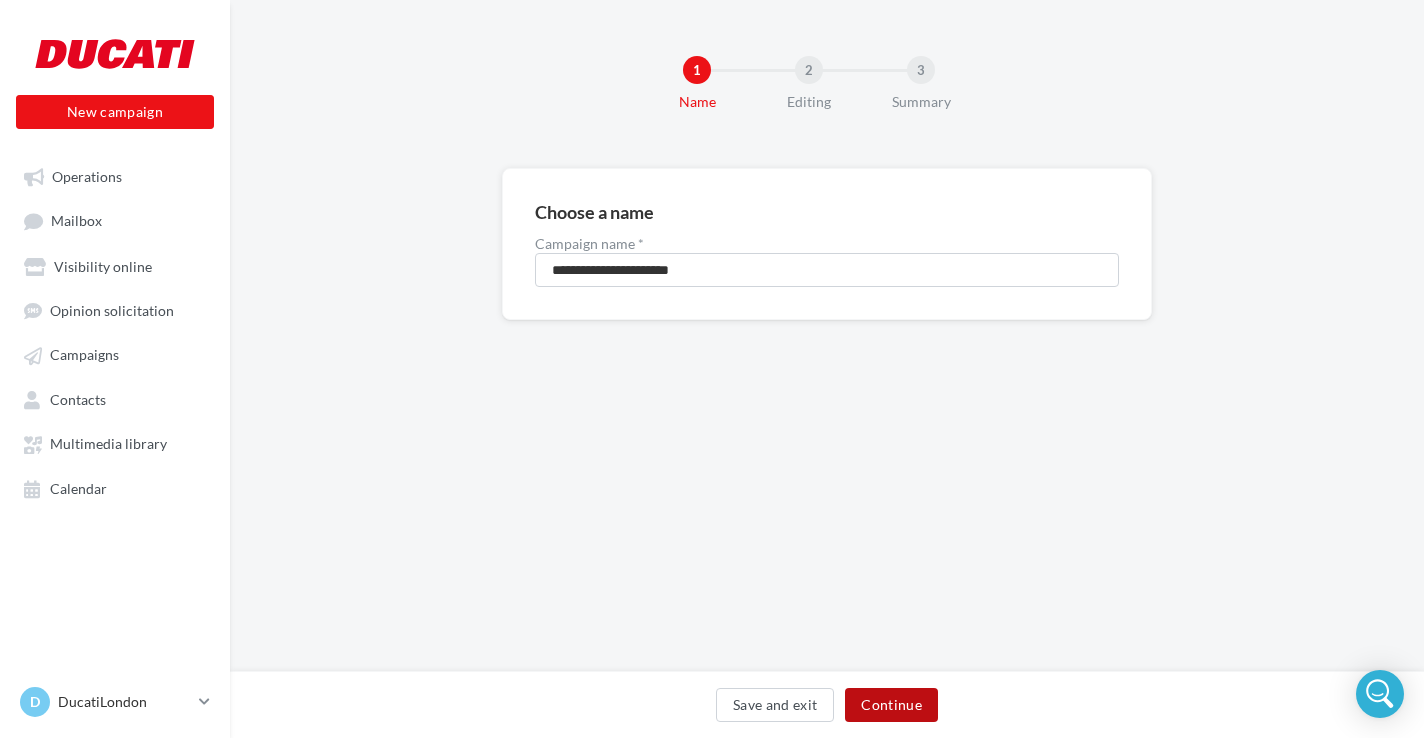 click on "Continue" at bounding box center (891, 705) 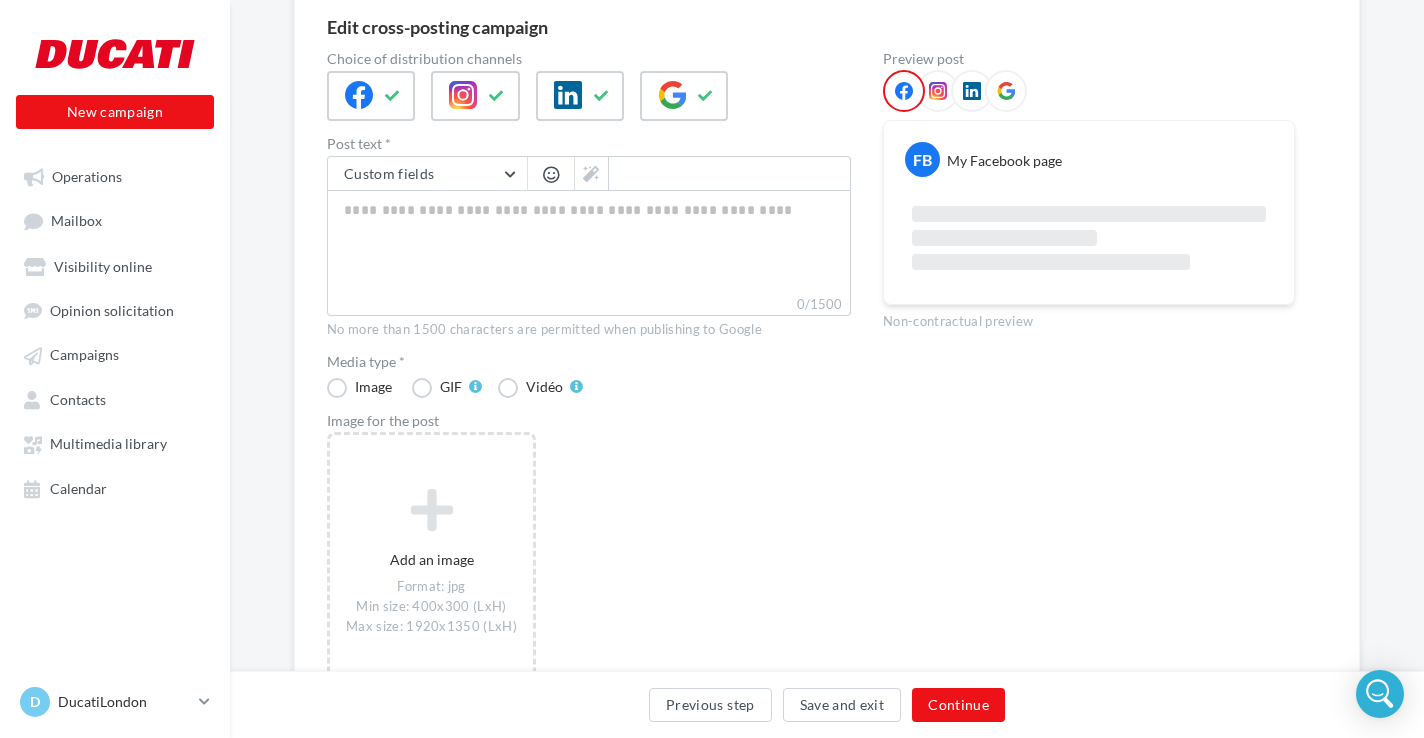 scroll, scrollTop: 184, scrollLeft: 0, axis: vertical 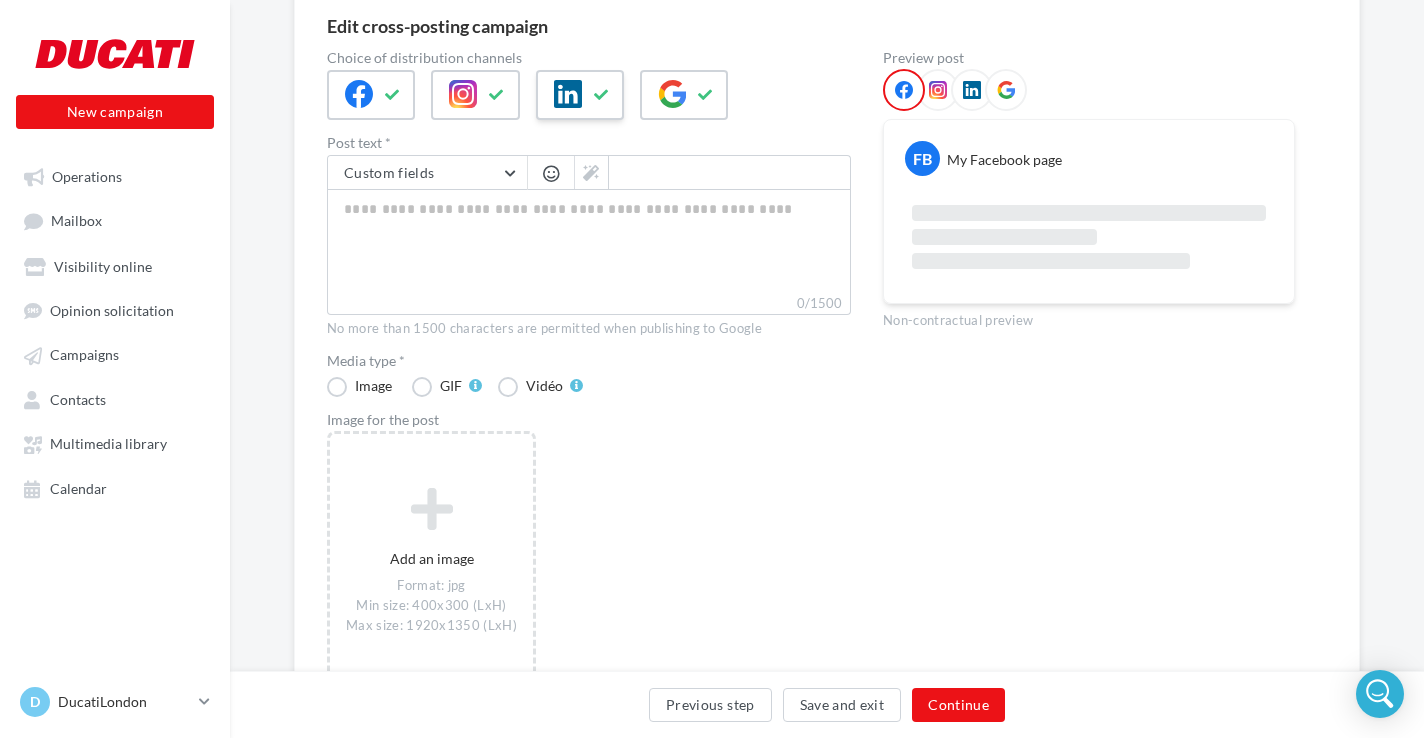 click at bounding box center (393, 95) 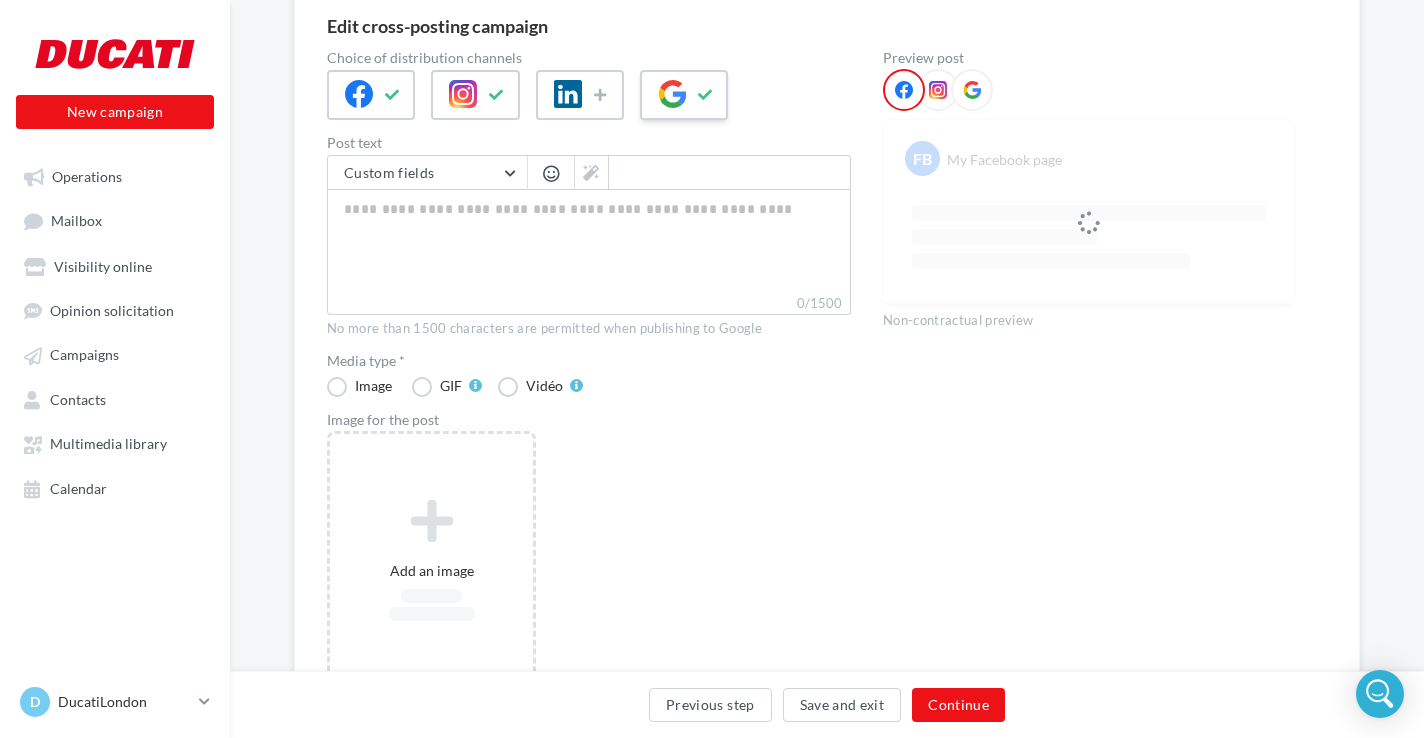 click at bounding box center [371, 95] 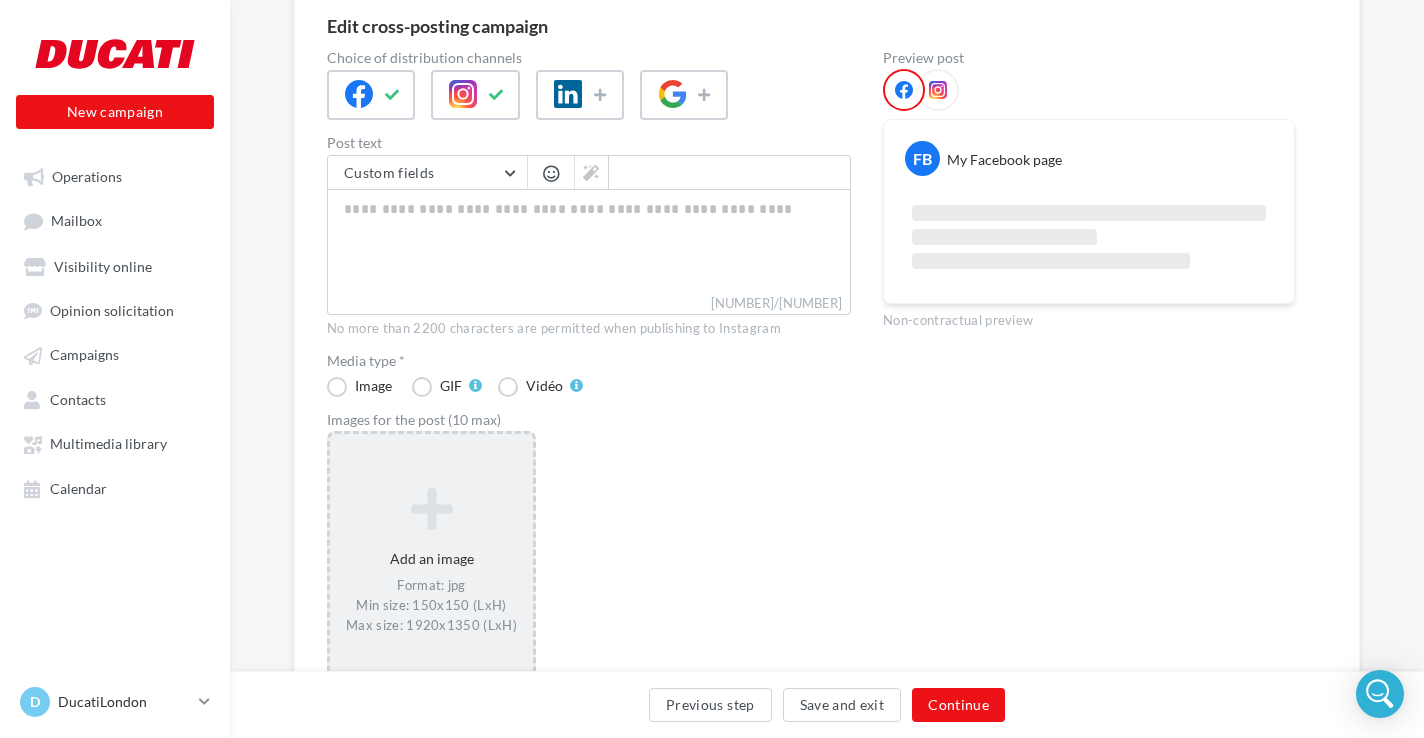 click at bounding box center [431, 509] 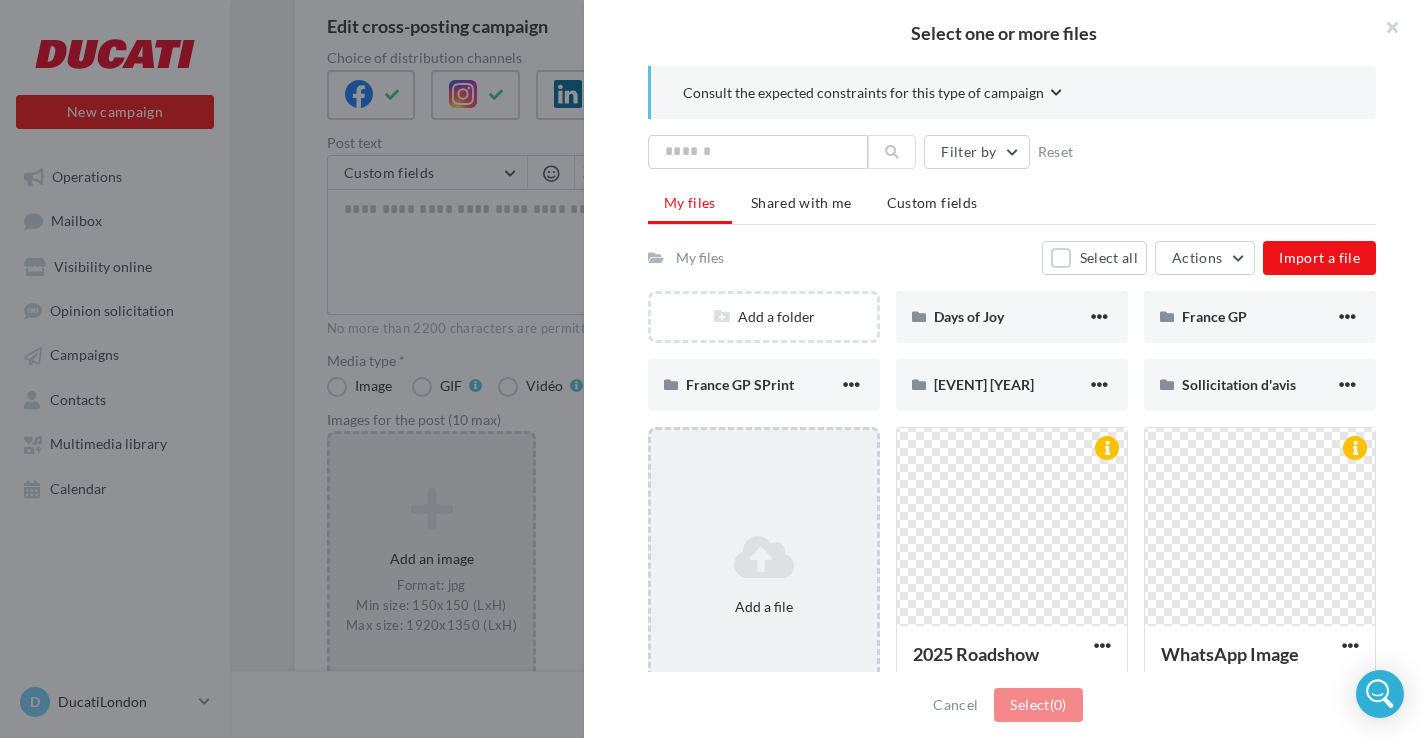 scroll, scrollTop: 64, scrollLeft: 0, axis: vertical 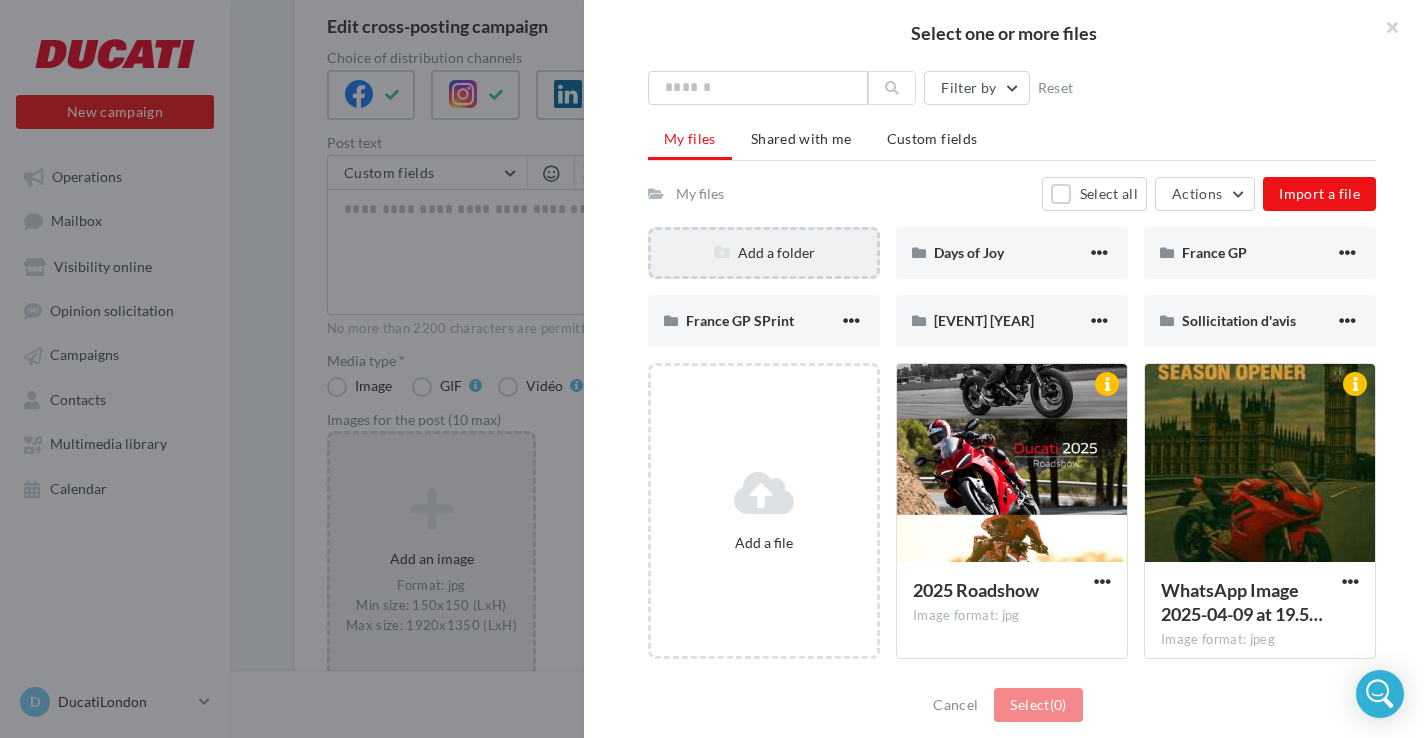 click on "Add a folder" at bounding box center [764, 253] 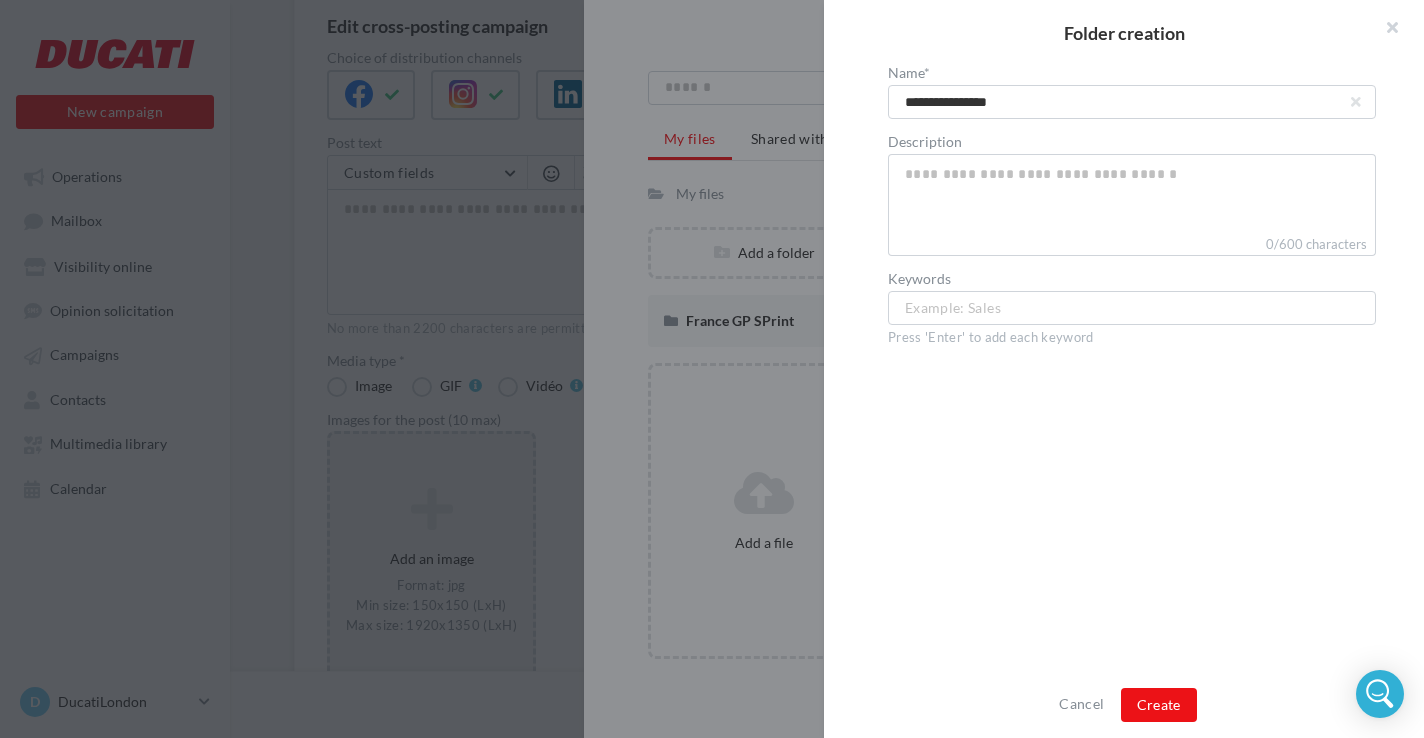 type on "**********" 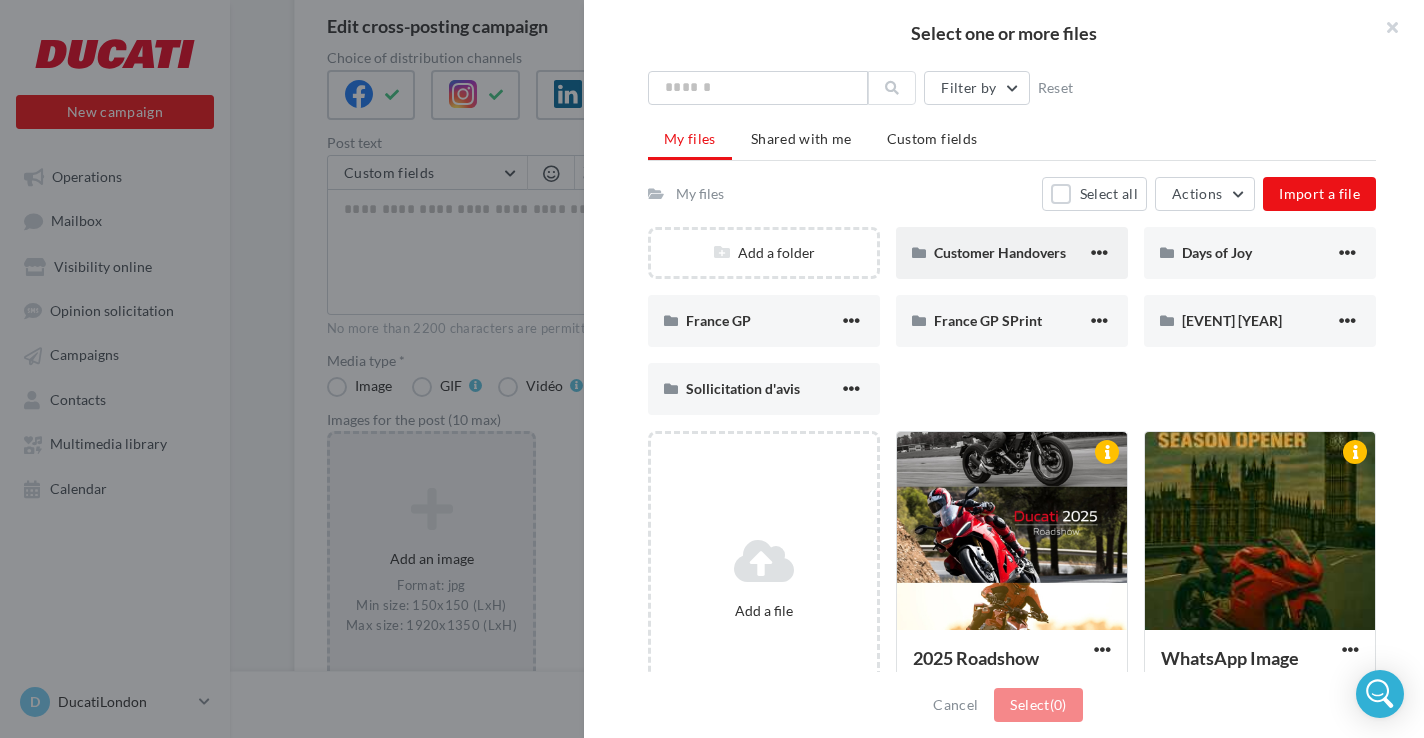click on "Customer Handovers" at bounding box center (1012, 253) 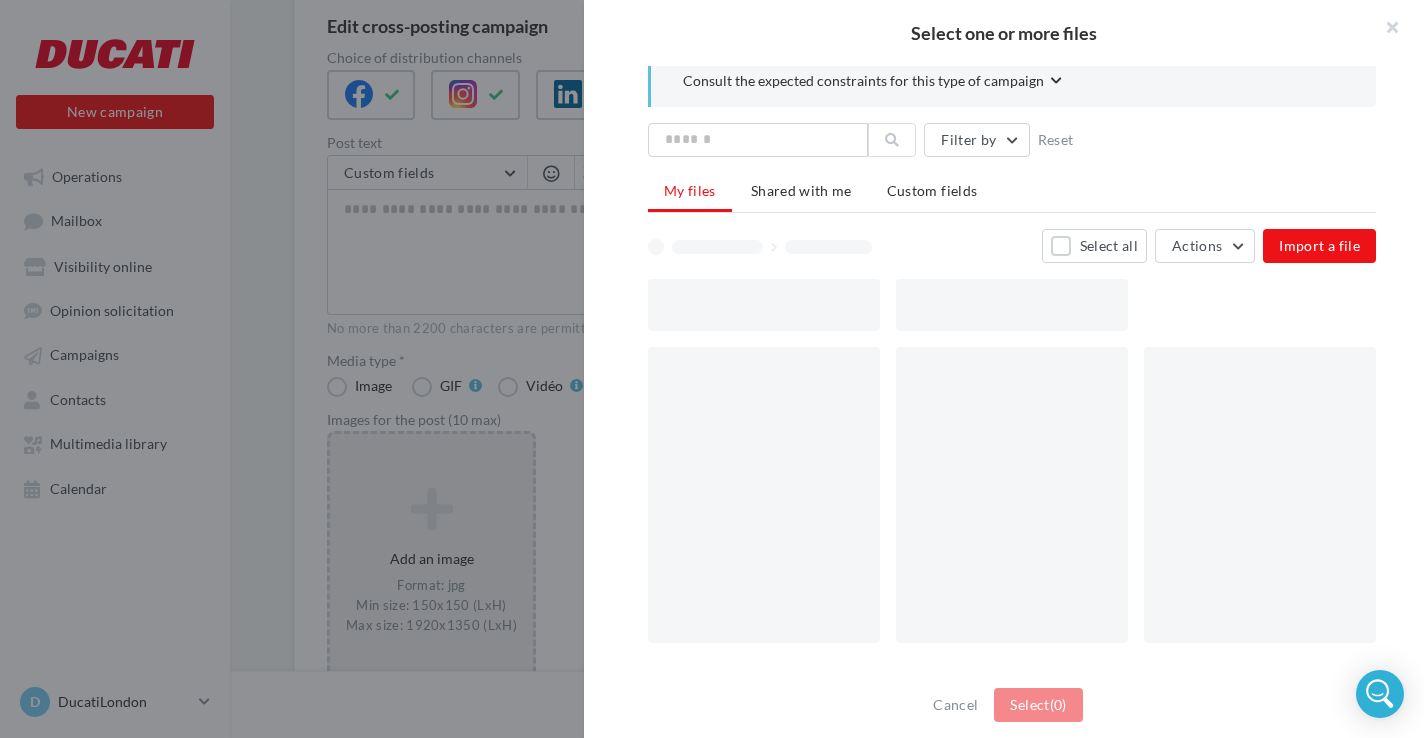 scroll, scrollTop: 0, scrollLeft: 0, axis: both 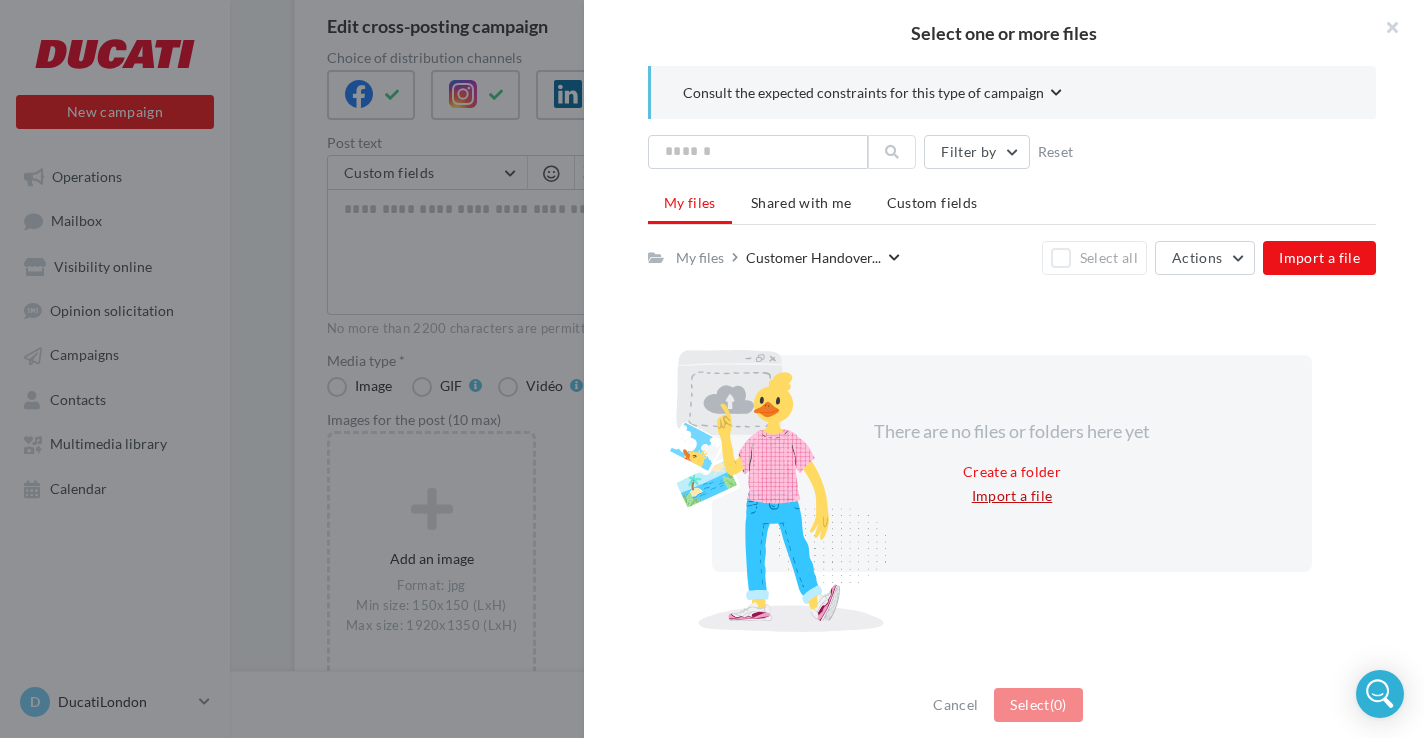 click on "Import a file" at bounding box center (1012, 496) 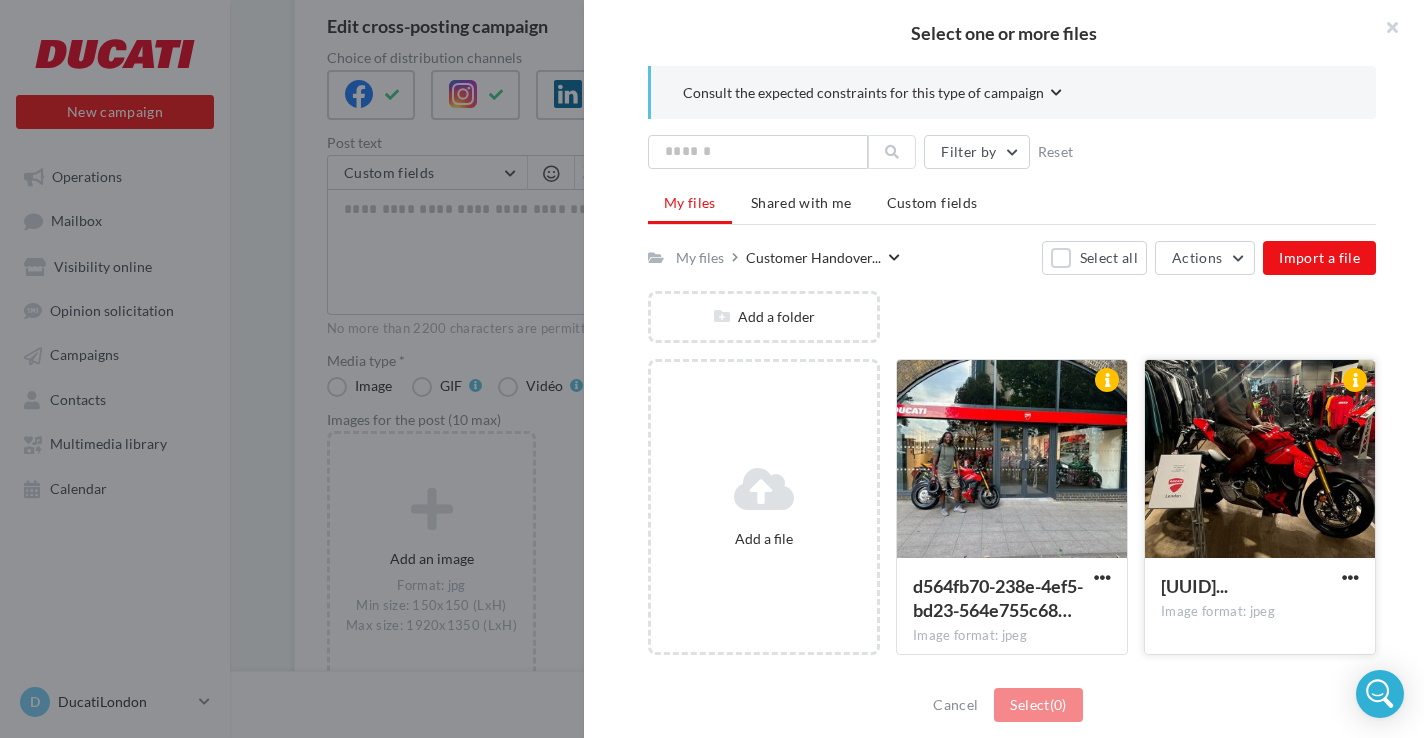 click at bounding box center (1012, 460) 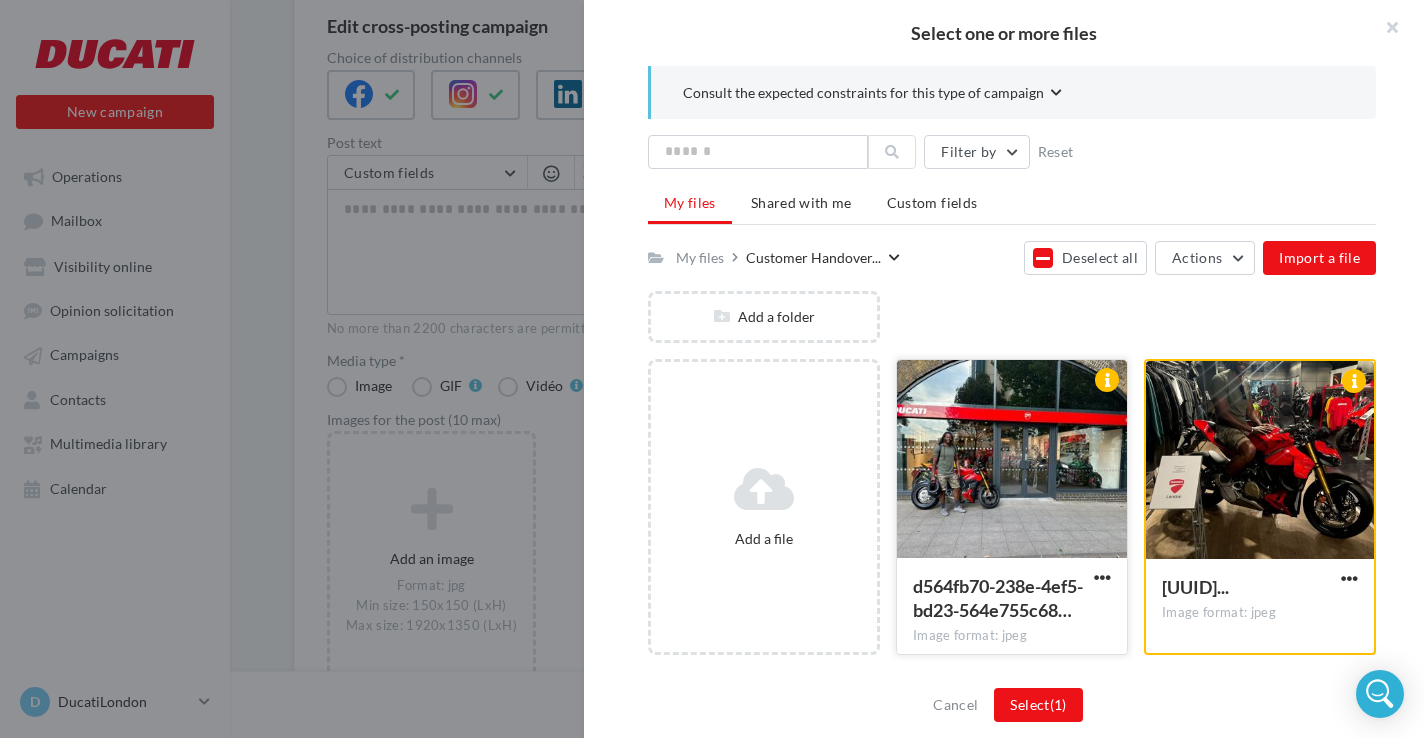 click at bounding box center [1012, 460] 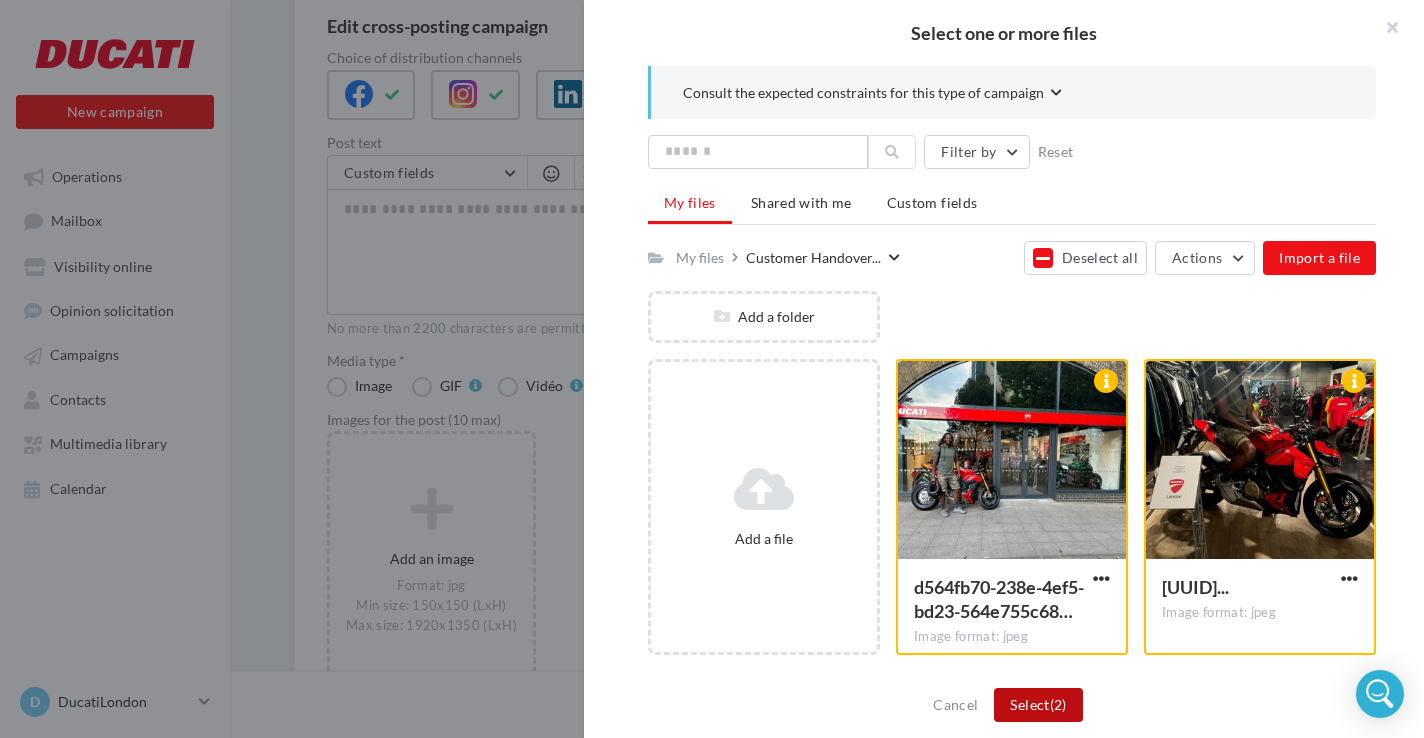 click on "Select   (2)" at bounding box center (1038, 705) 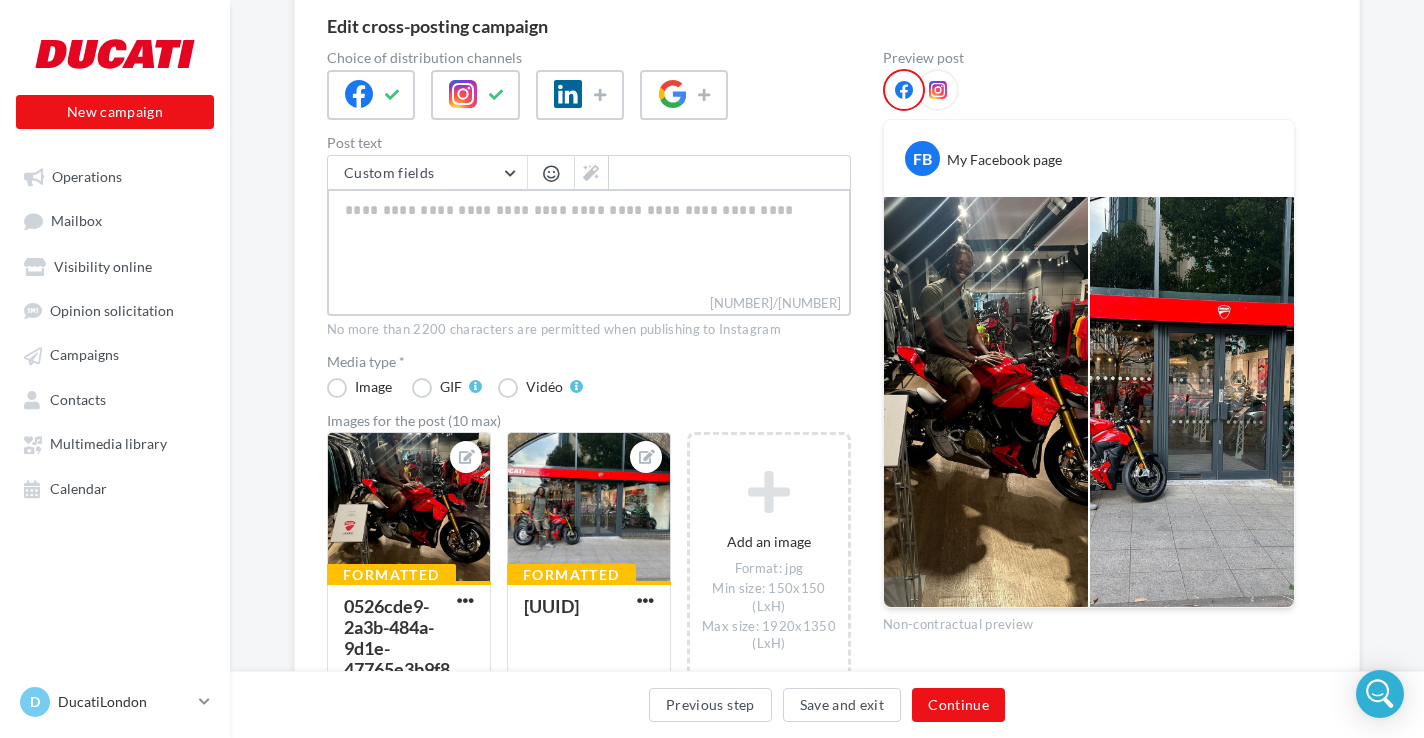 click on "[NUMBER]/[NUMBER]" at bounding box center (589, 241) 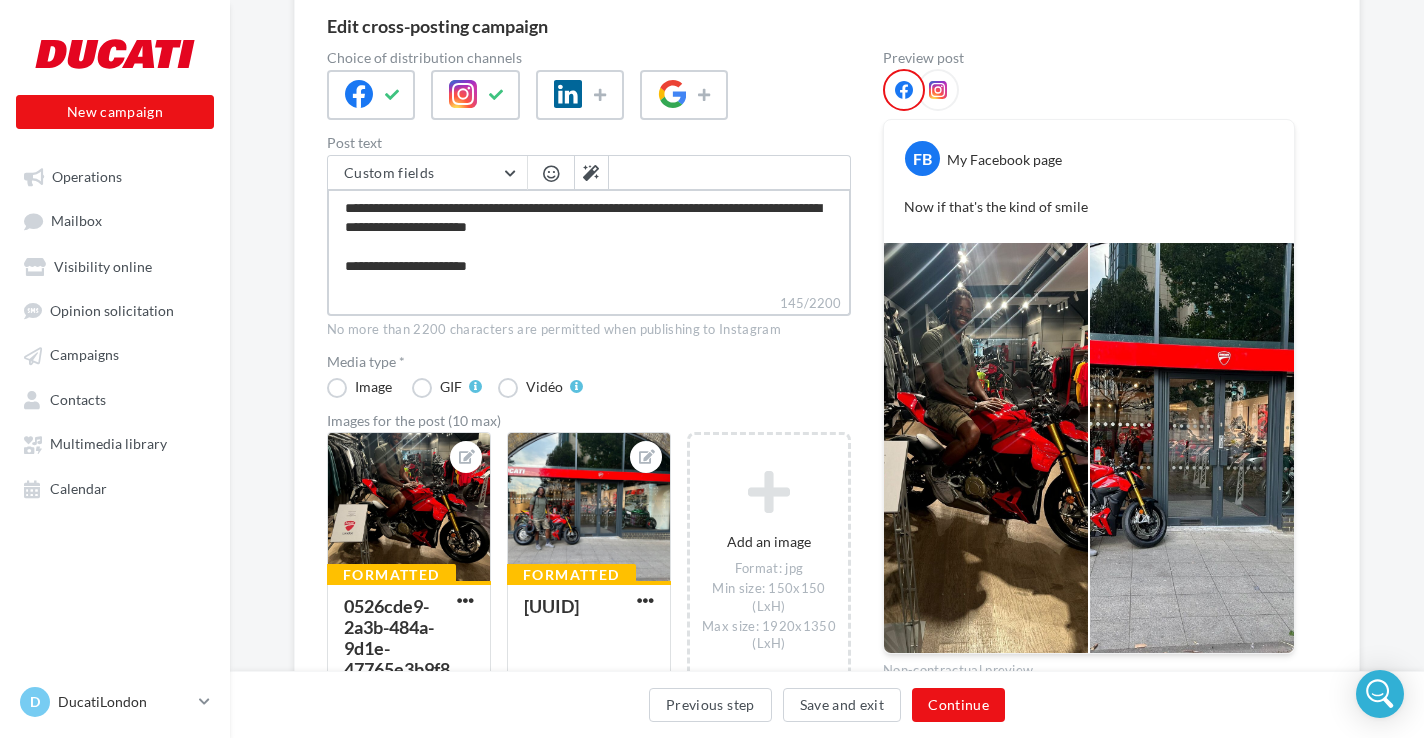 click on "**********" at bounding box center (589, 241) 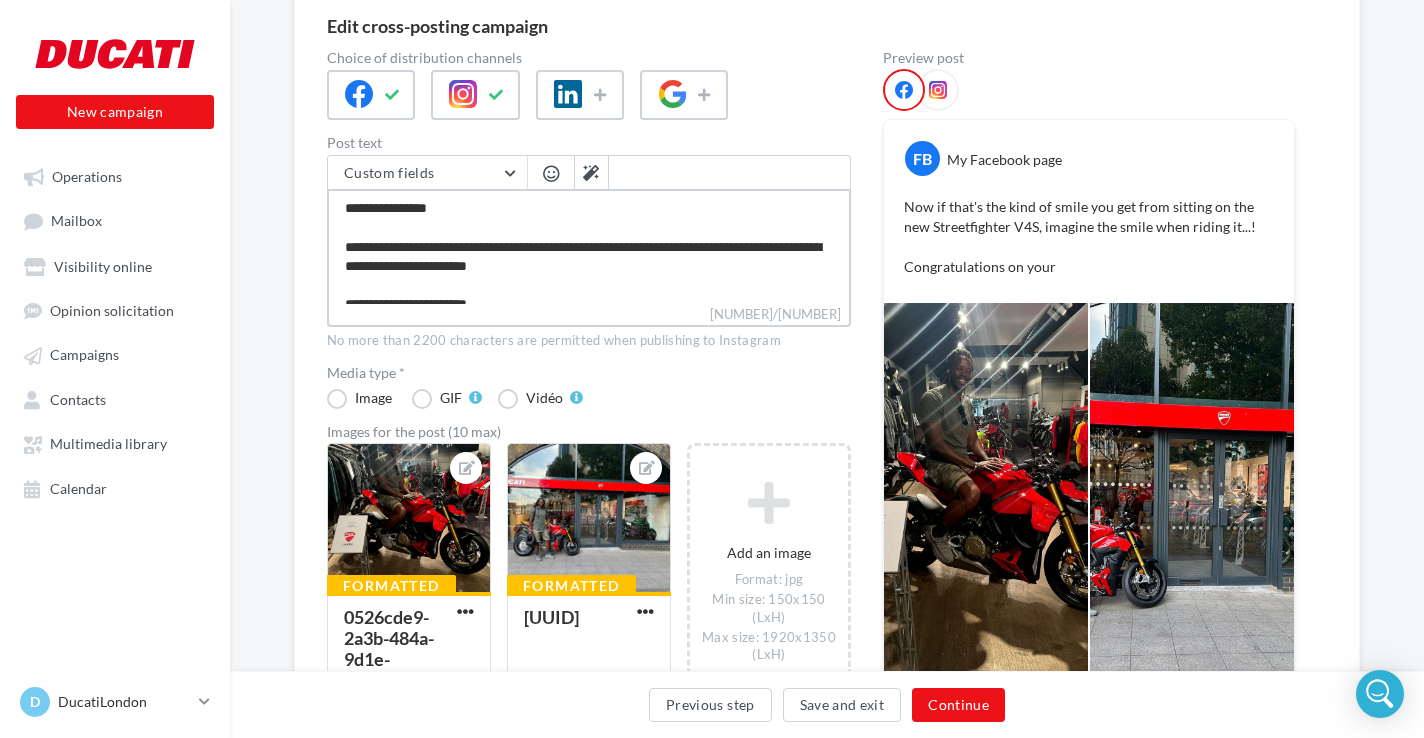 click on "**********" at bounding box center [589, 246] 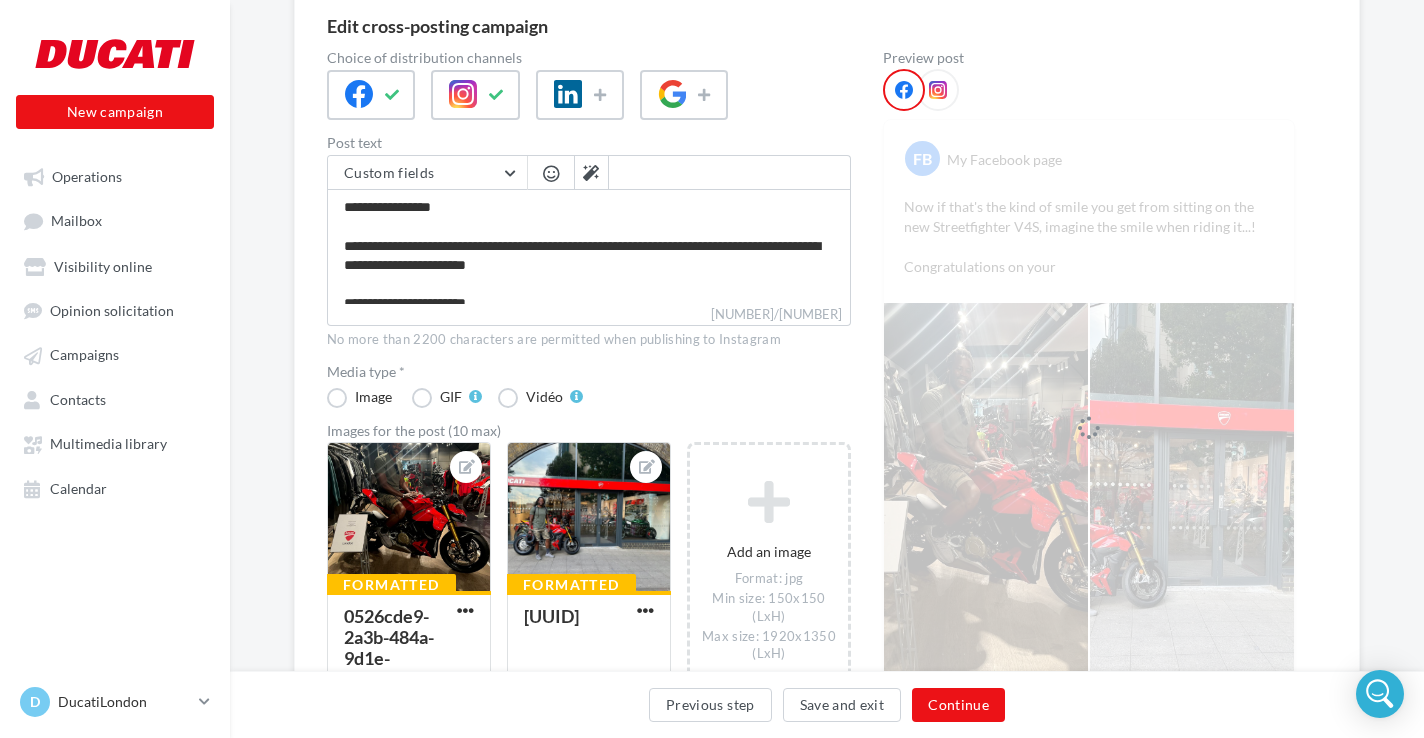 click at bounding box center [551, 173] 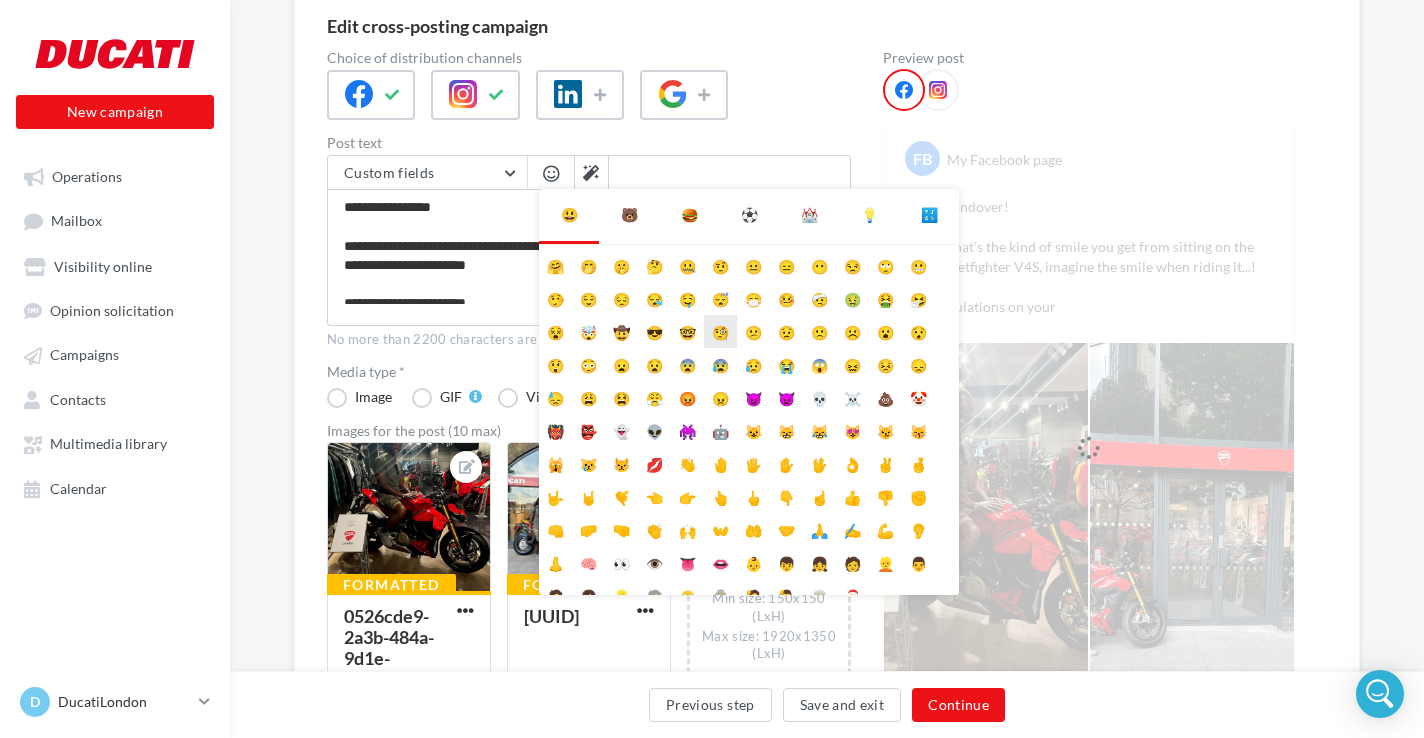 scroll, scrollTop: 79, scrollLeft: 0, axis: vertical 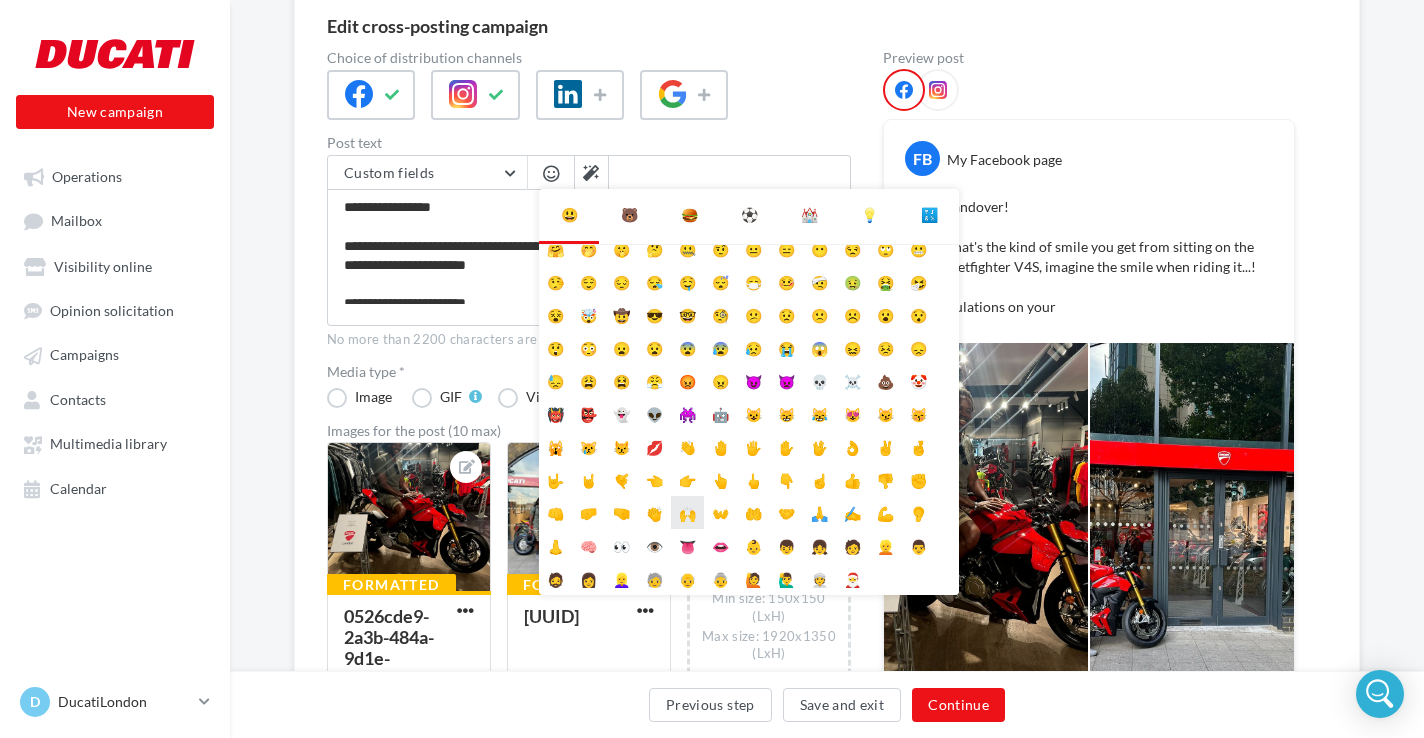 click on "🙌" at bounding box center (687, 512) 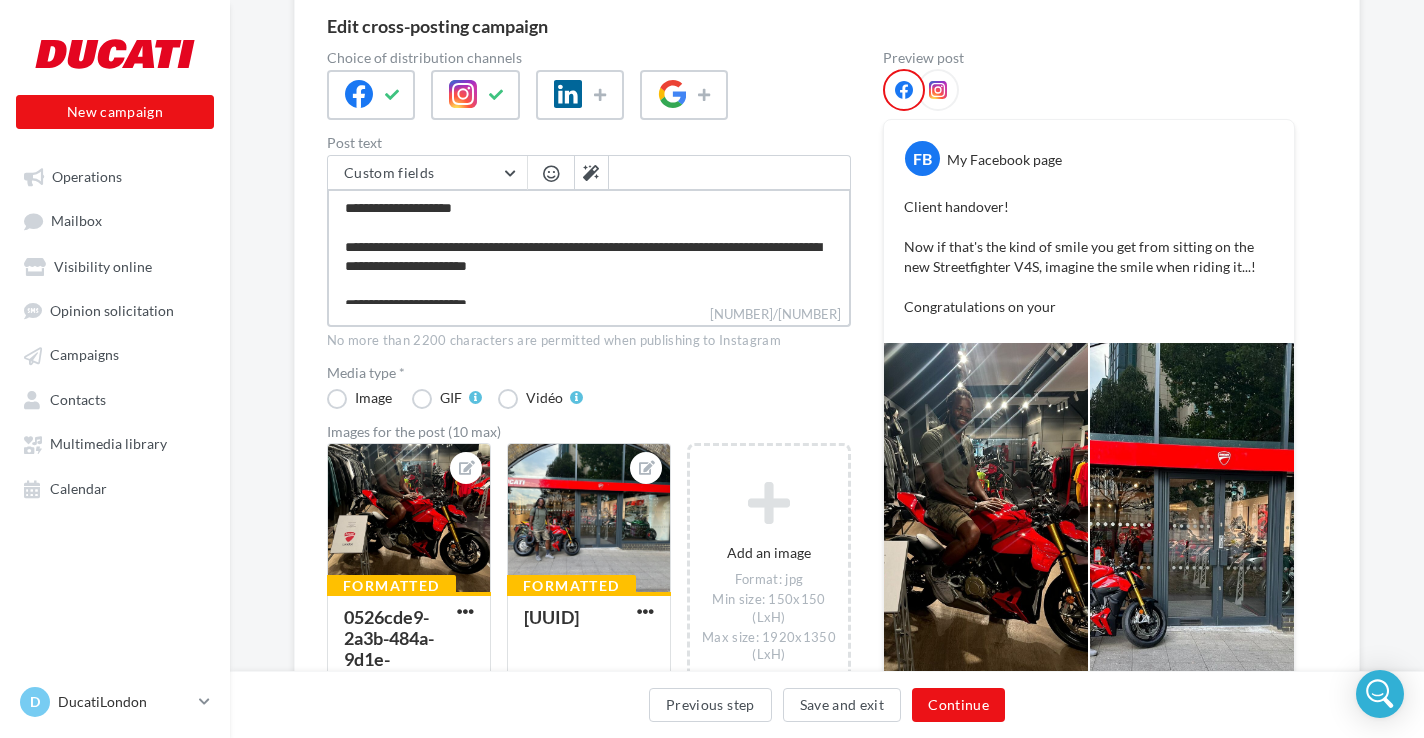 drag, startPoint x: 384, startPoint y: 246, endPoint x: 312, endPoint y: 245, distance: 72.00694 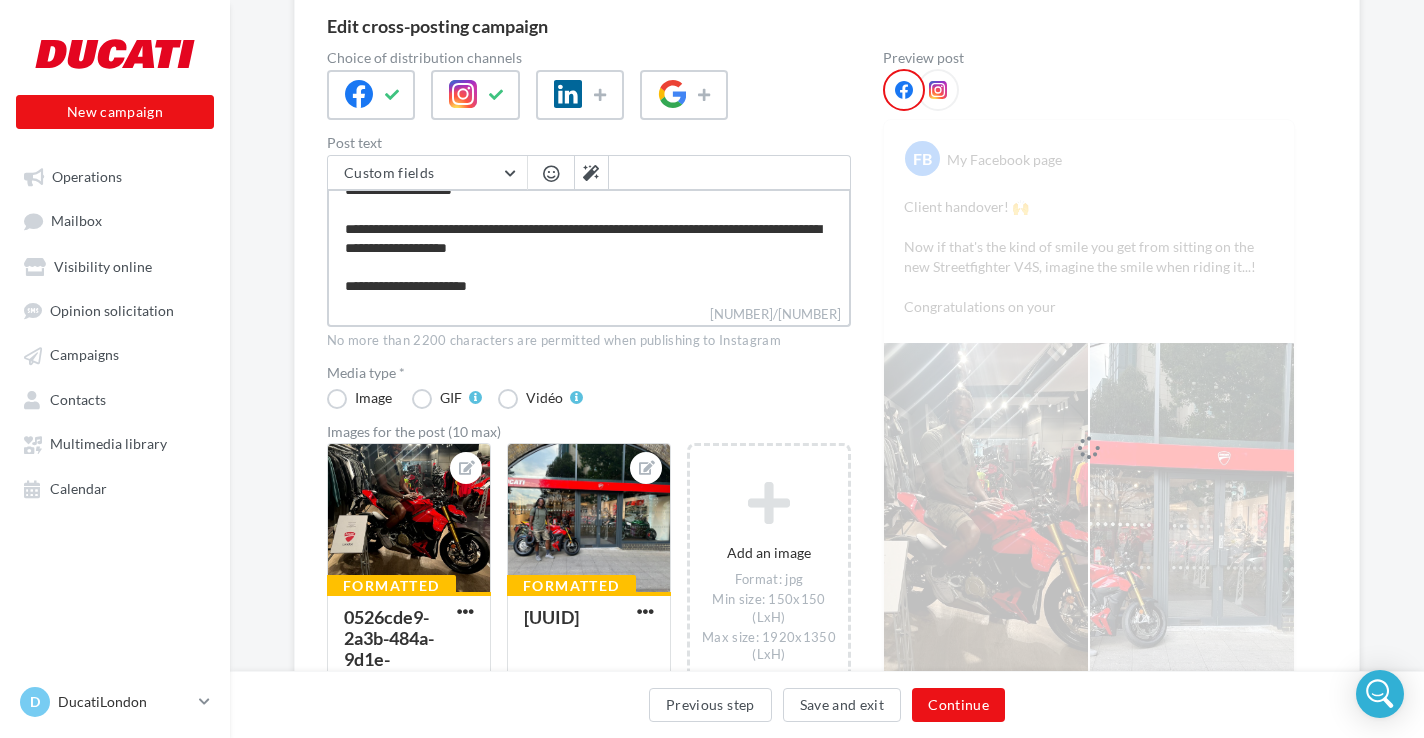 scroll, scrollTop: 0, scrollLeft: 0, axis: both 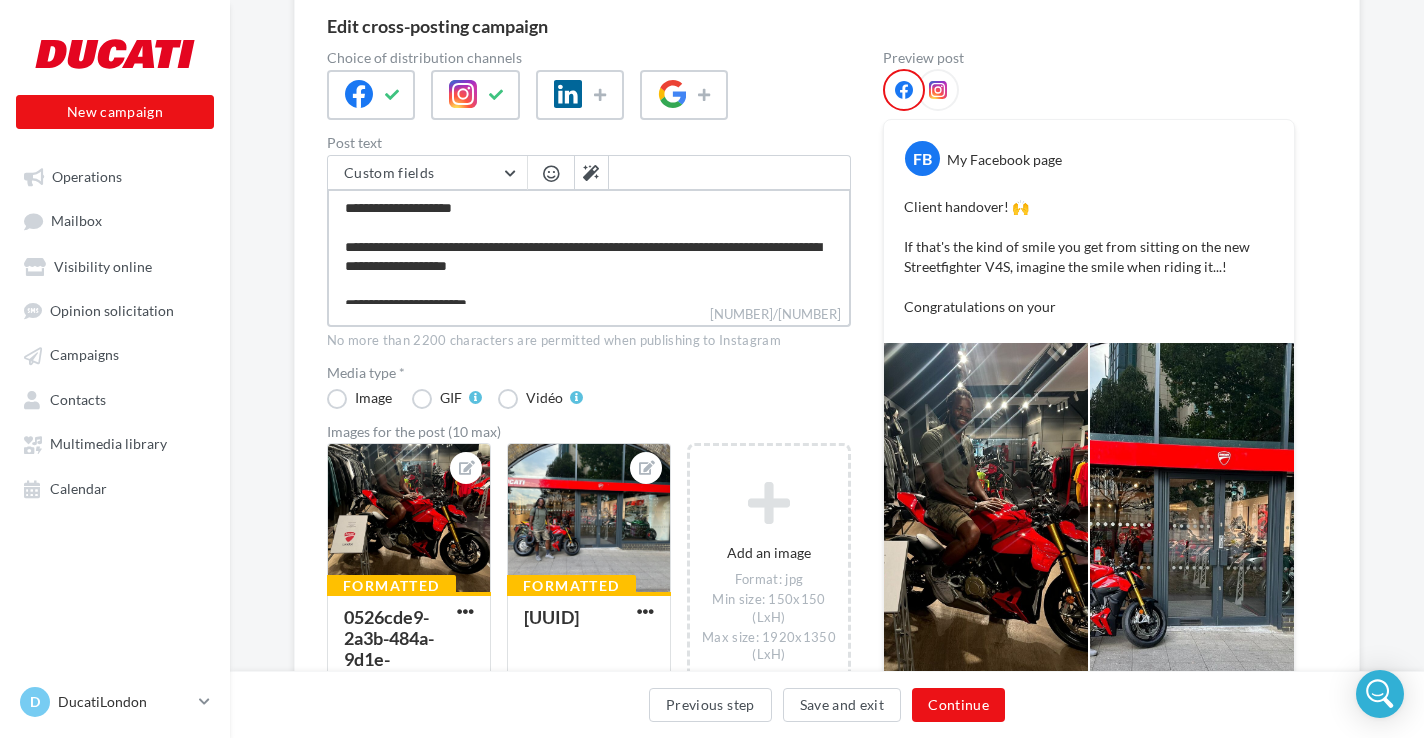 click on "**********" at bounding box center (589, 246) 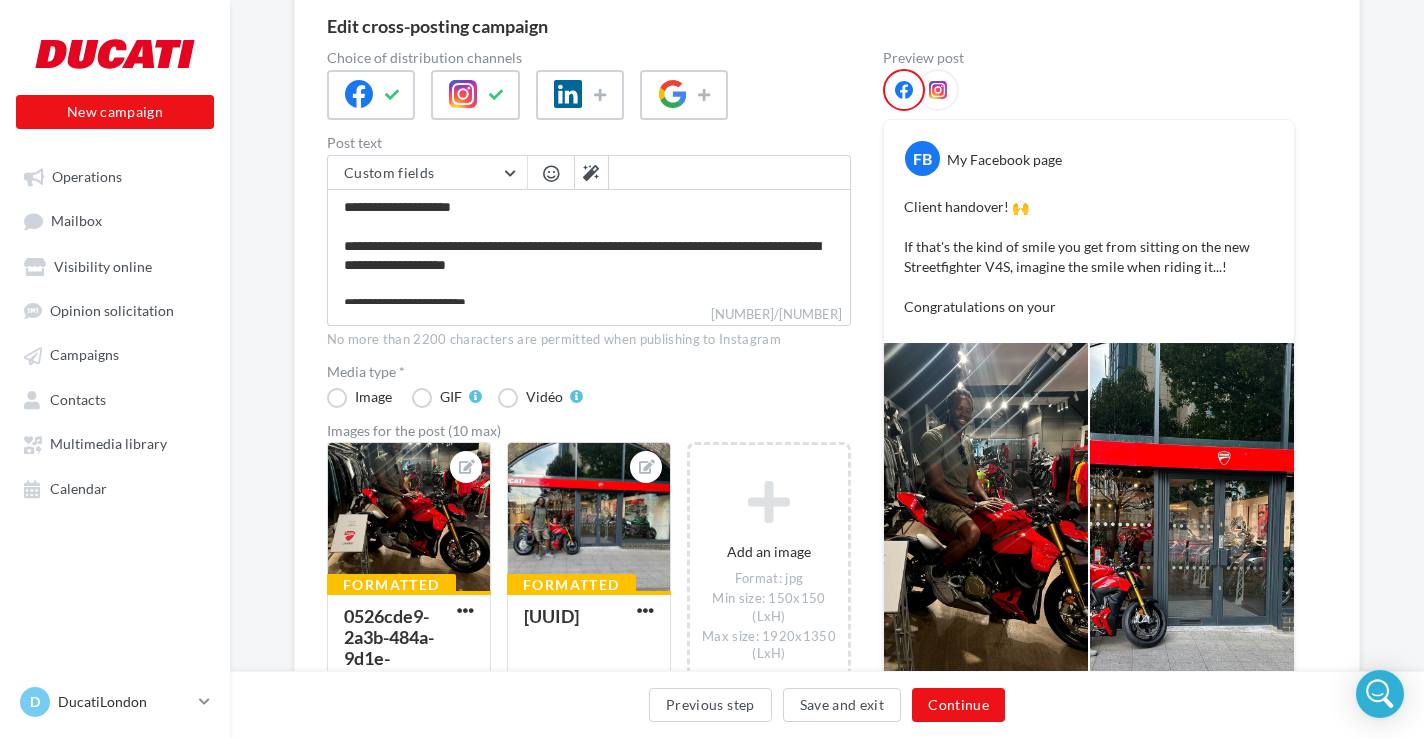 click at bounding box center (551, 173) 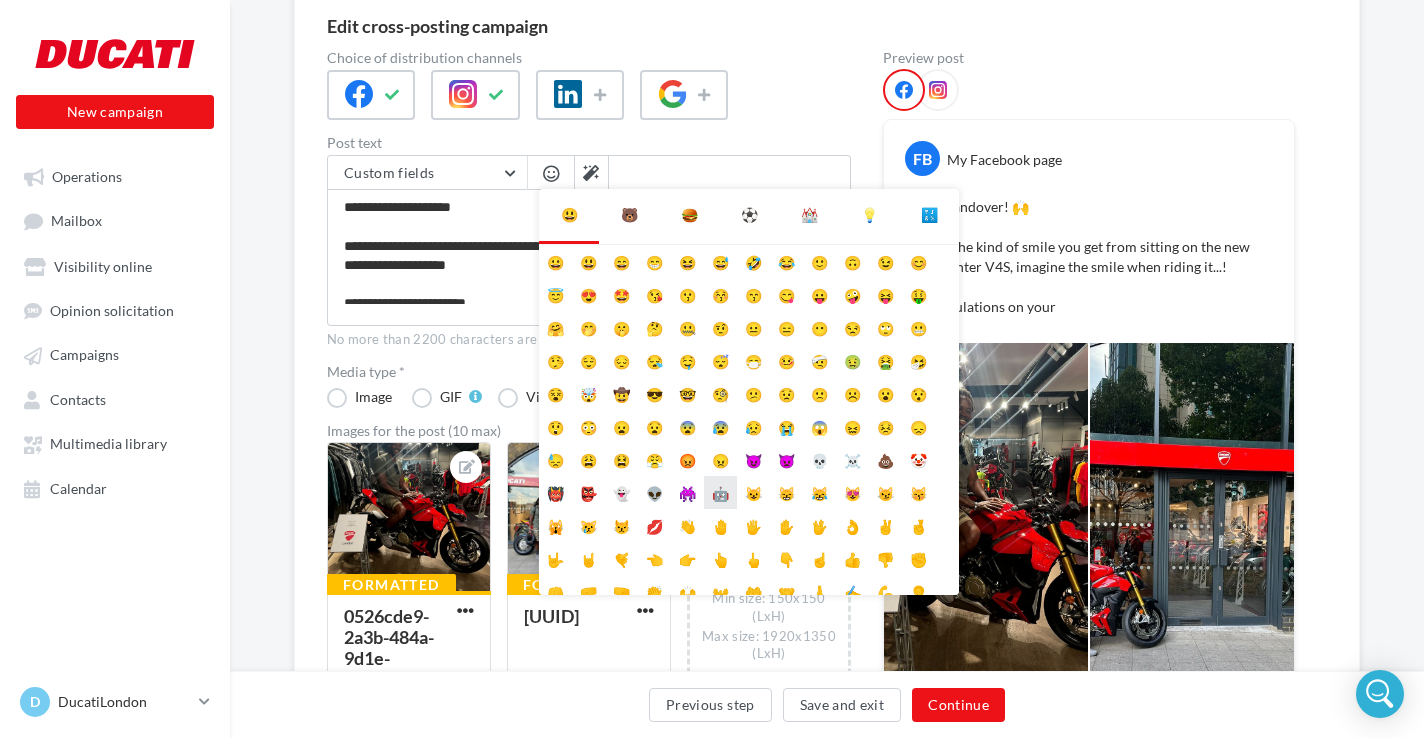 scroll, scrollTop: 79, scrollLeft: 0, axis: vertical 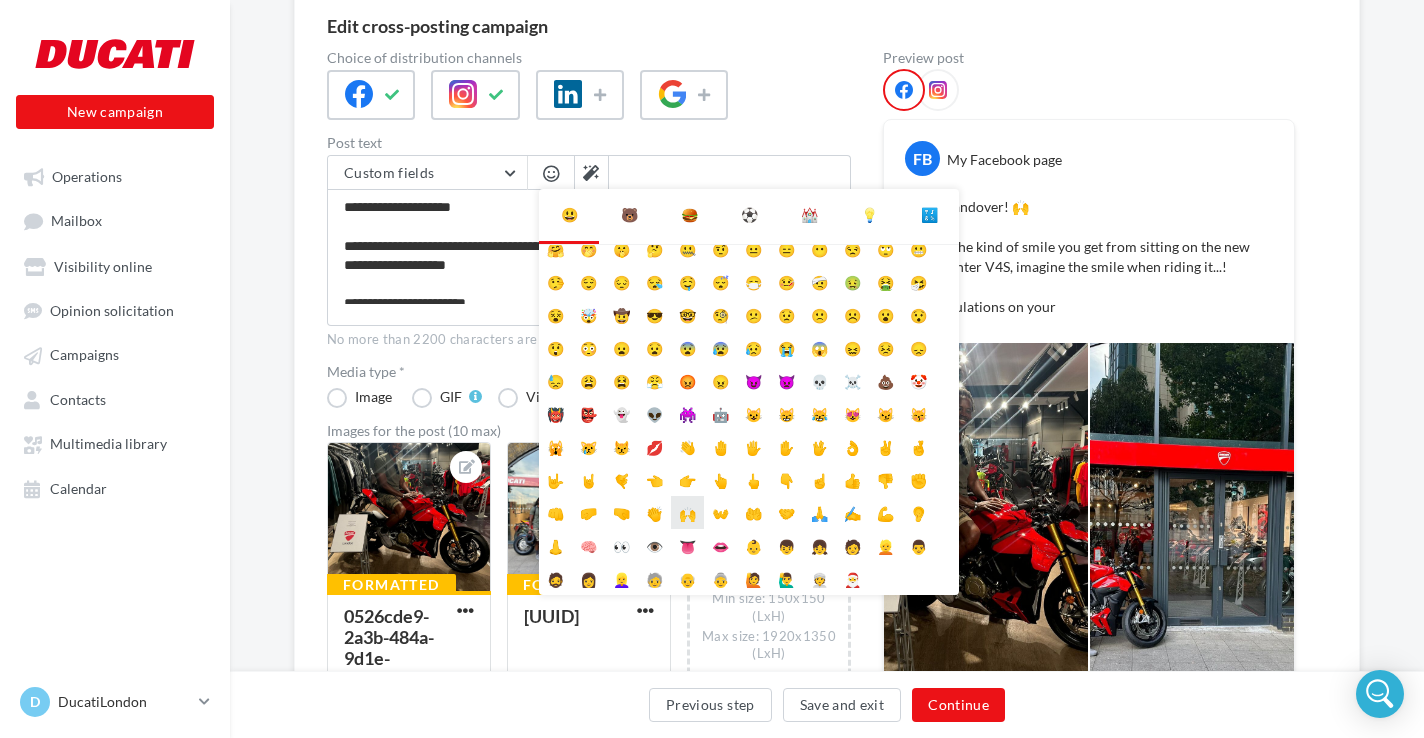 click on "🙌" at bounding box center [687, 512] 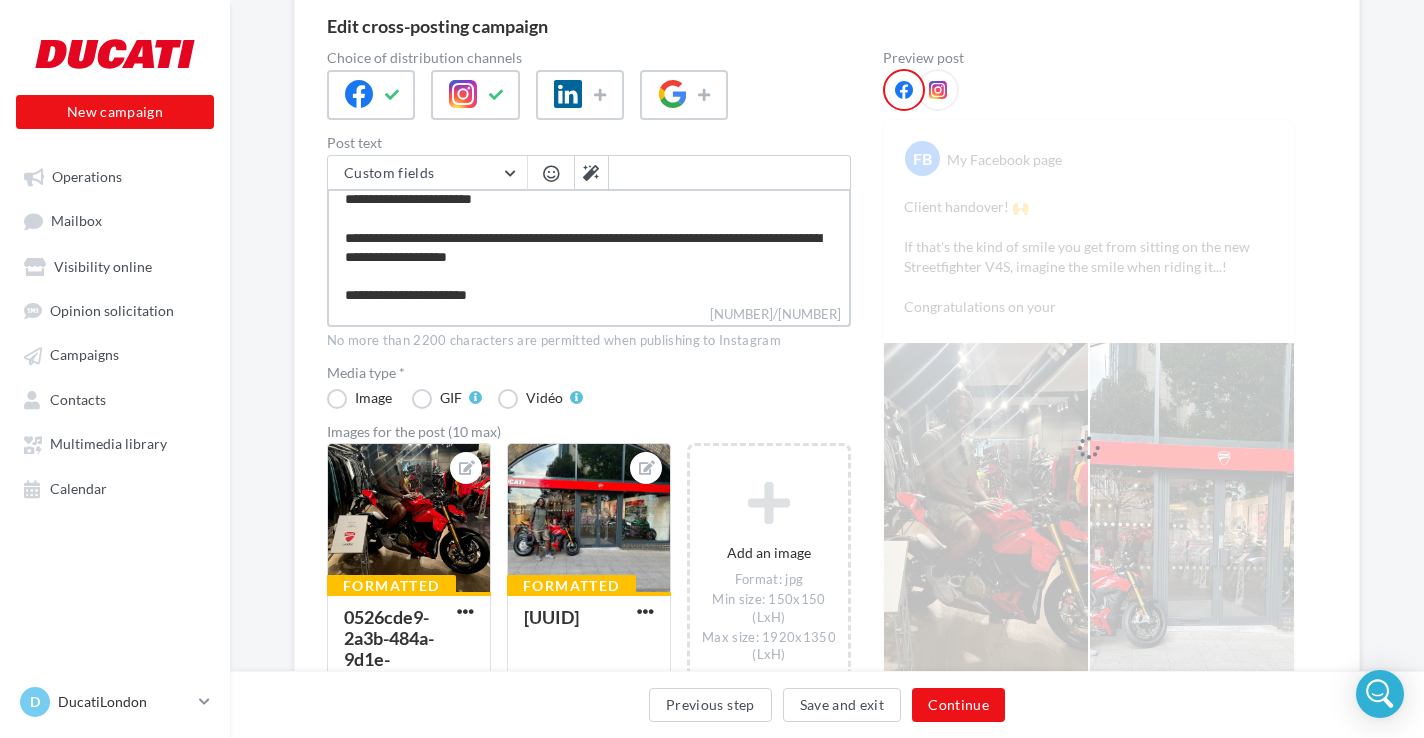 scroll, scrollTop: 9, scrollLeft: 0, axis: vertical 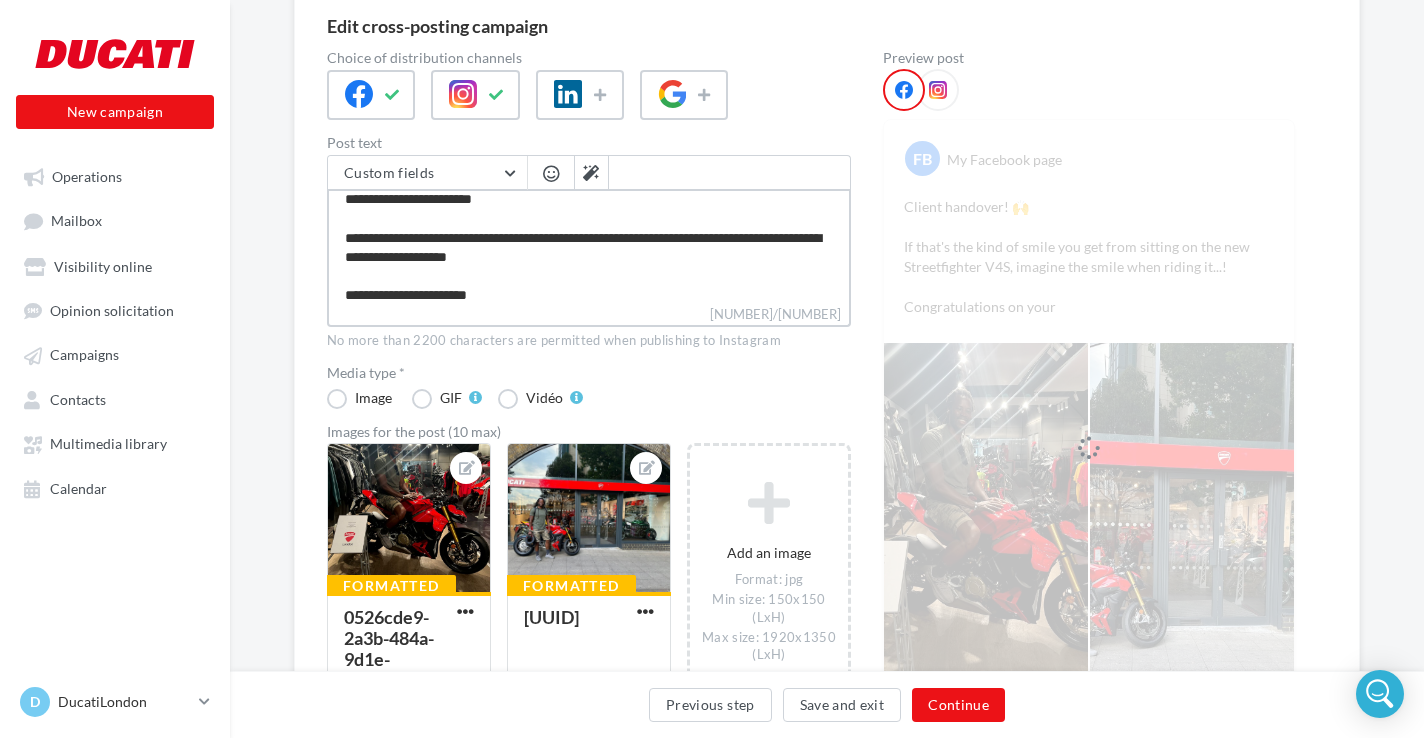 click on "**********" at bounding box center (589, 246) 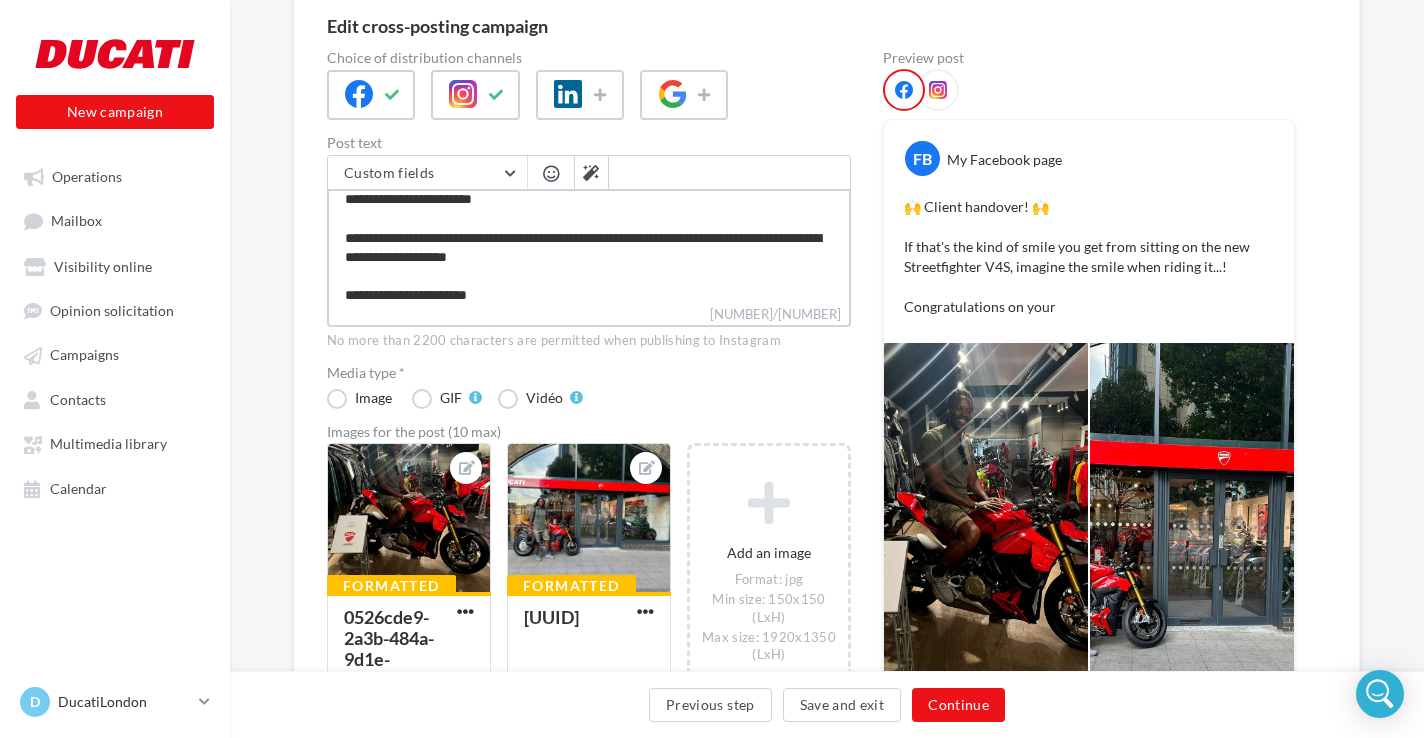 scroll, scrollTop: 18, scrollLeft: 0, axis: vertical 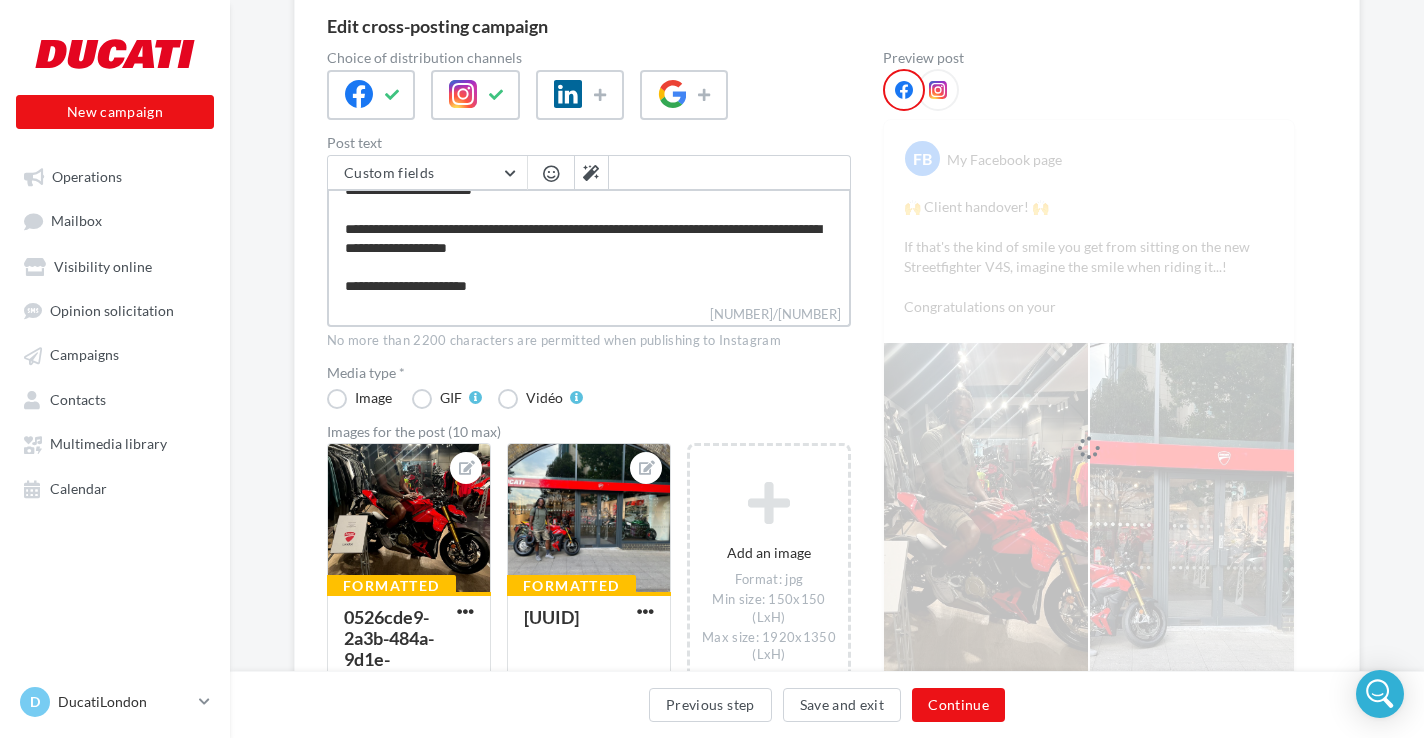 click on "**********" at bounding box center (589, 246) 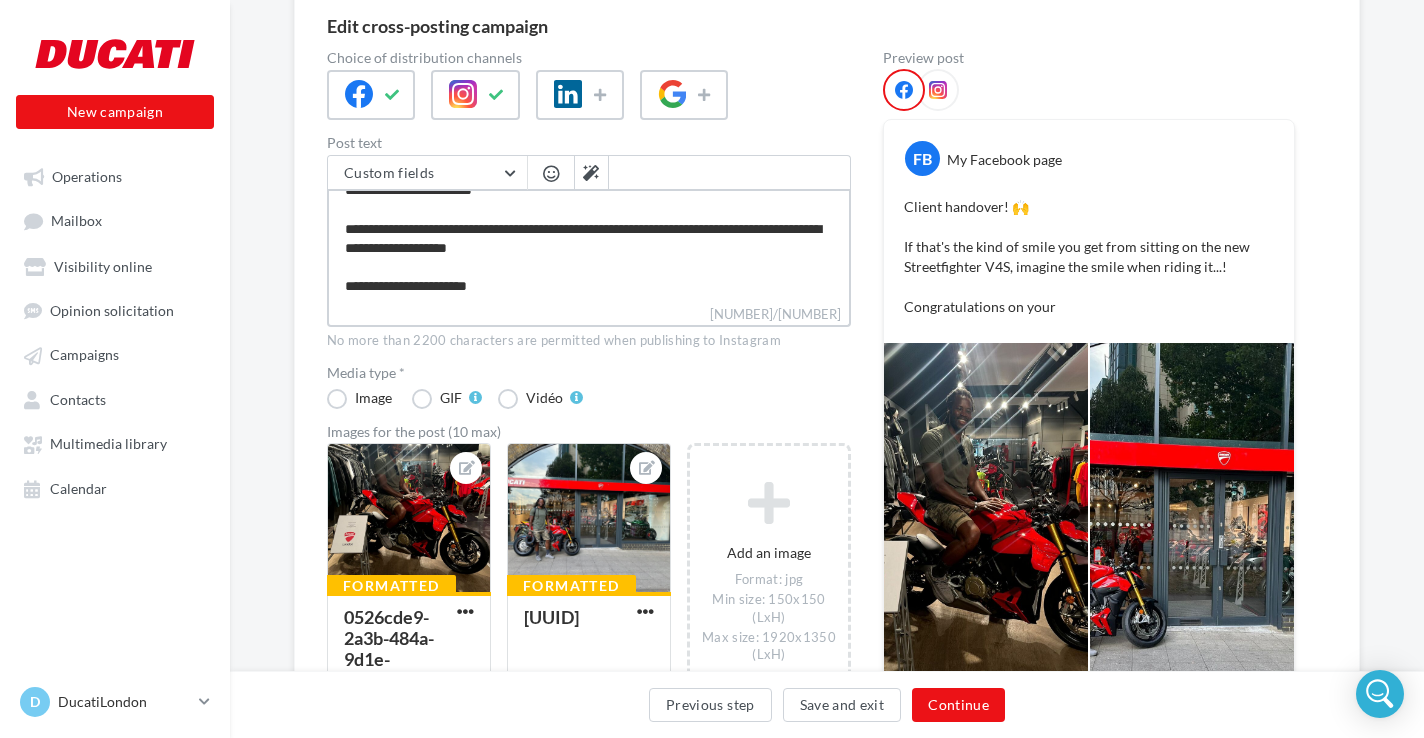 click on "**********" at bounding box center (589, 246) 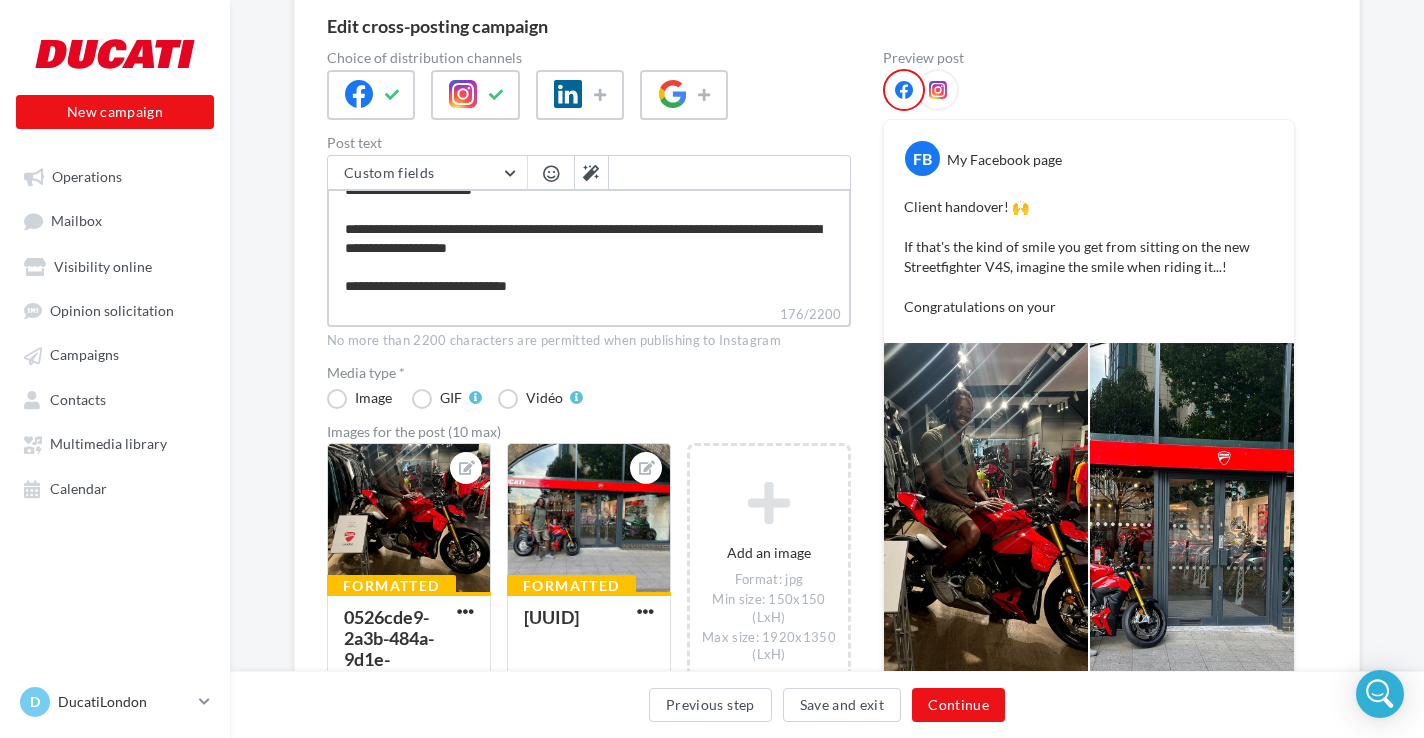 click on "**********" at bounding box center (589, 246) 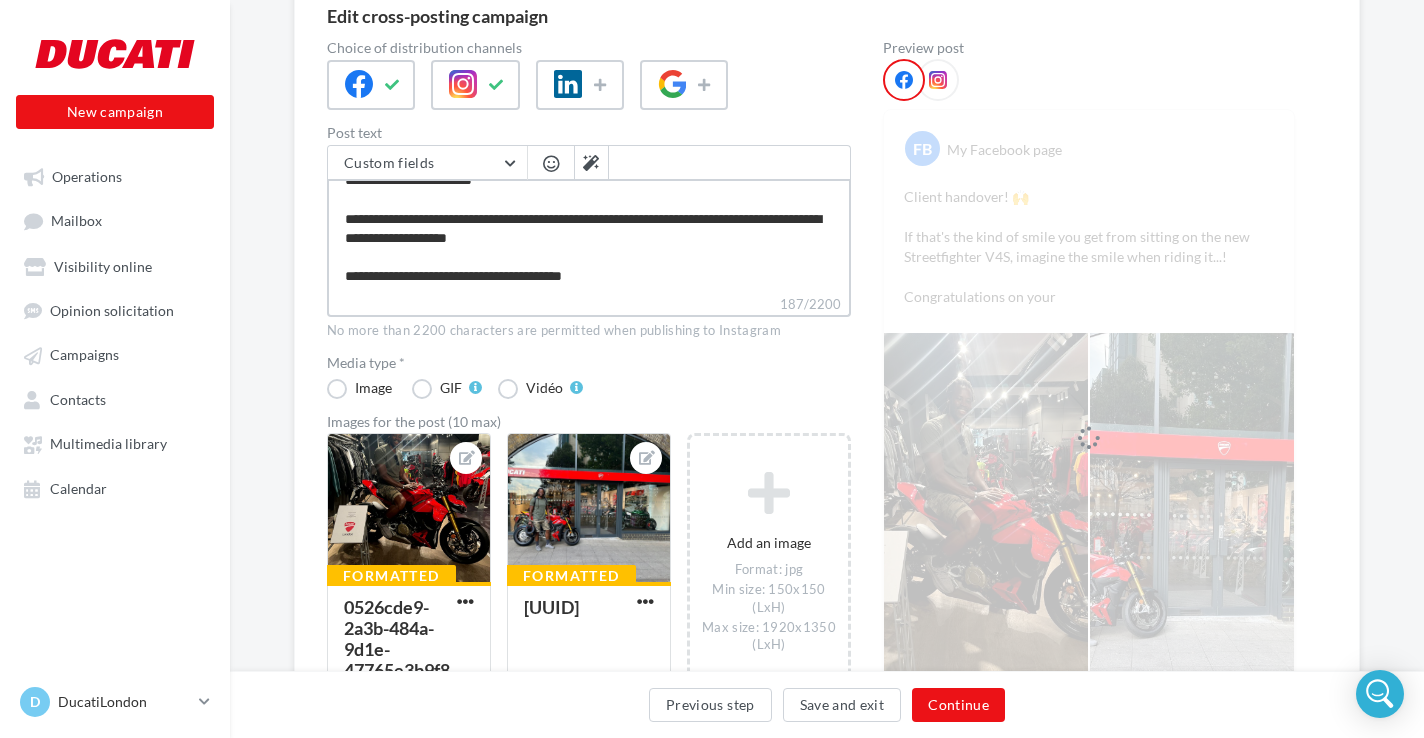 scroll, scrollTop: 179, scrollLeft: 0, axis: vertical 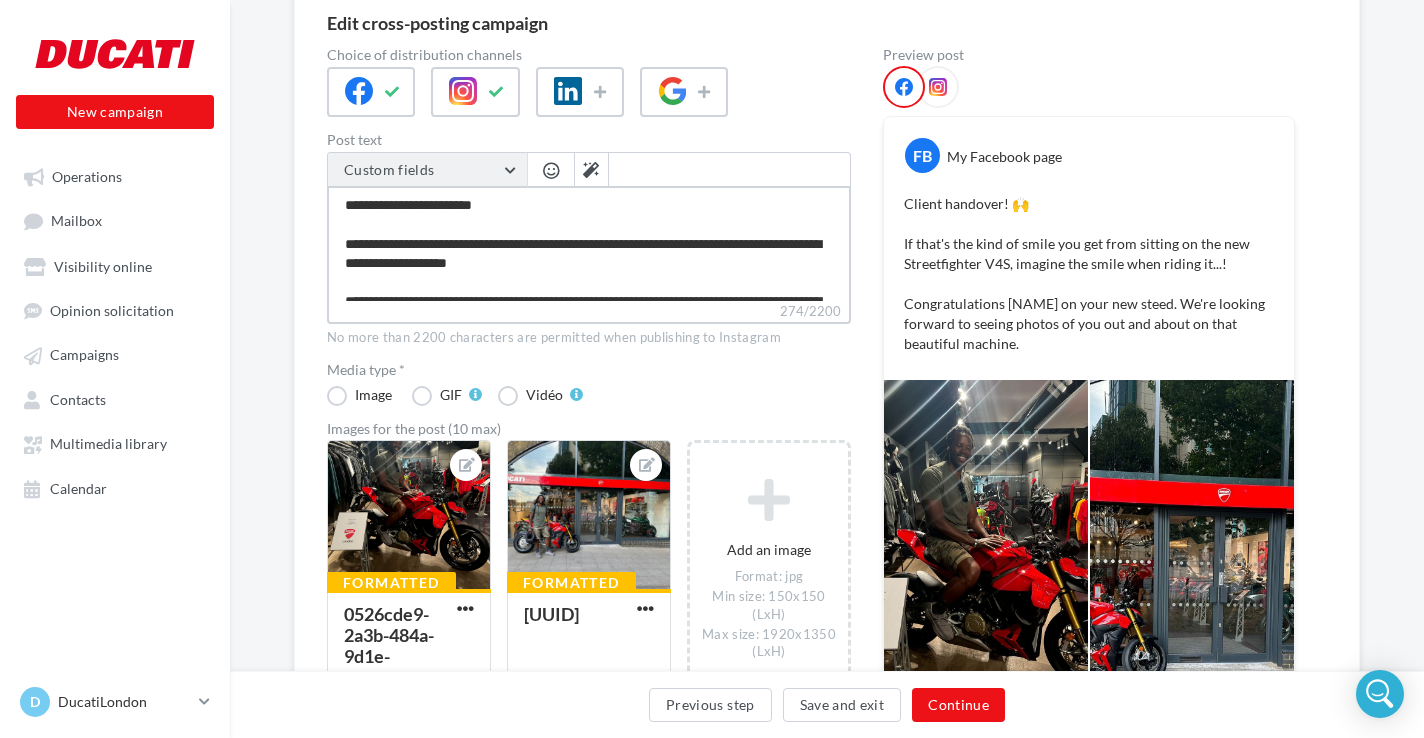 drag, startPoint x: 689, startPoint y: 278, endPoint x: 338, endPoint y: 179, distance: 364.6944 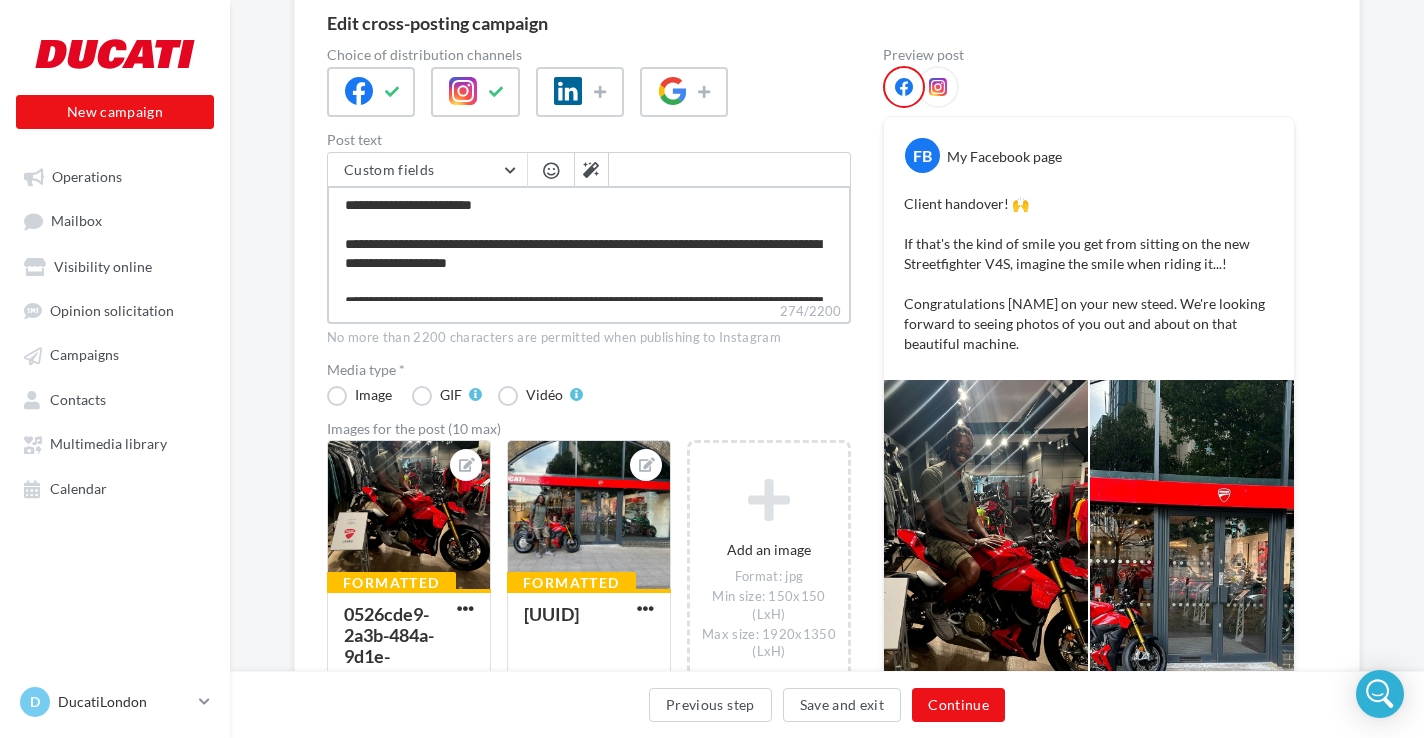 click on "**********" at bounding box center (589, 243) 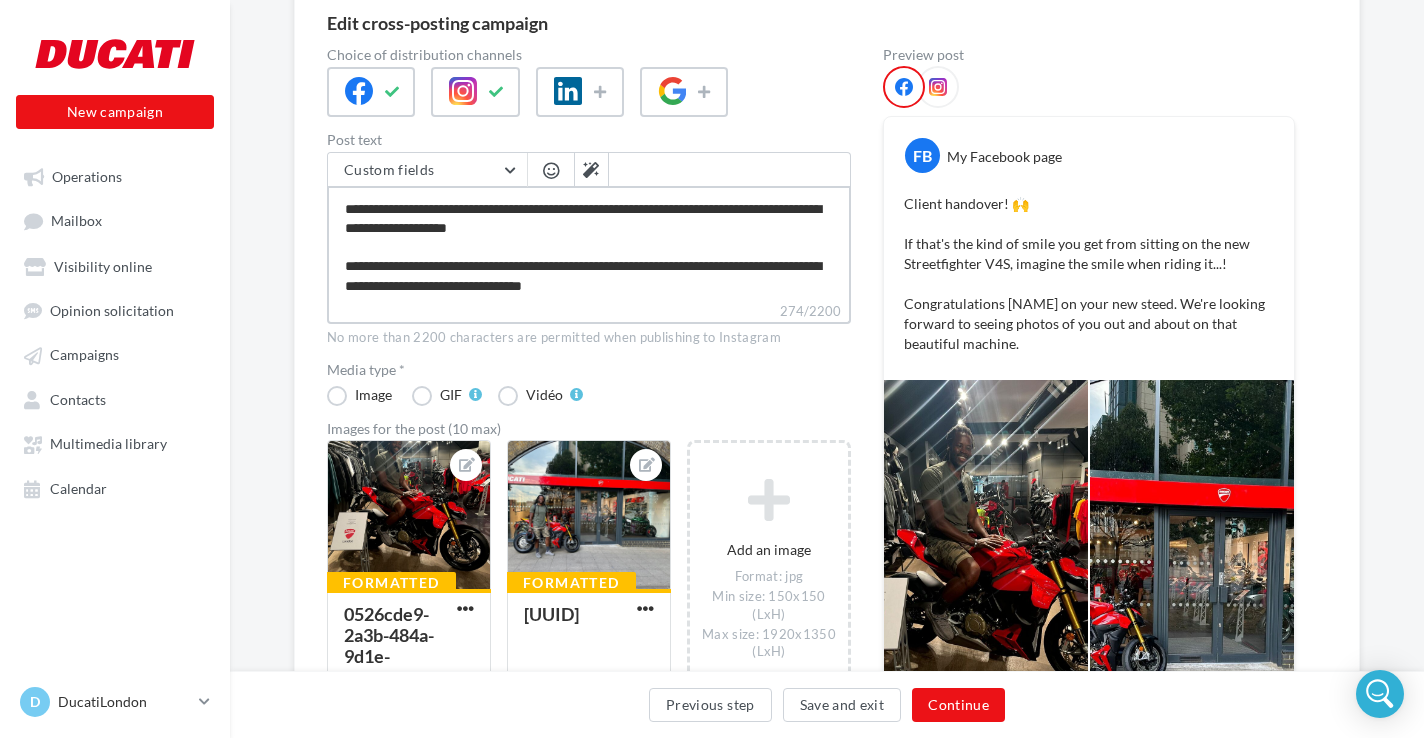 scroll, scrollTop: 38, scrollLeft: 0, axis: vertical 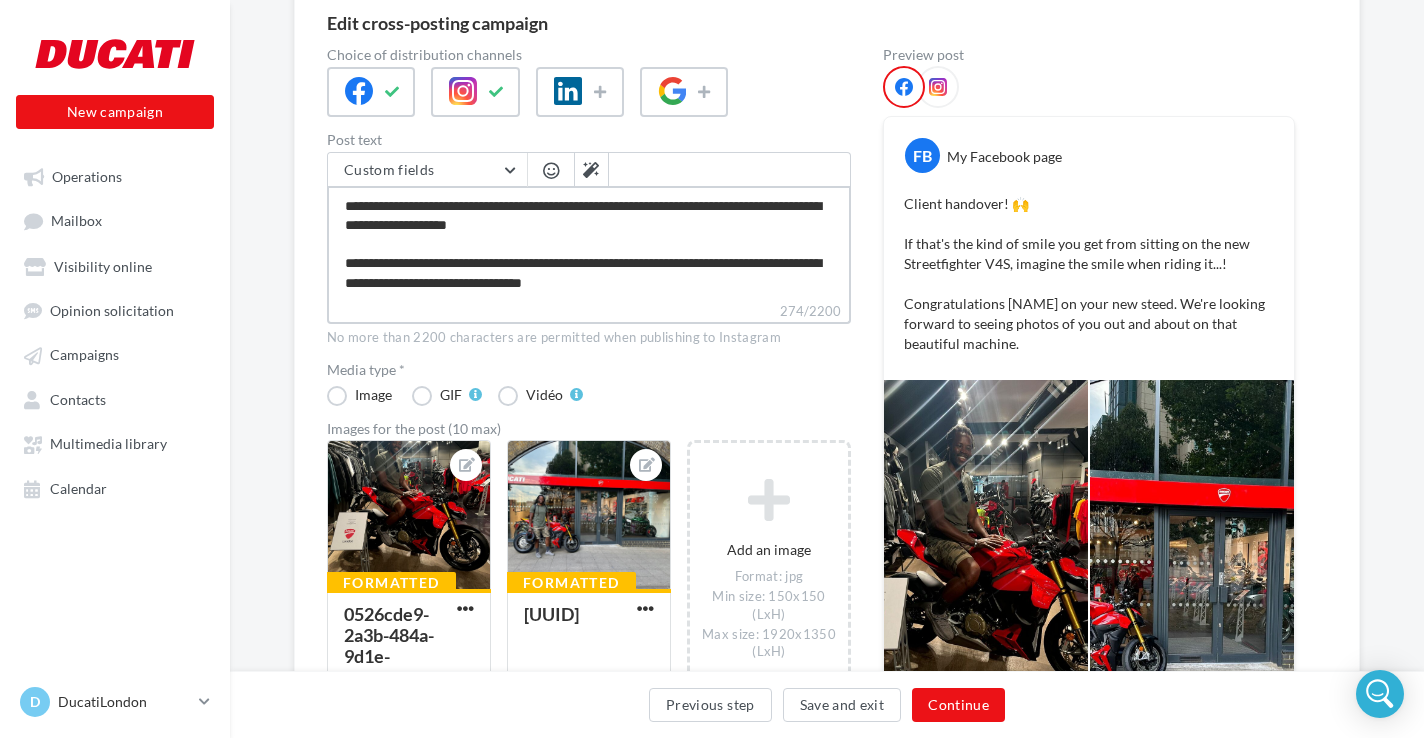 drag, startPoint x: 344, startPoint y: 203, endPoint x: 748, endPoint y: 291, distance: 413.47308 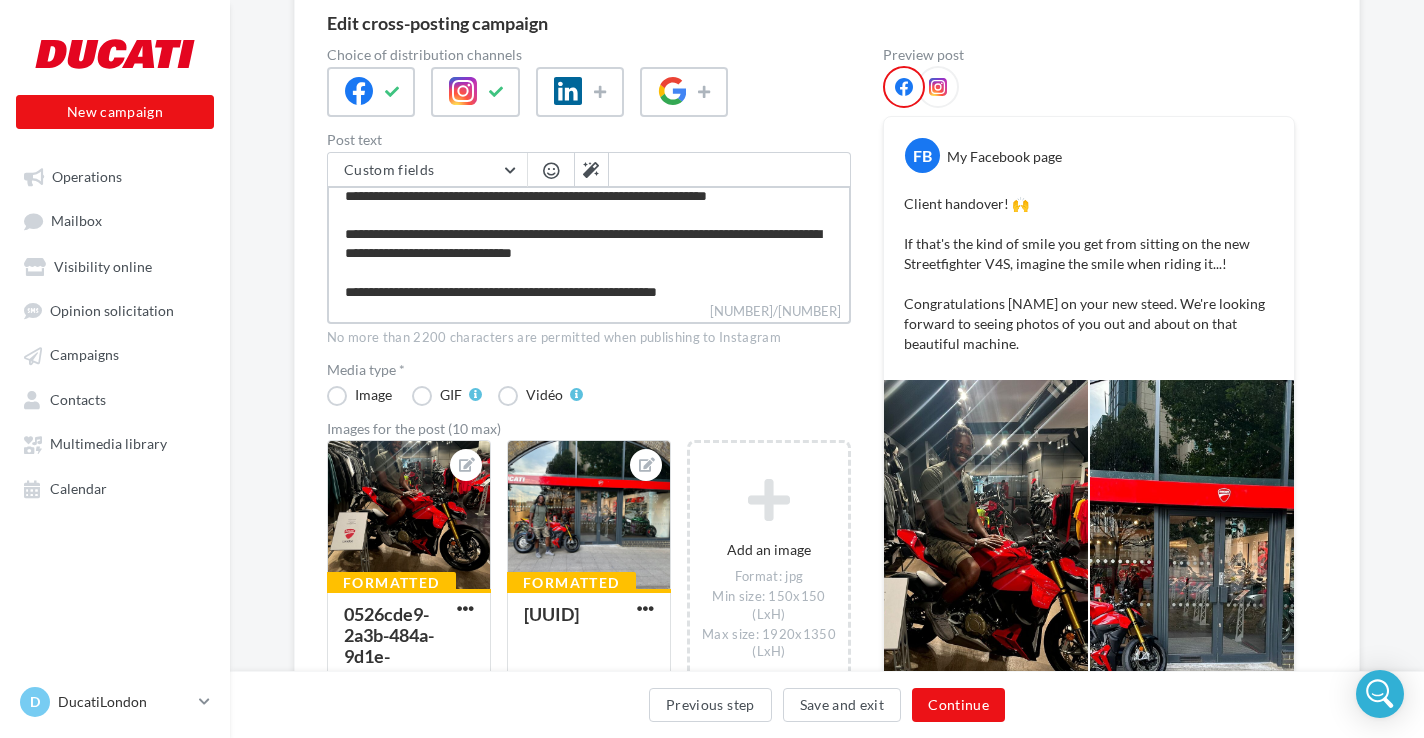 scroll, scrollTop: 0, scrollLeft: 0, axis: both 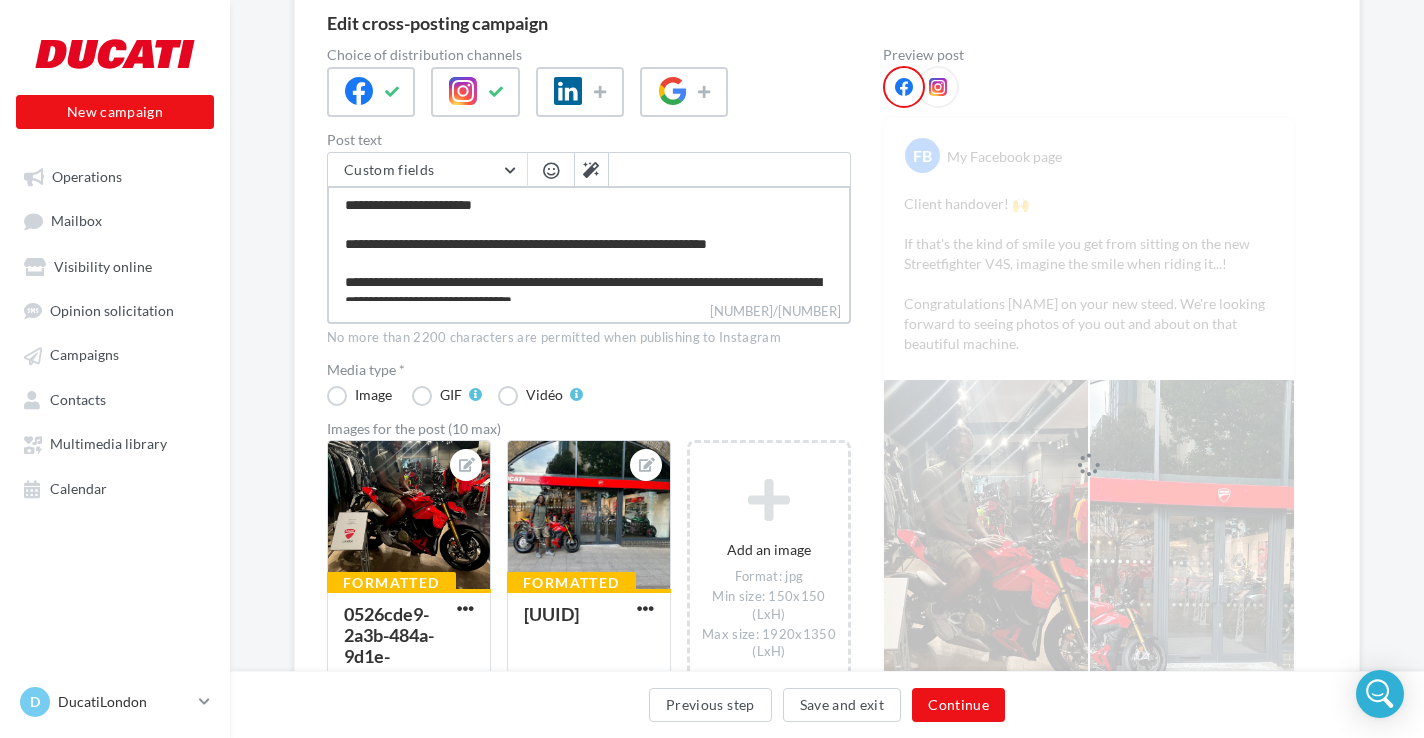click on "**********" at bounding box center [589, 243] 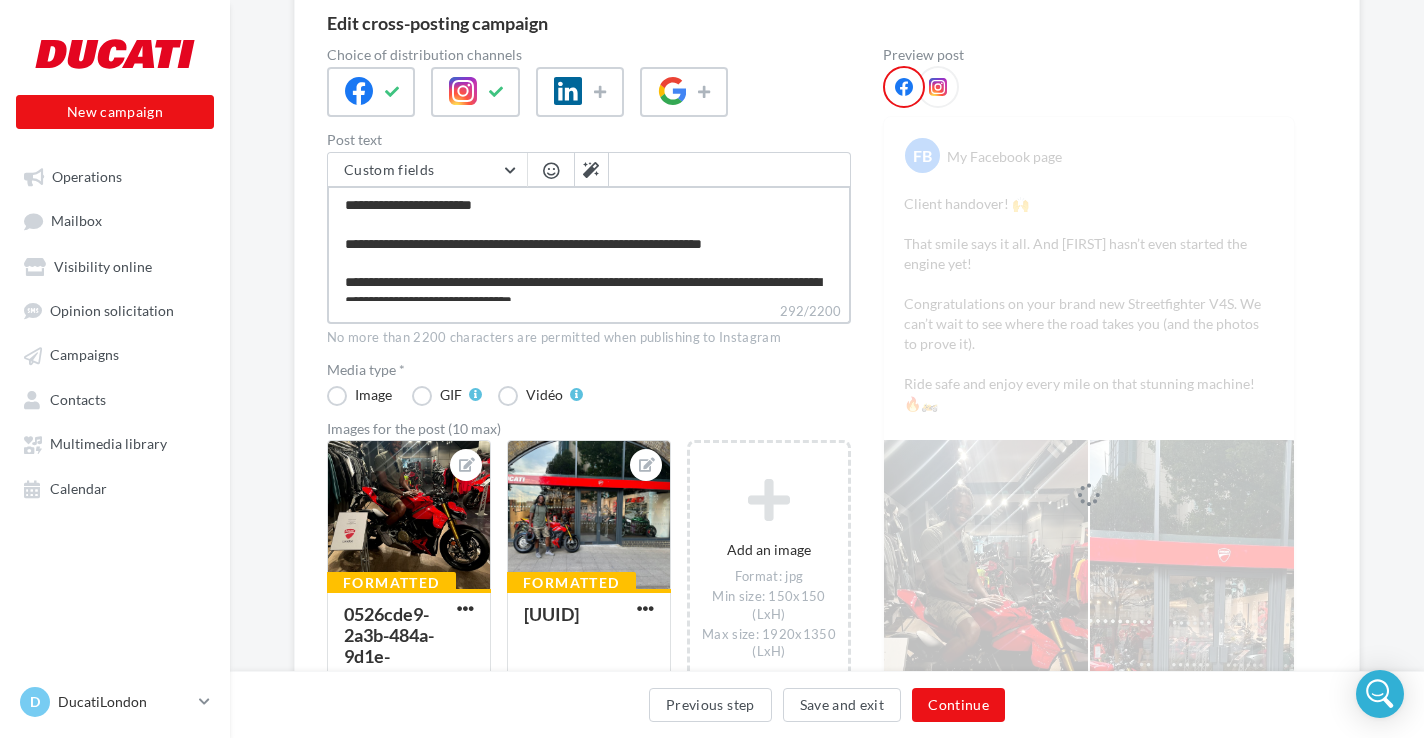 click on "**********" at bounding box center [589, 243] 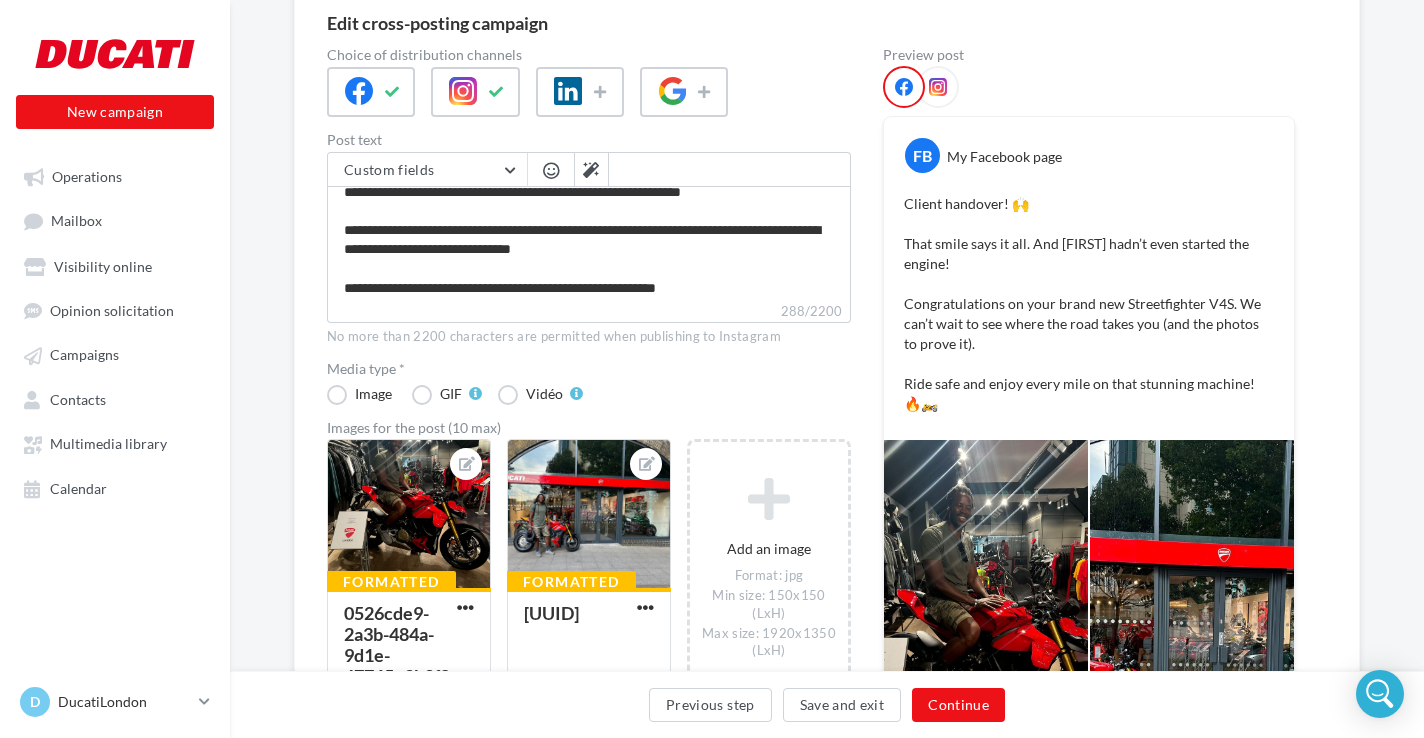 scroll, scrollTop: 50, scrollLeft: 0, axis: vertical 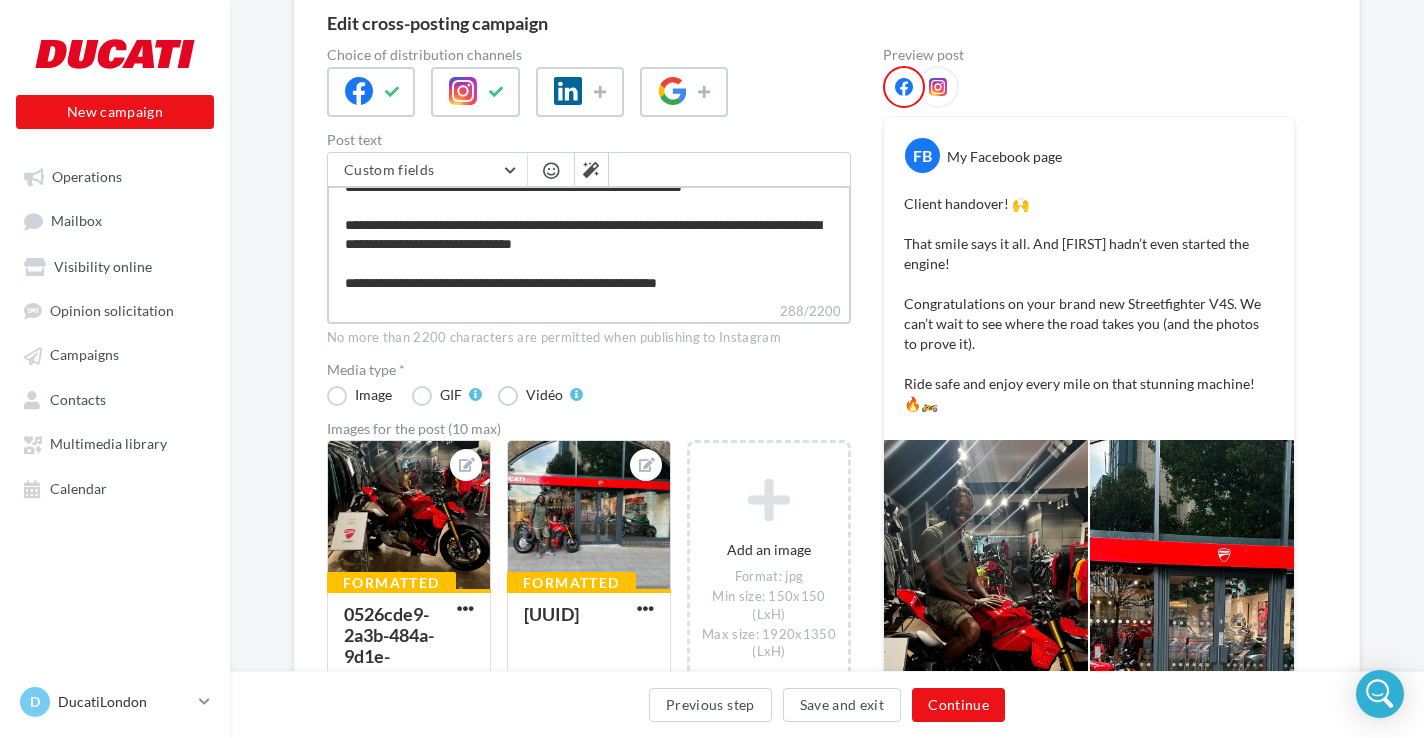 click on "**********" at bounding box center (589, 243) 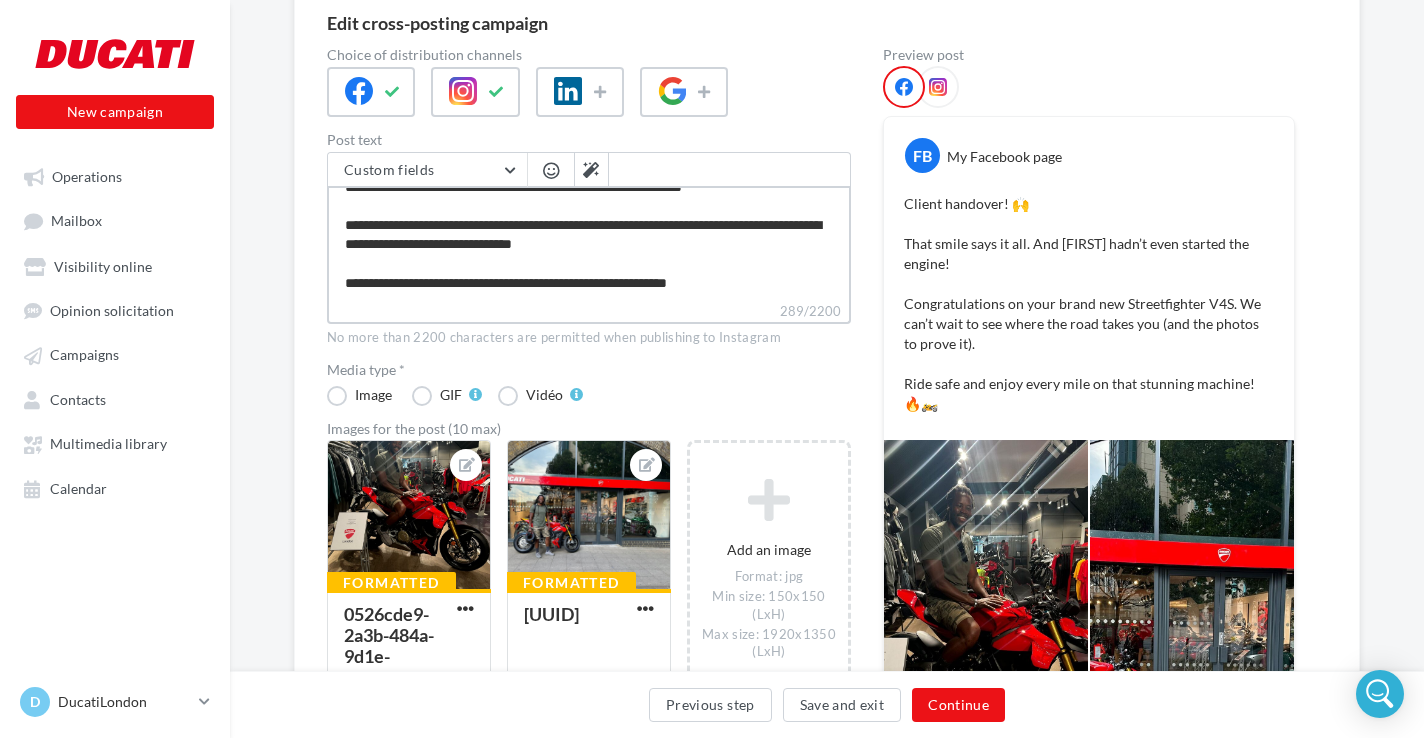 scroll, scrollTop: 86, scrollLeft: 0, axis: vertical 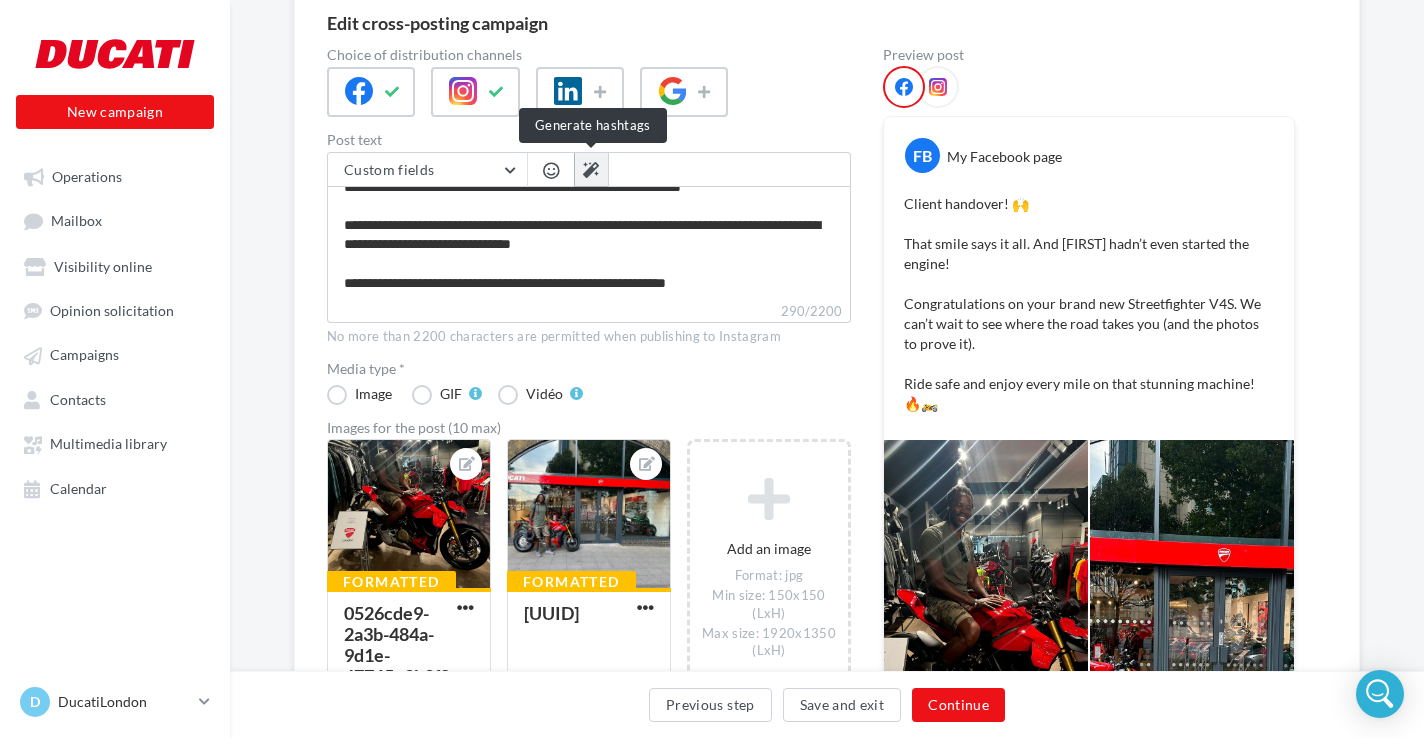 click at bounding box center (591, 170) 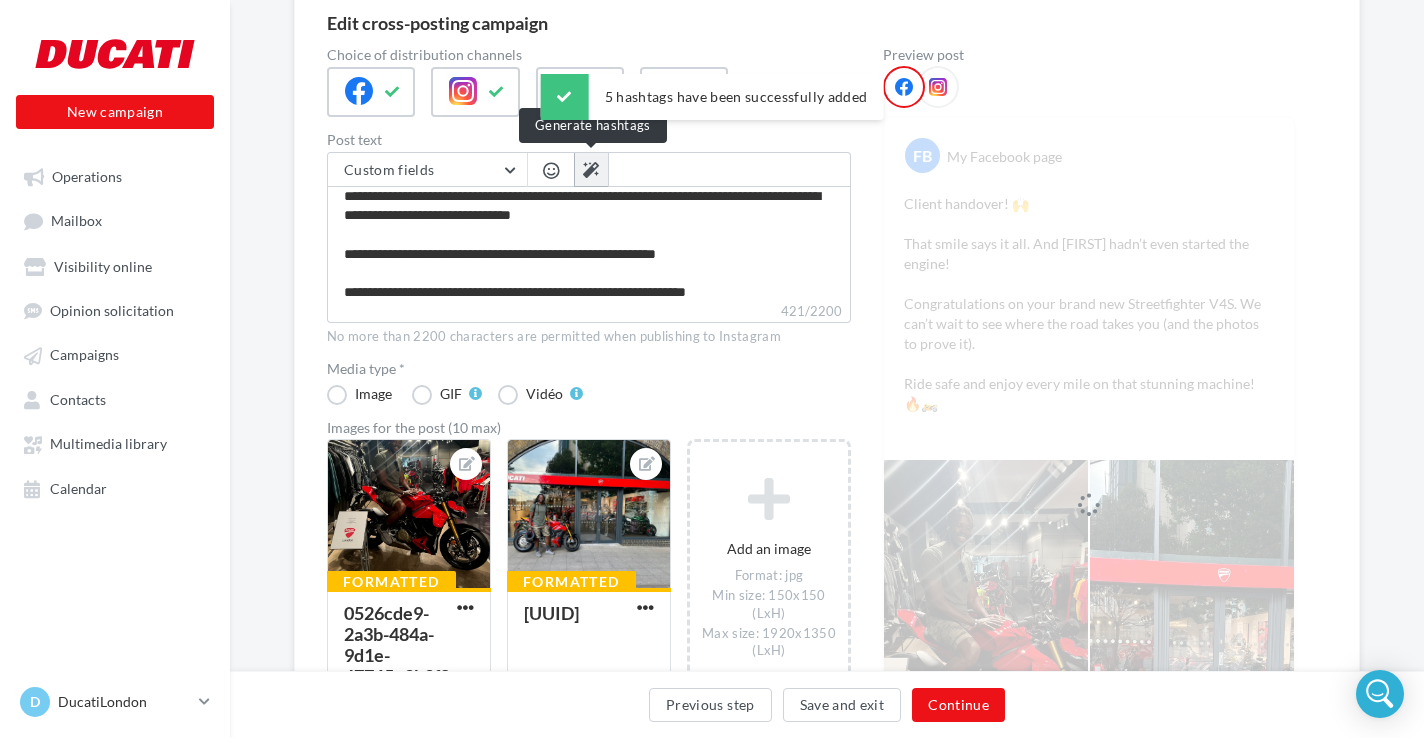 click at bounding box center (591, 170) 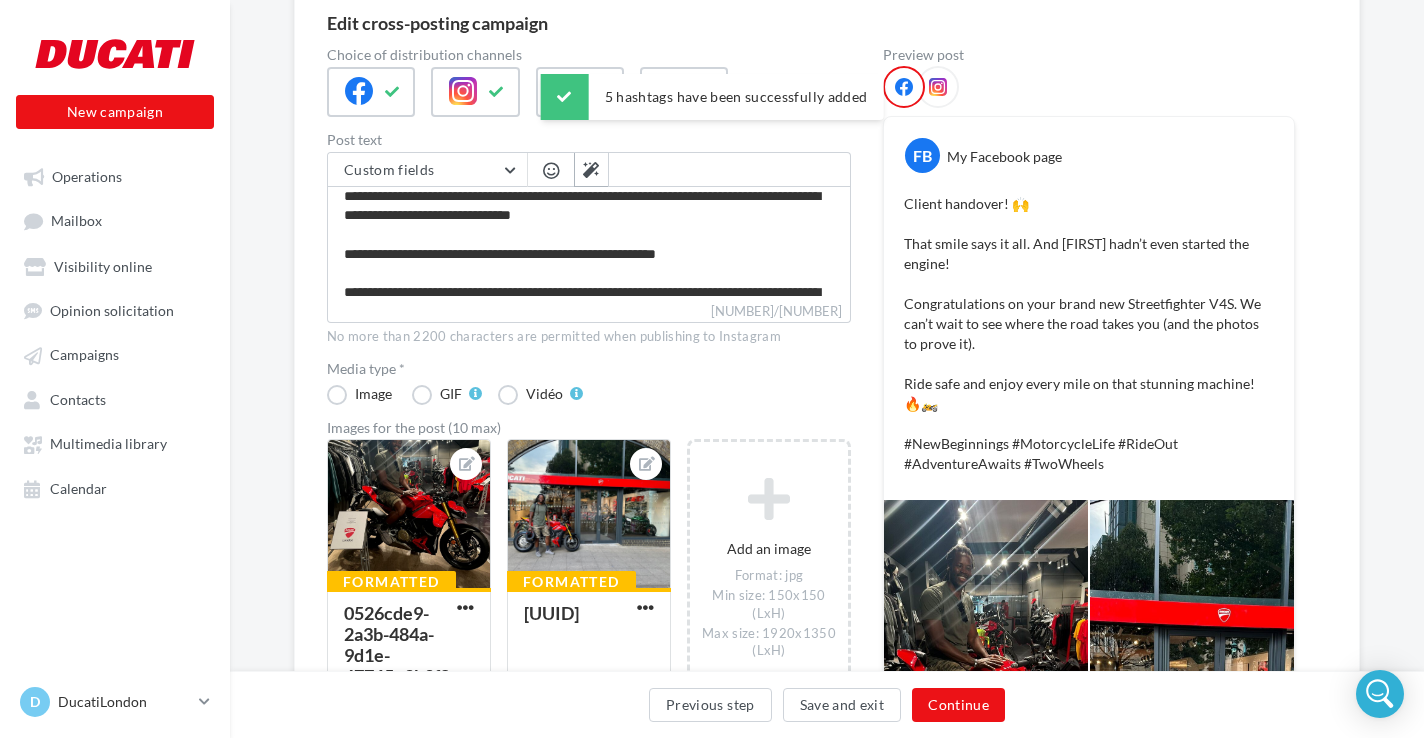 scroll, scrollTop: 133, scrollLeft: 0, axis: vertical 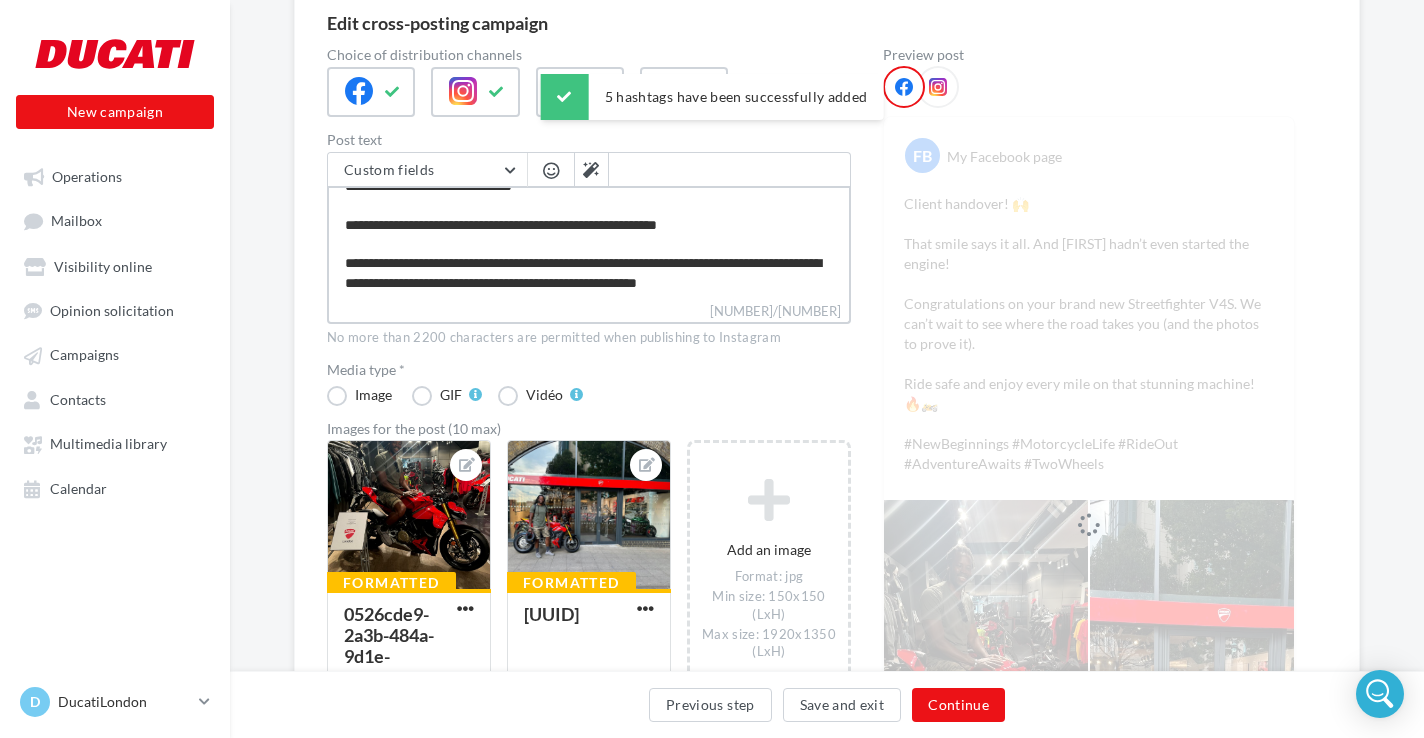 click on "**********" at bounding box center (589, 243) 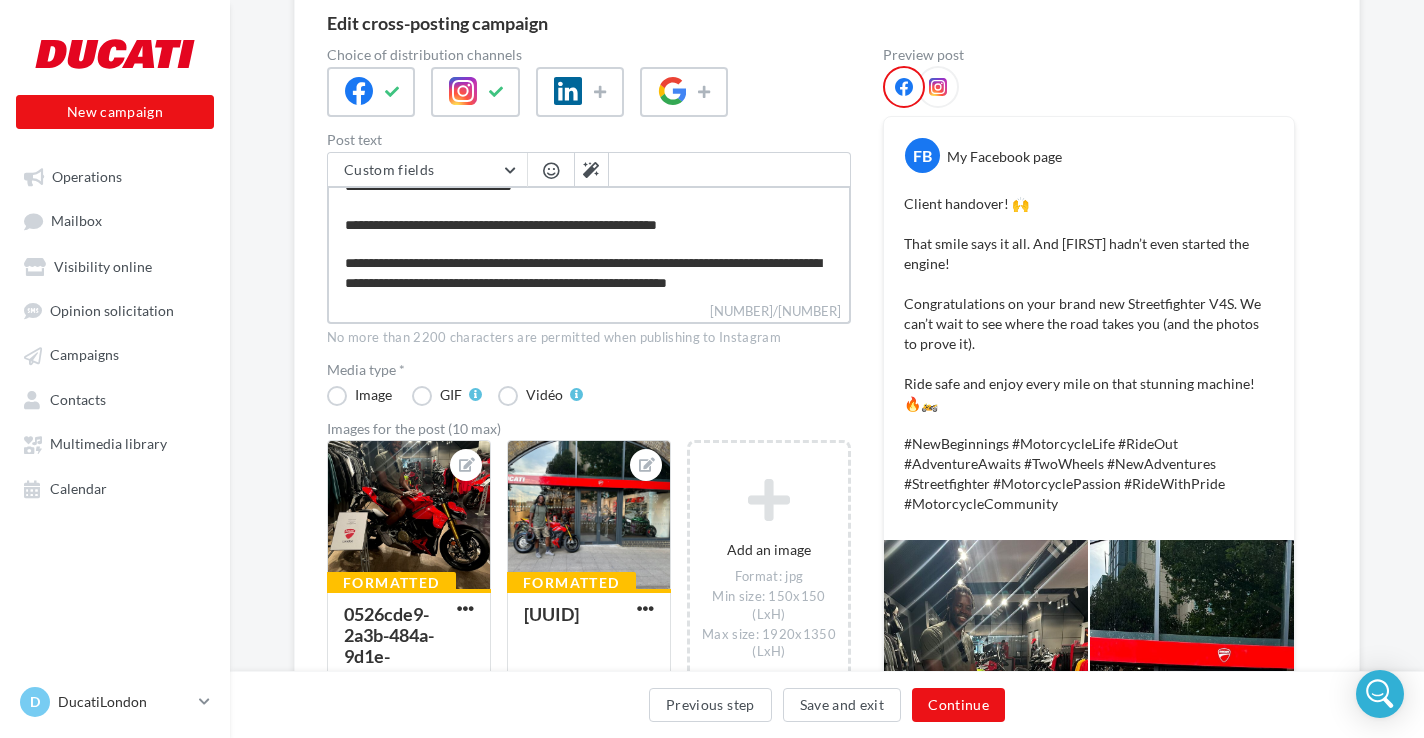 click on "**********" at bounding box center (589, 243) 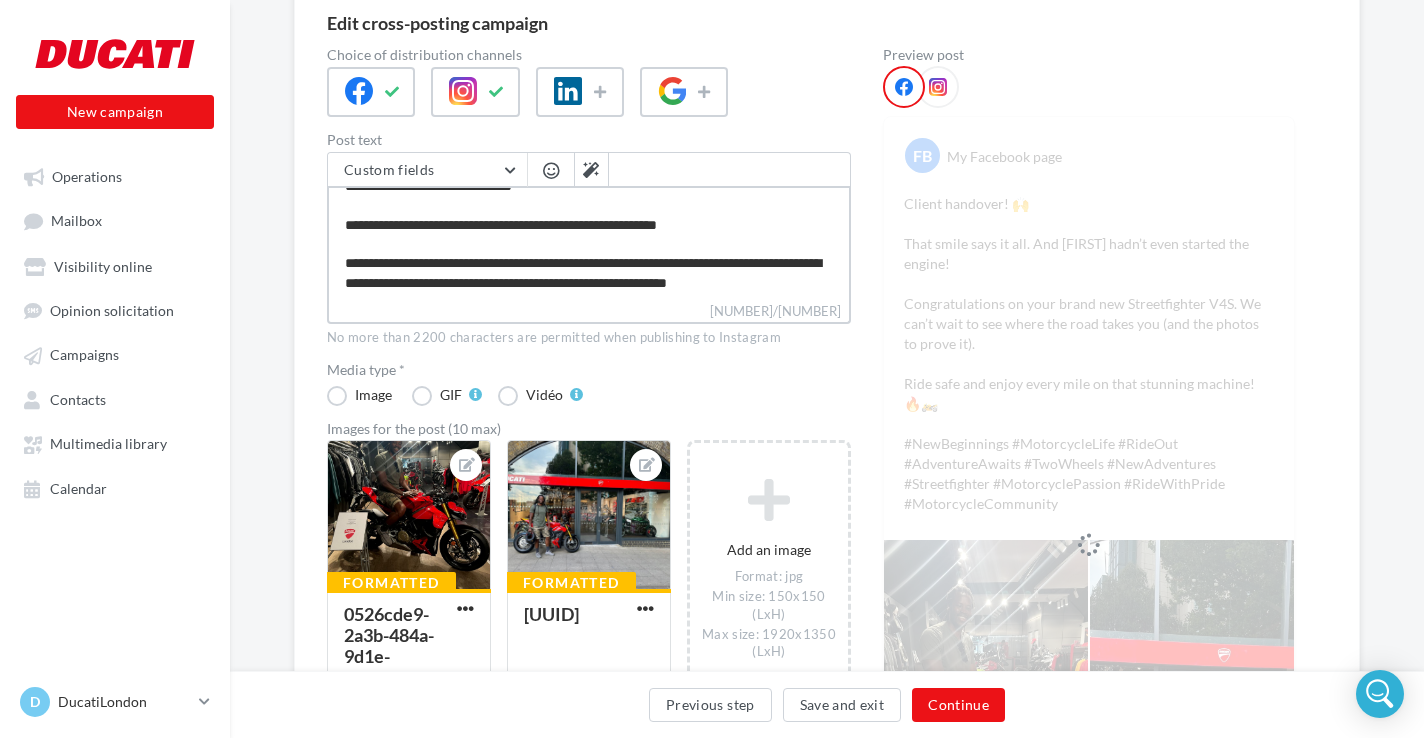 click on "**********" at bounding box center [589, 243] 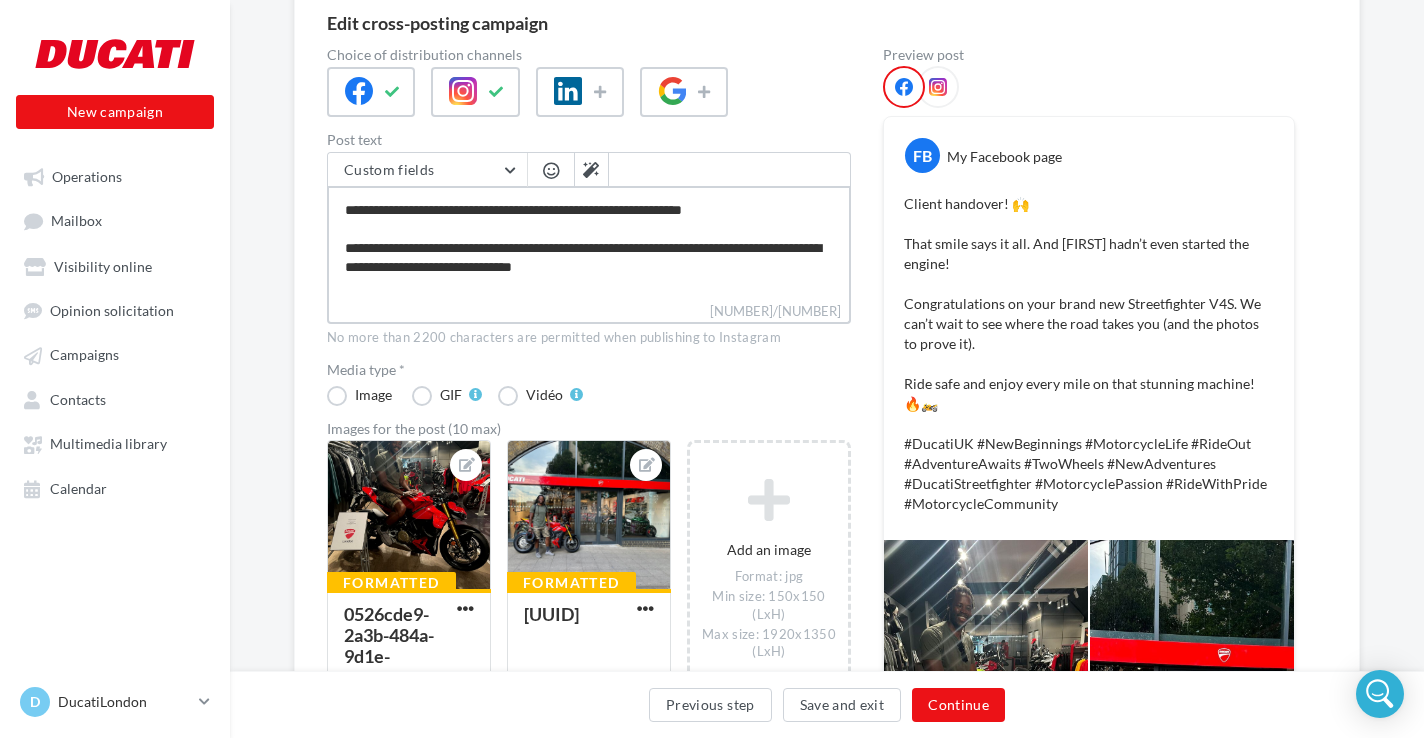 scroll, scrollTop: 42, scrollLeft: 0, axis: vertical 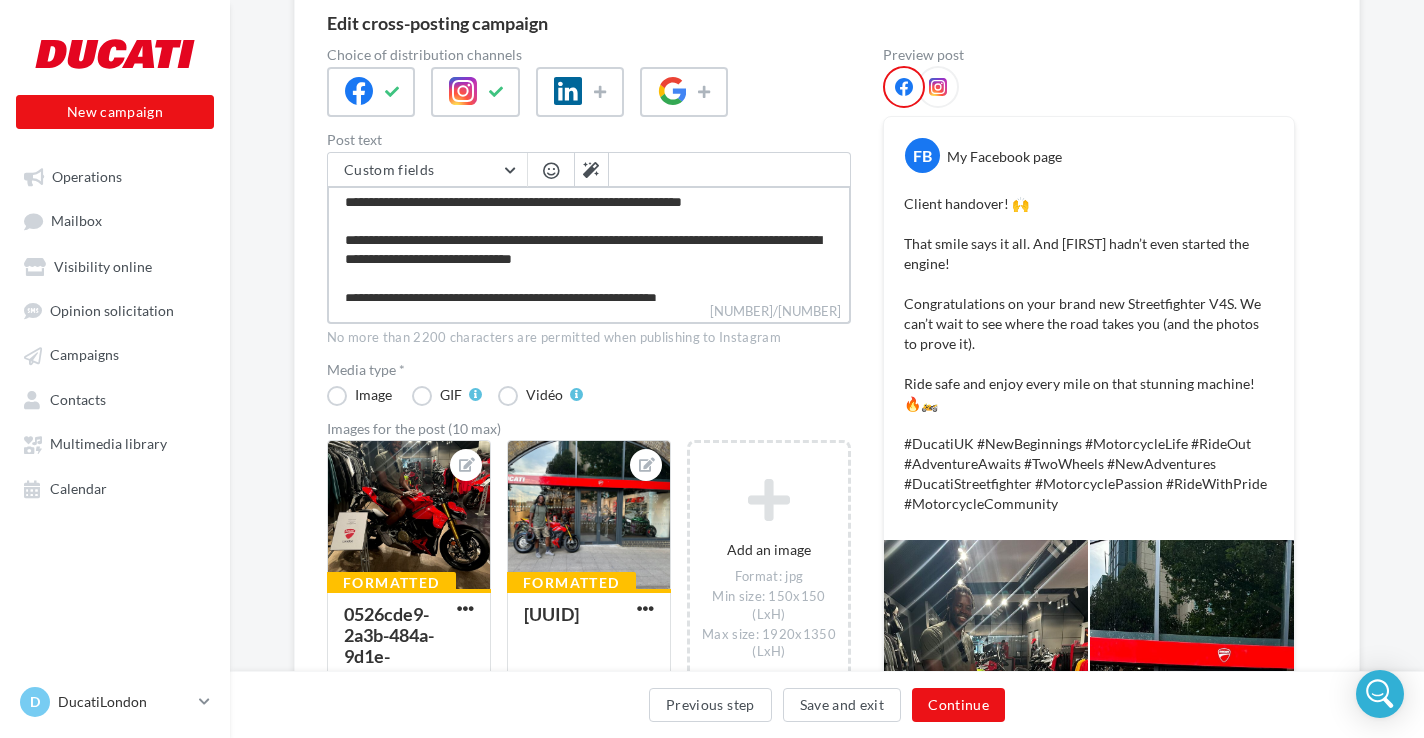 click on "**********" at bounding box center [589, 243] 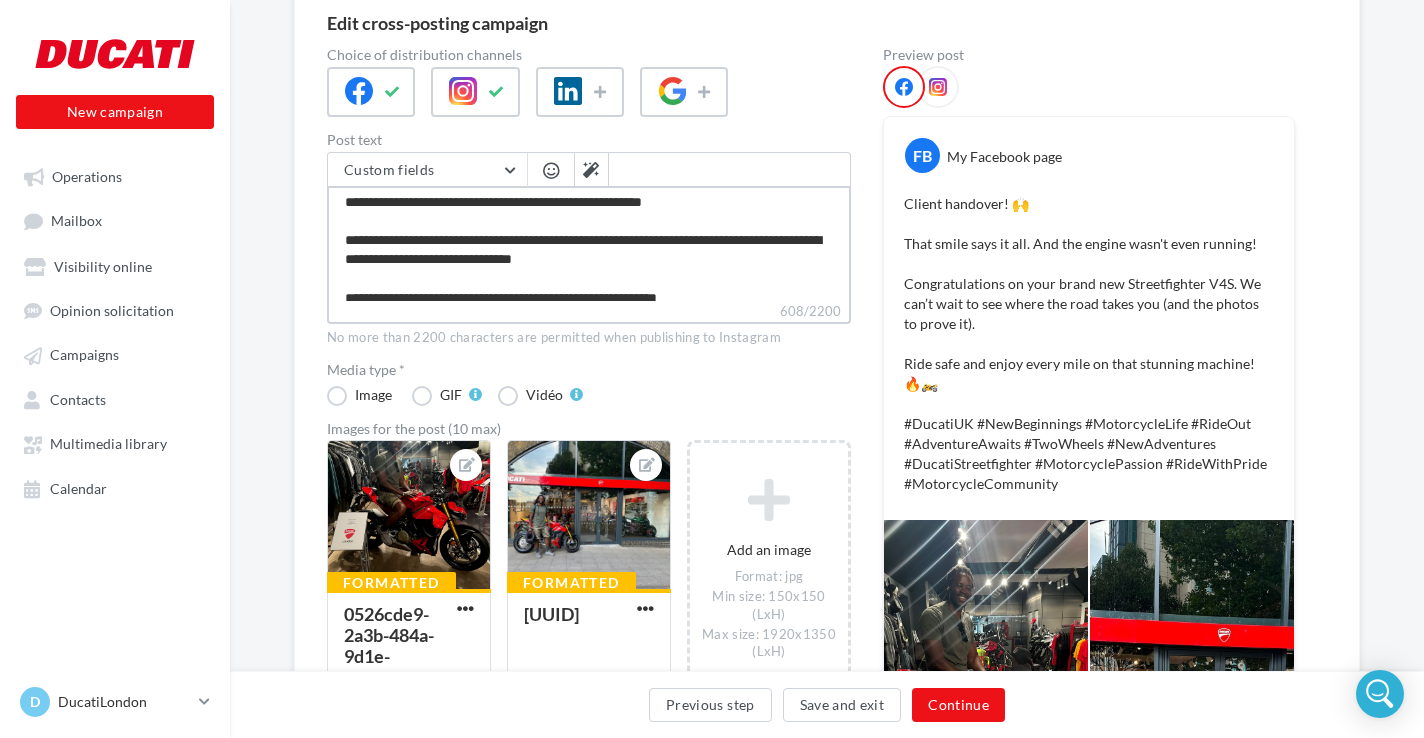click on "**********" at bounding box center [589, 243] 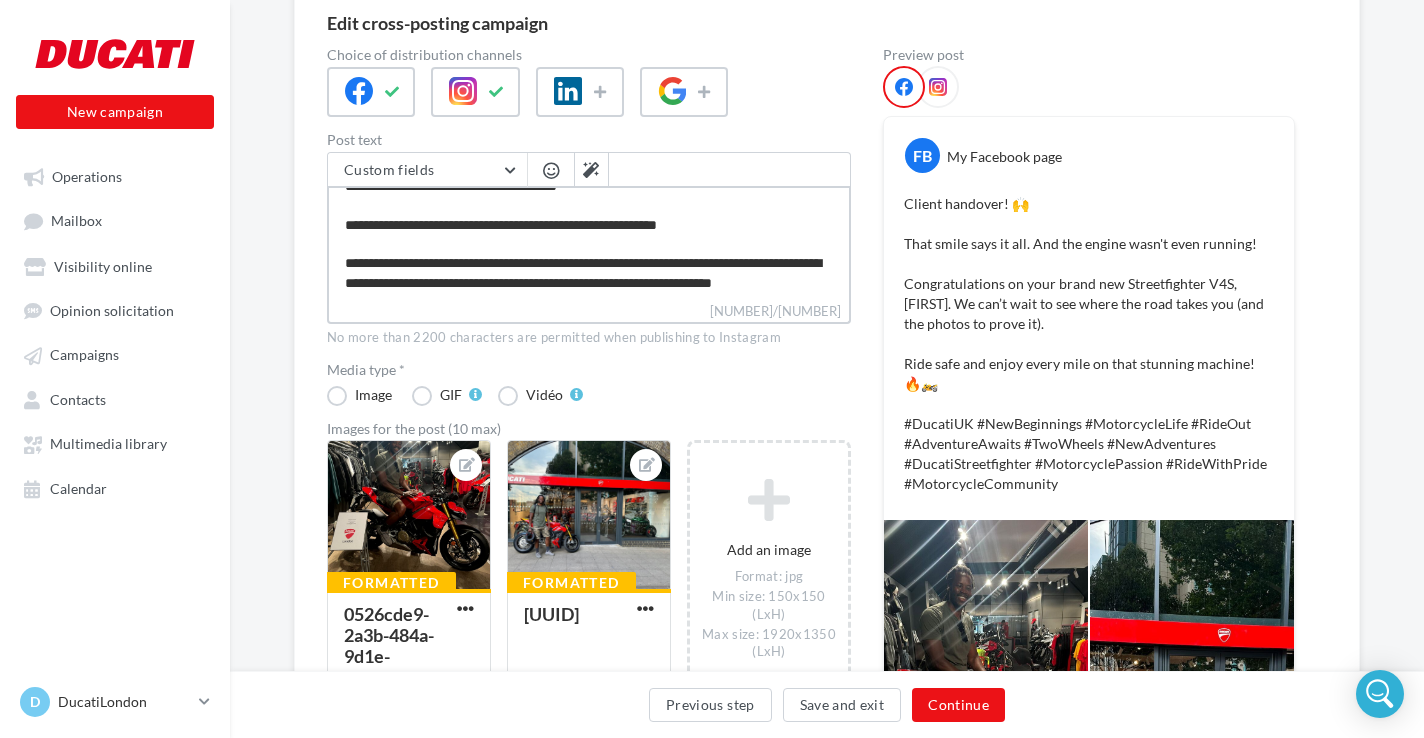 scroll, scrollTop: 134, scrollLeft: 0, axis: vertical 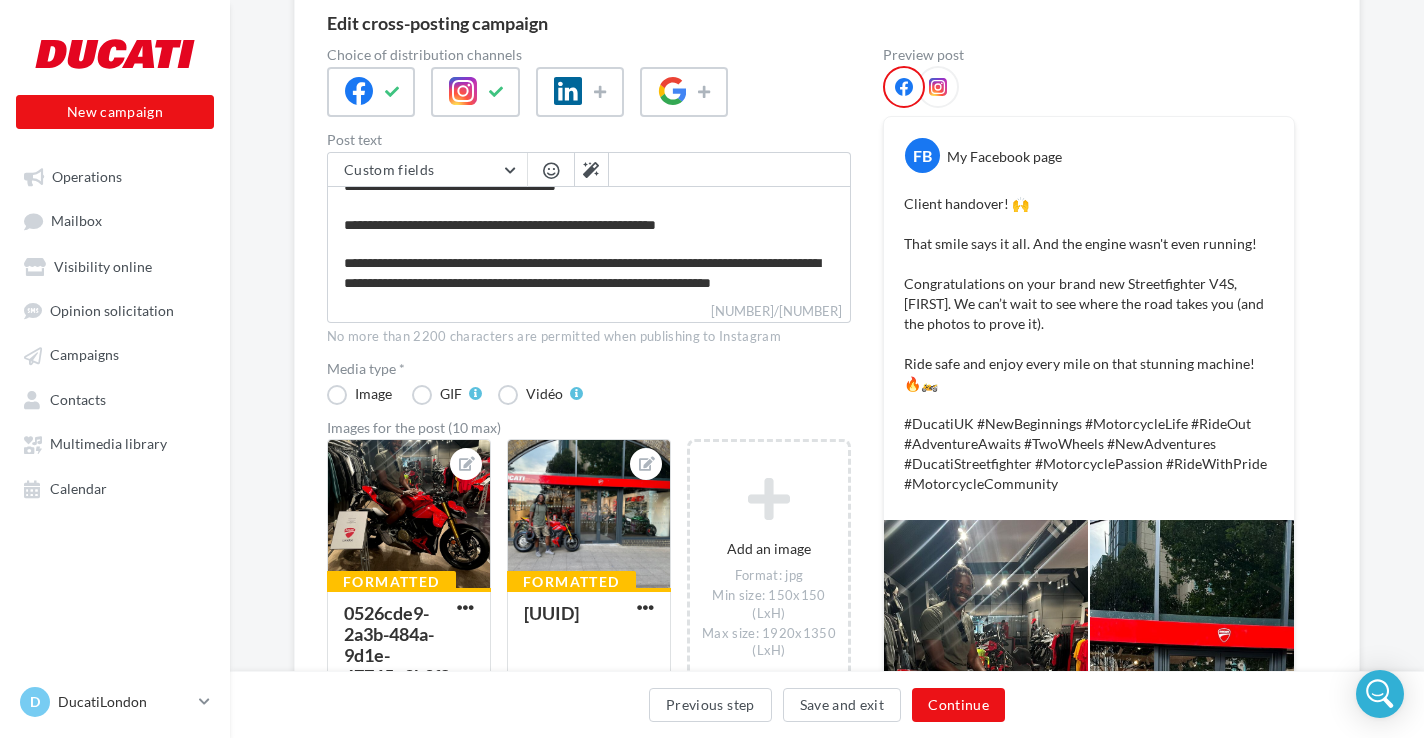 click on "Media type
*
Image
GIF
Vidéo" at bounding box center [589, 383] 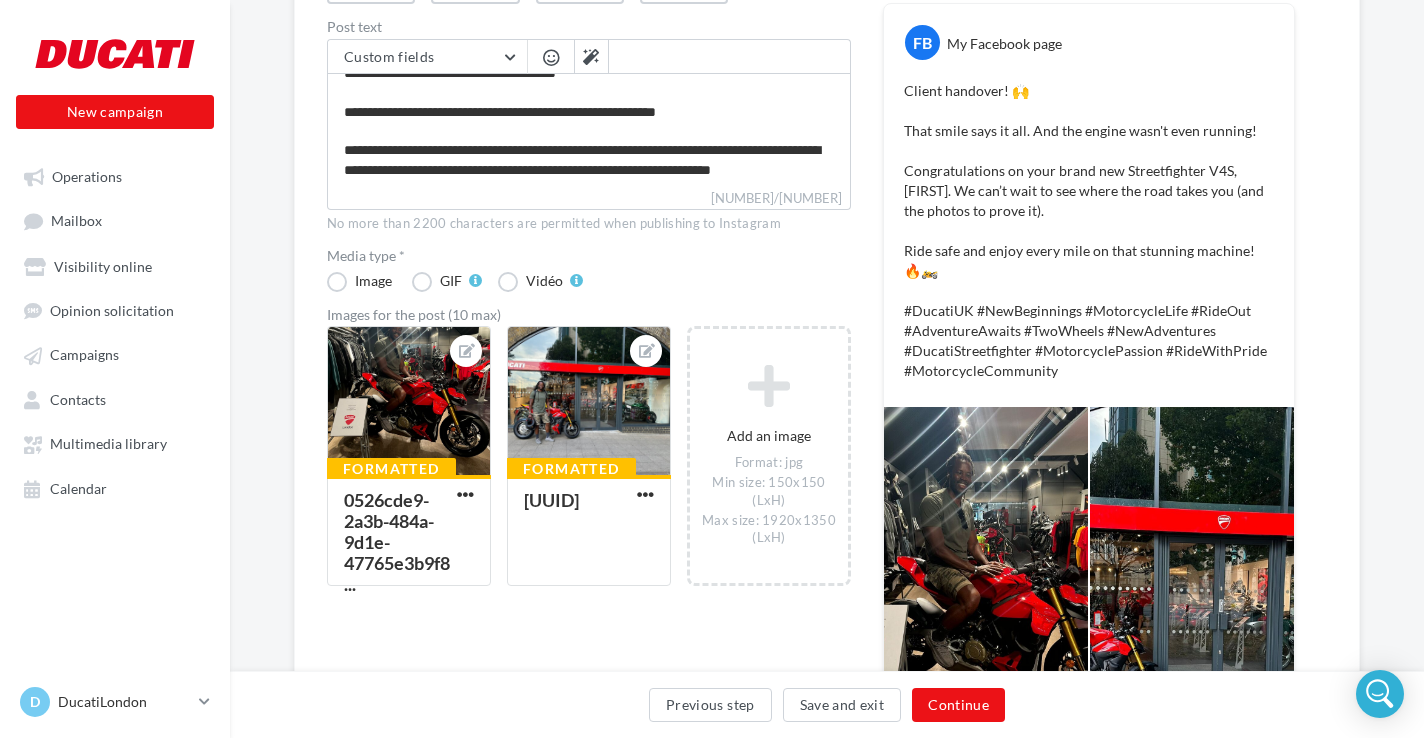 scroll, scrollTop: 301, scrollLeft: 0, axis: vertical 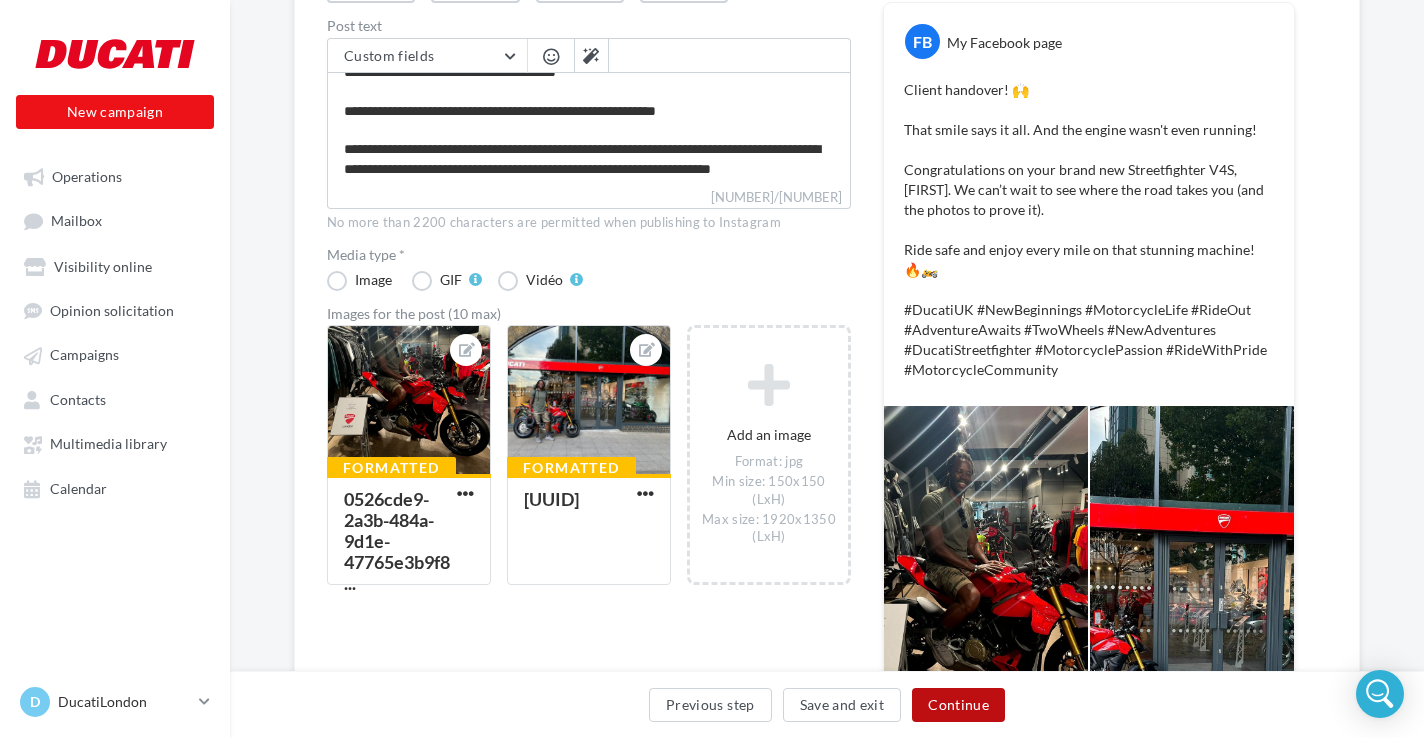 click on "Continue" at bounding box center (958, 705) 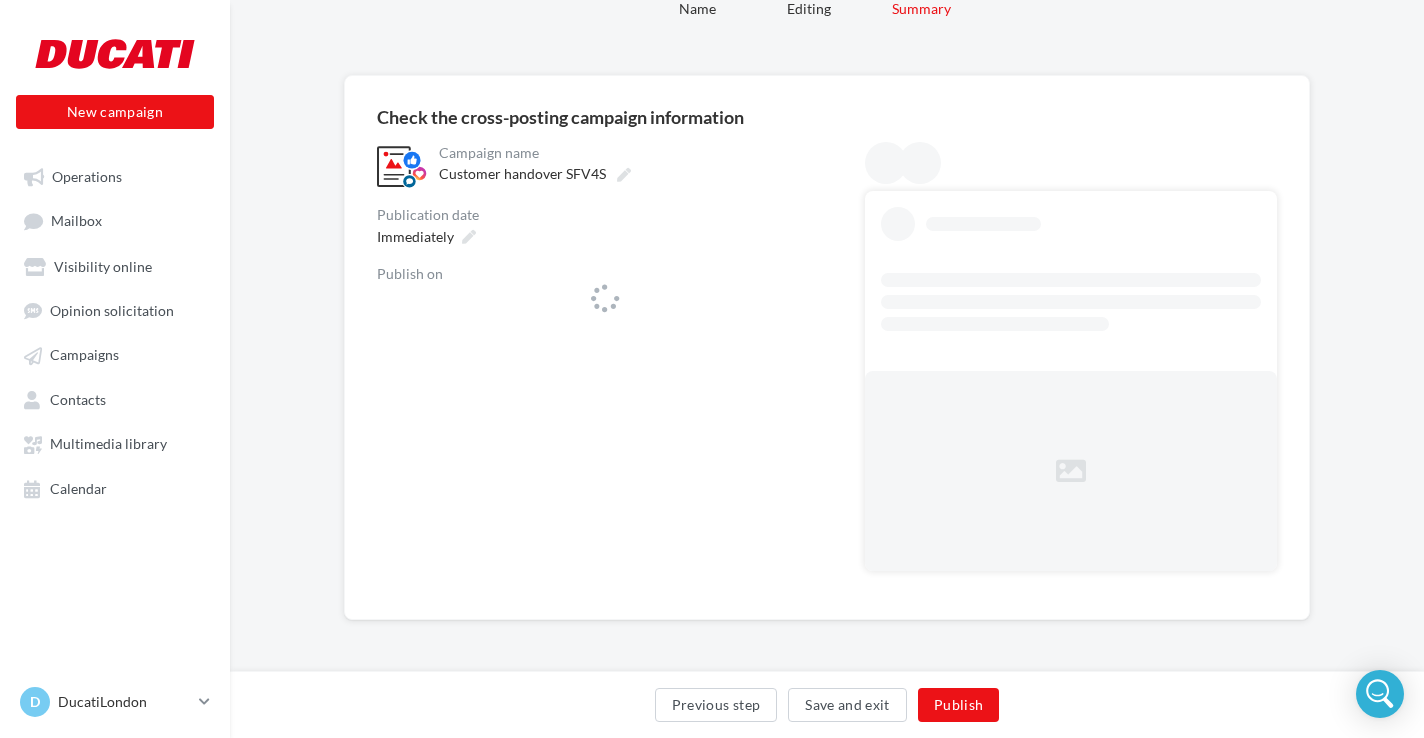 scroll, scrollTop: 0, scrollLeft: 0, axis: both 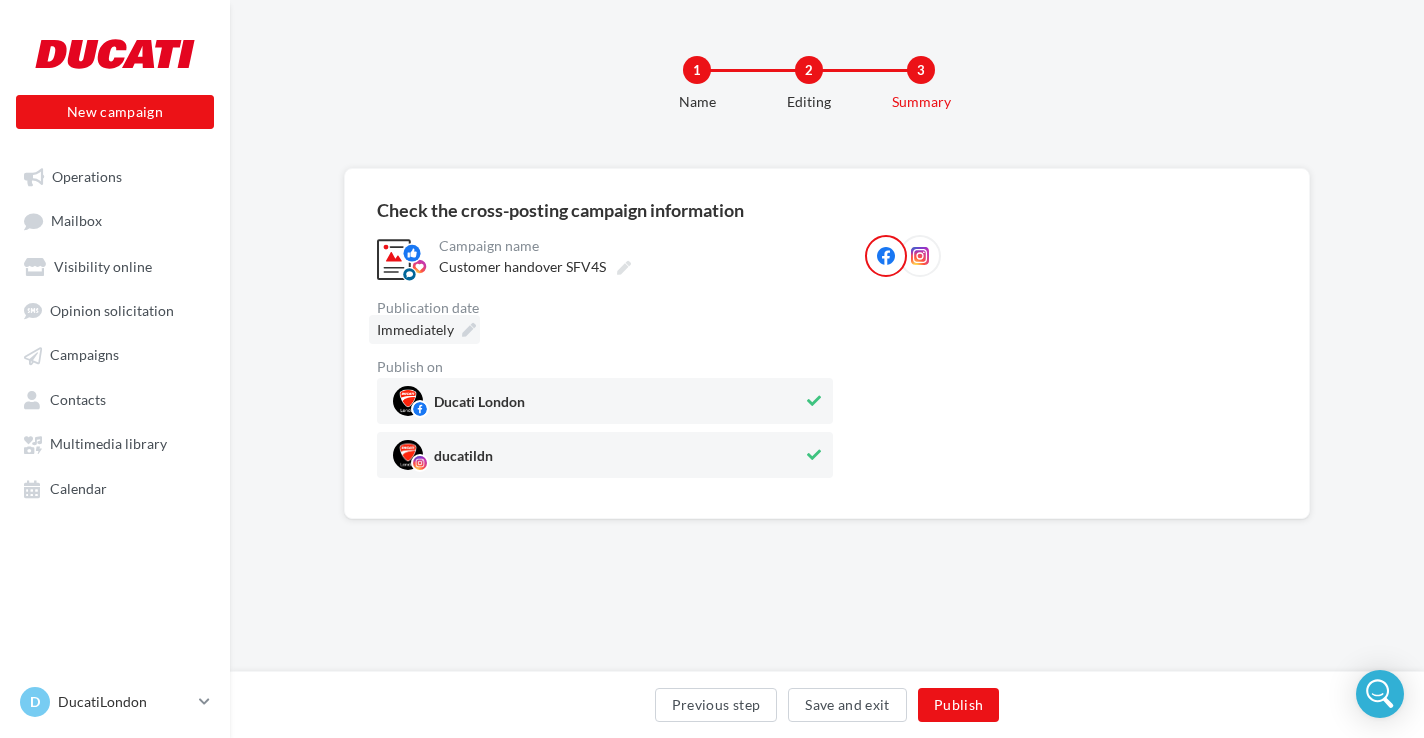 click at bounding box center (469, 330) 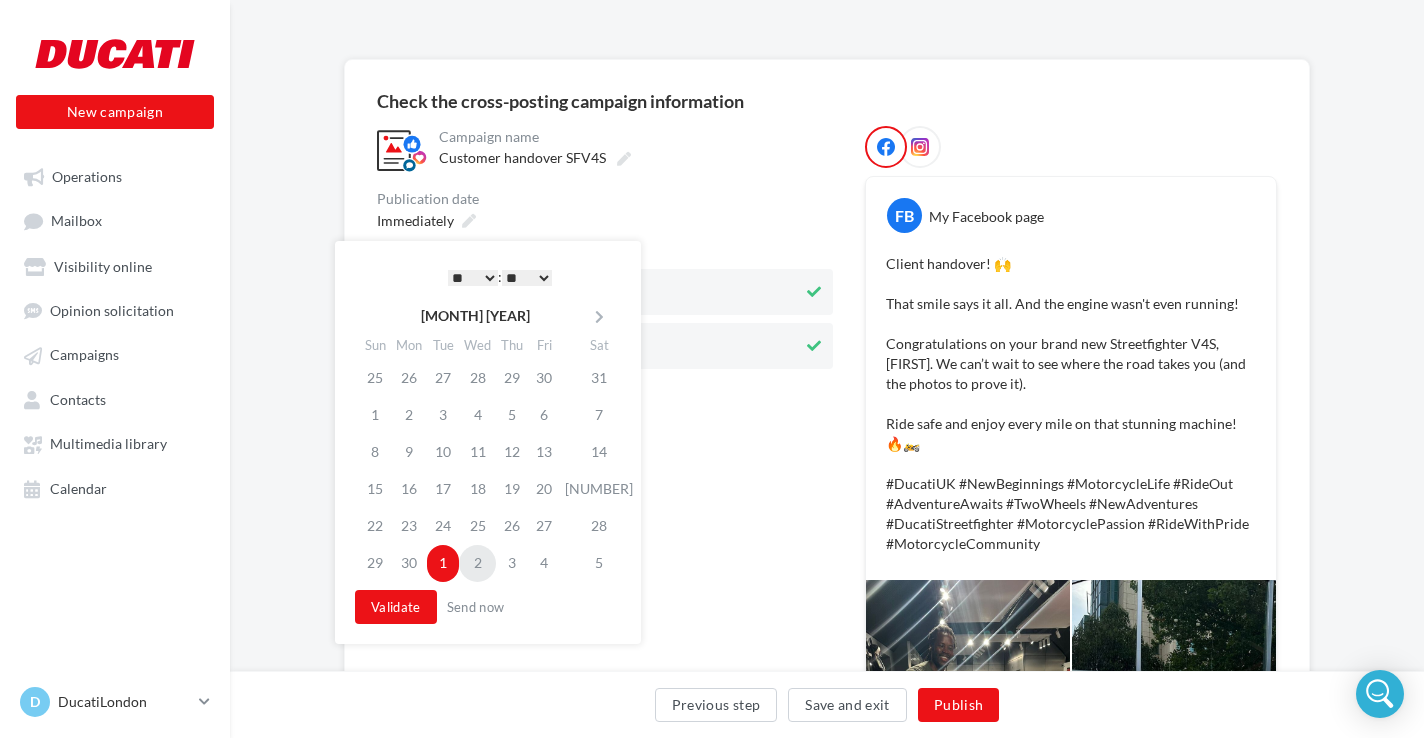 scroll, scrollTop: 126, scrollLeft: 0, axis: vertical 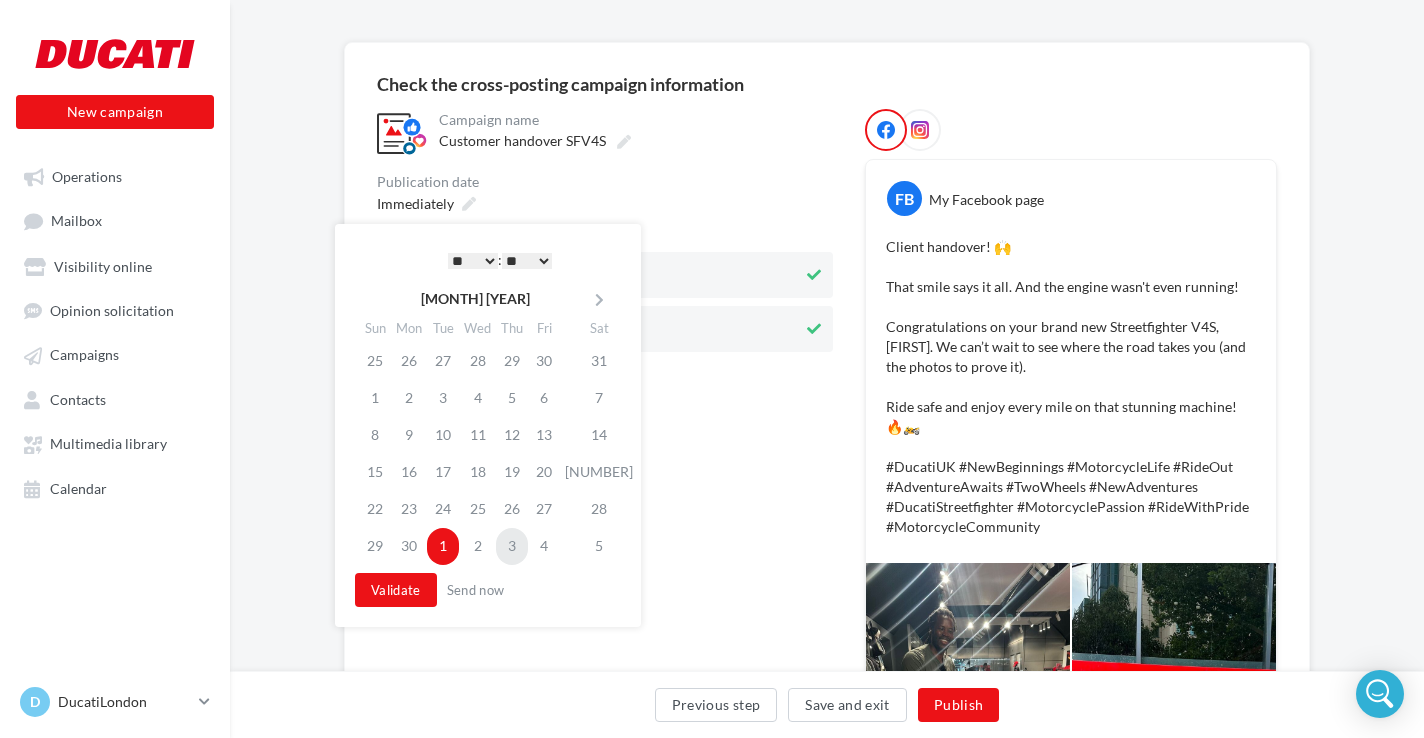 click on "3" at bounding box center [512, 546] 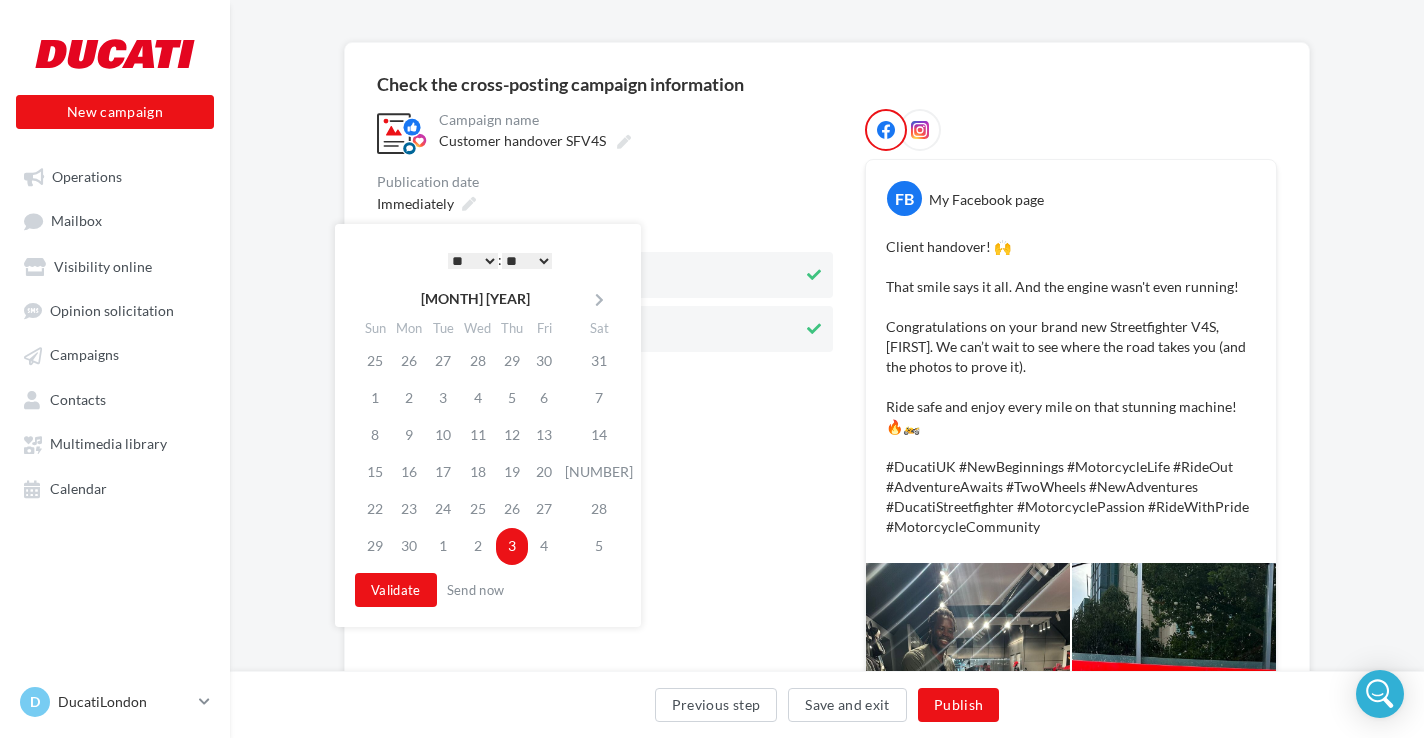 click on "* * * * * * * * * * ** ** ** ** ** ** ** ** ** ** ** ** ** **" at bounding box center (473, 261) 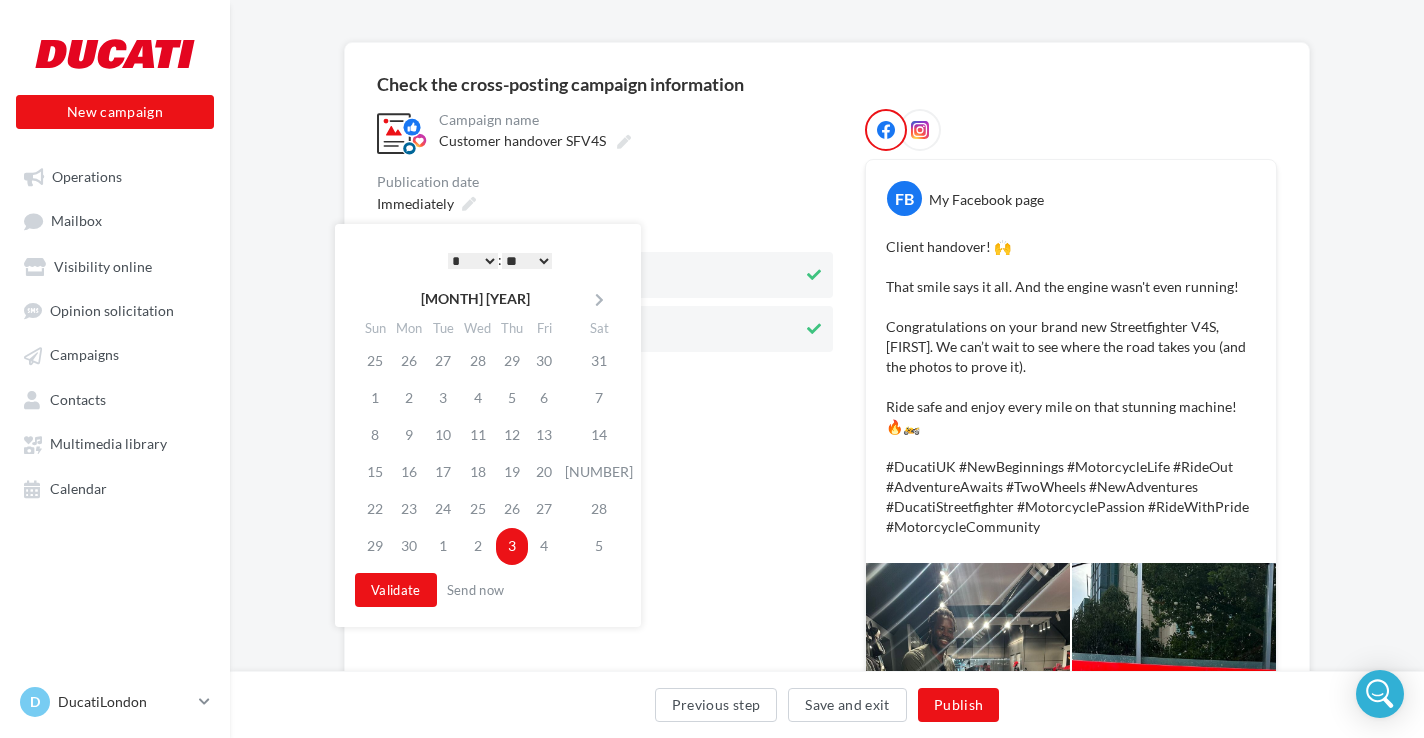 click on "** ** ** ** ** **" at bounding box center [527, 261] 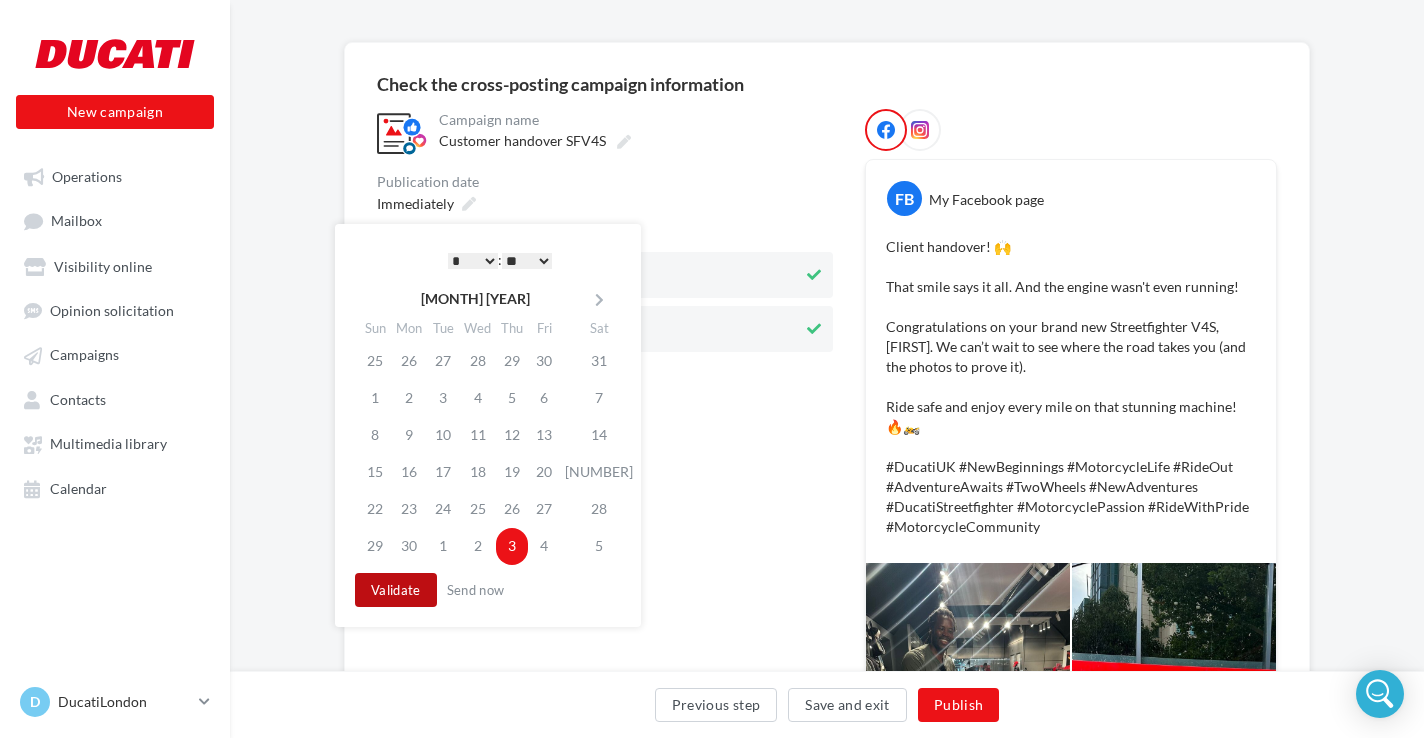 click on "Validate" at bounding box center (396, 590) 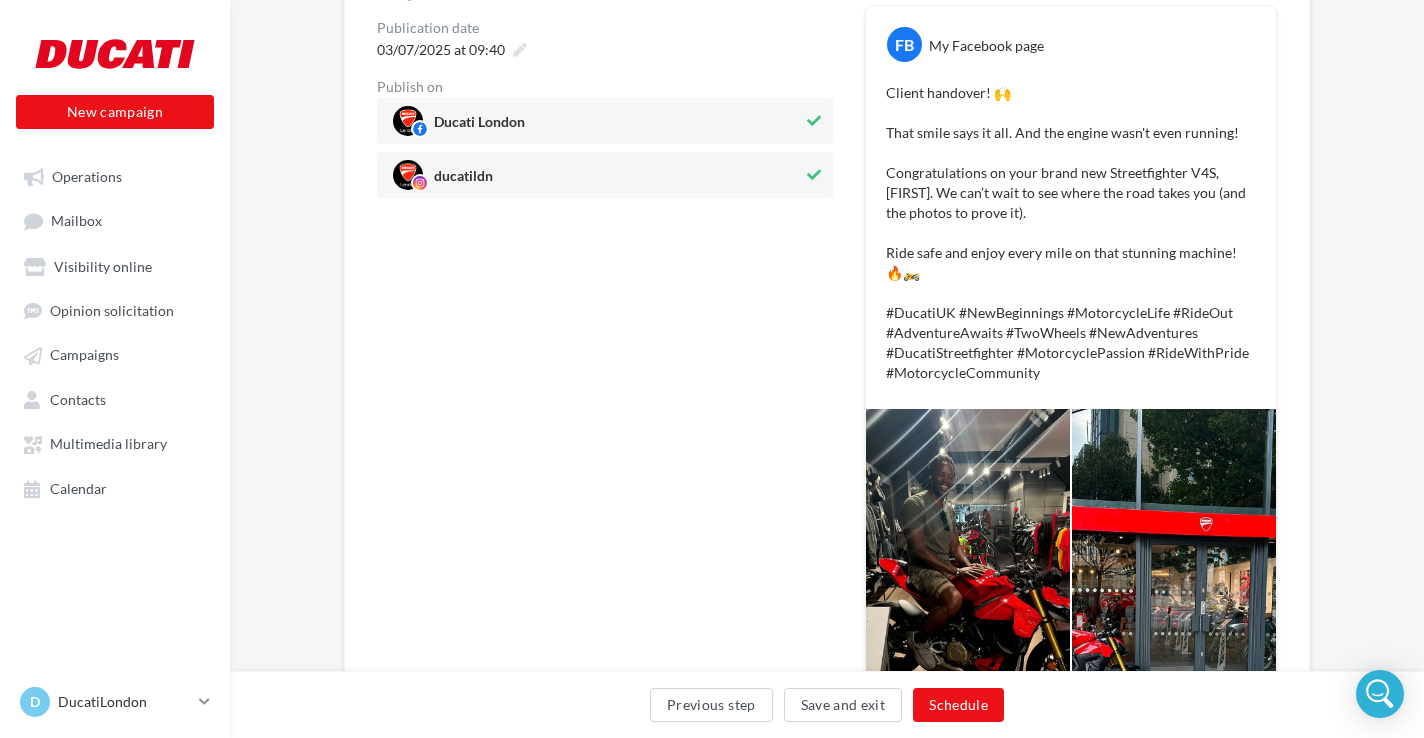 scroll, scrollTop: 0, scrollLeft: 0, axis: both 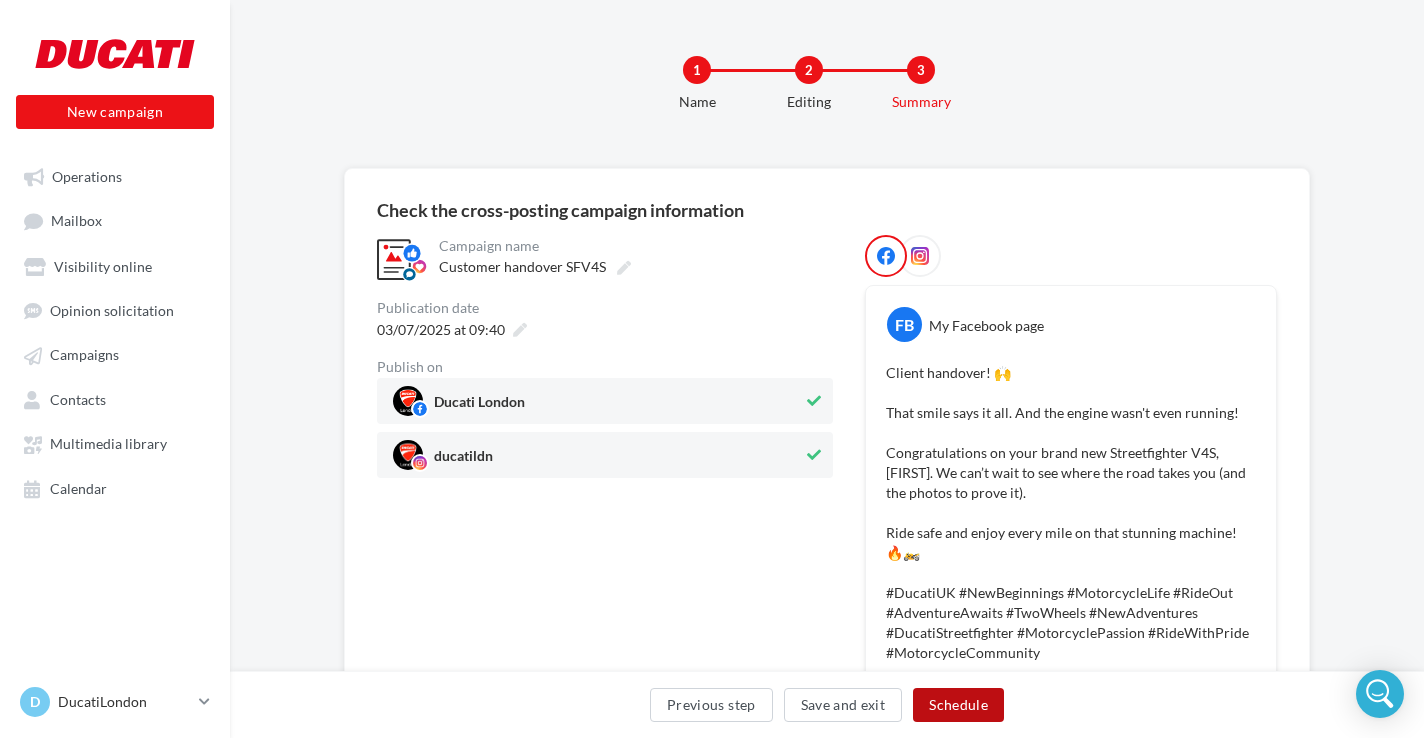 click on "Schedule" at bounding box center (958, 705) 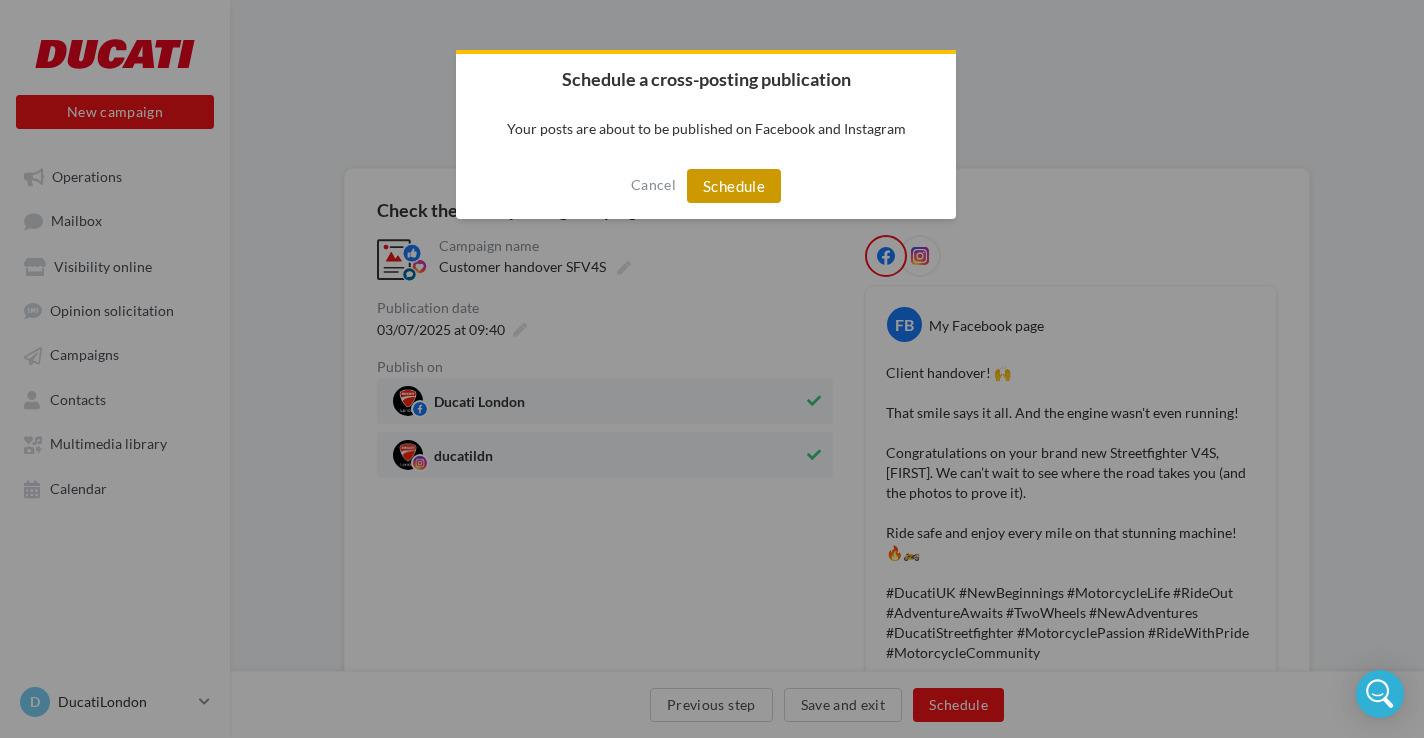 click on "Schedule" at bounding box center (734, 186) 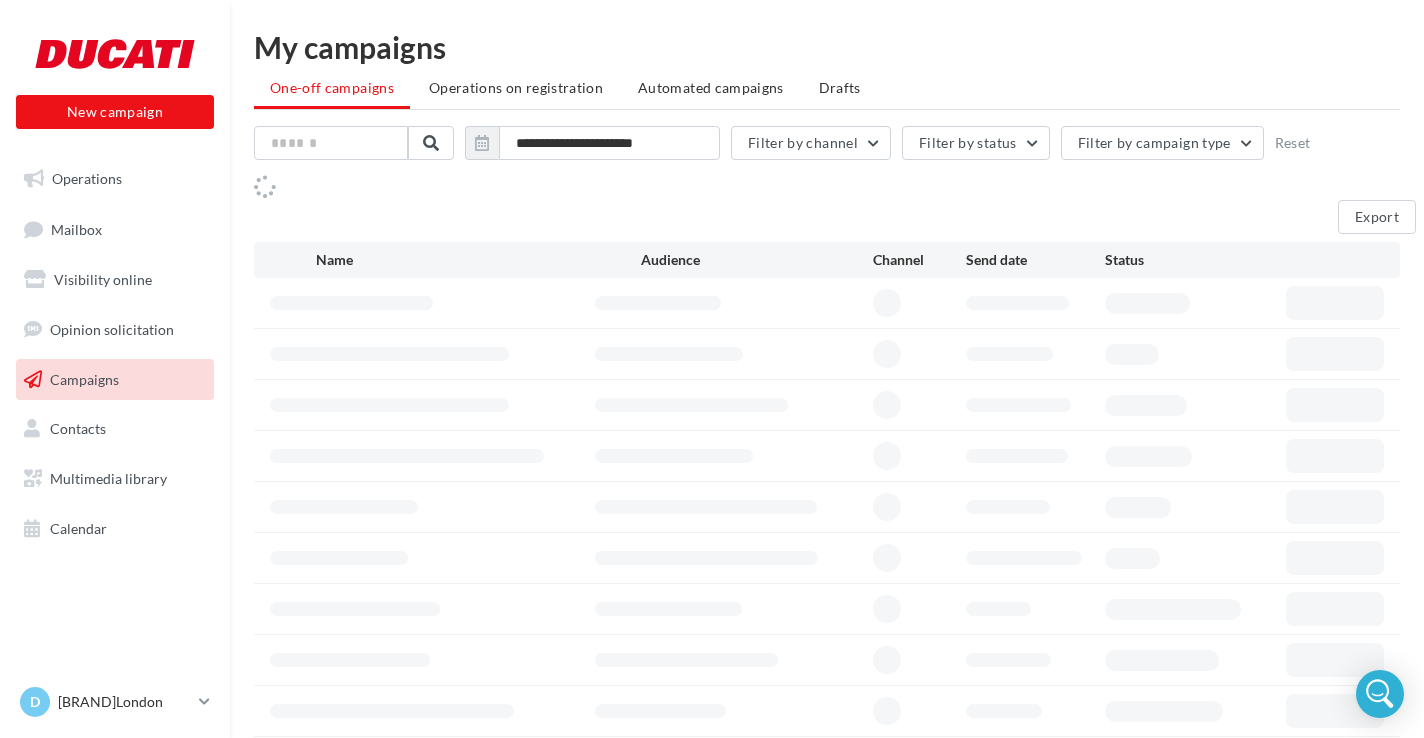 scroll, scrollTop: 0, scrollLeft: 0, axis: both 